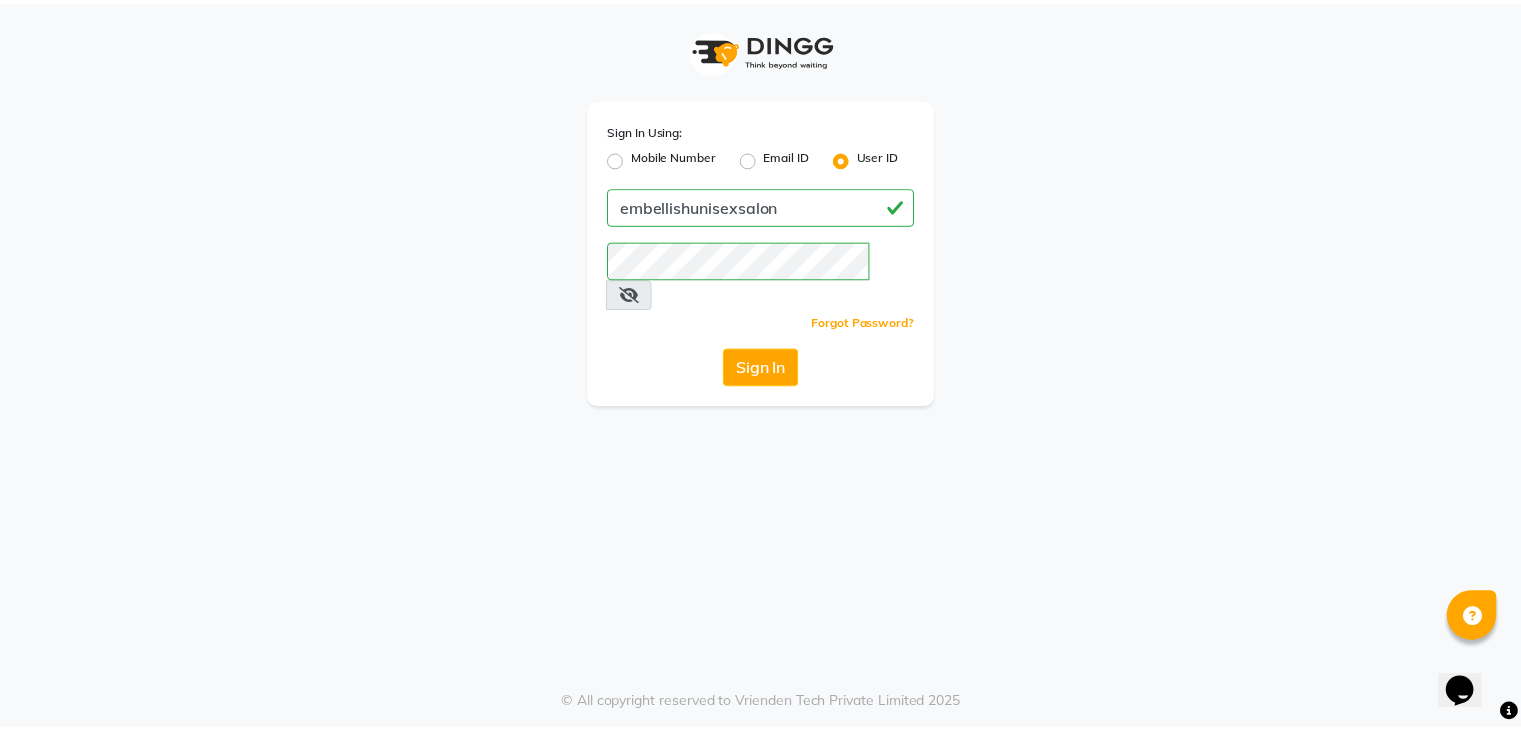 scroll, scrollTop: 0, scrollLeft: 0, axis: both 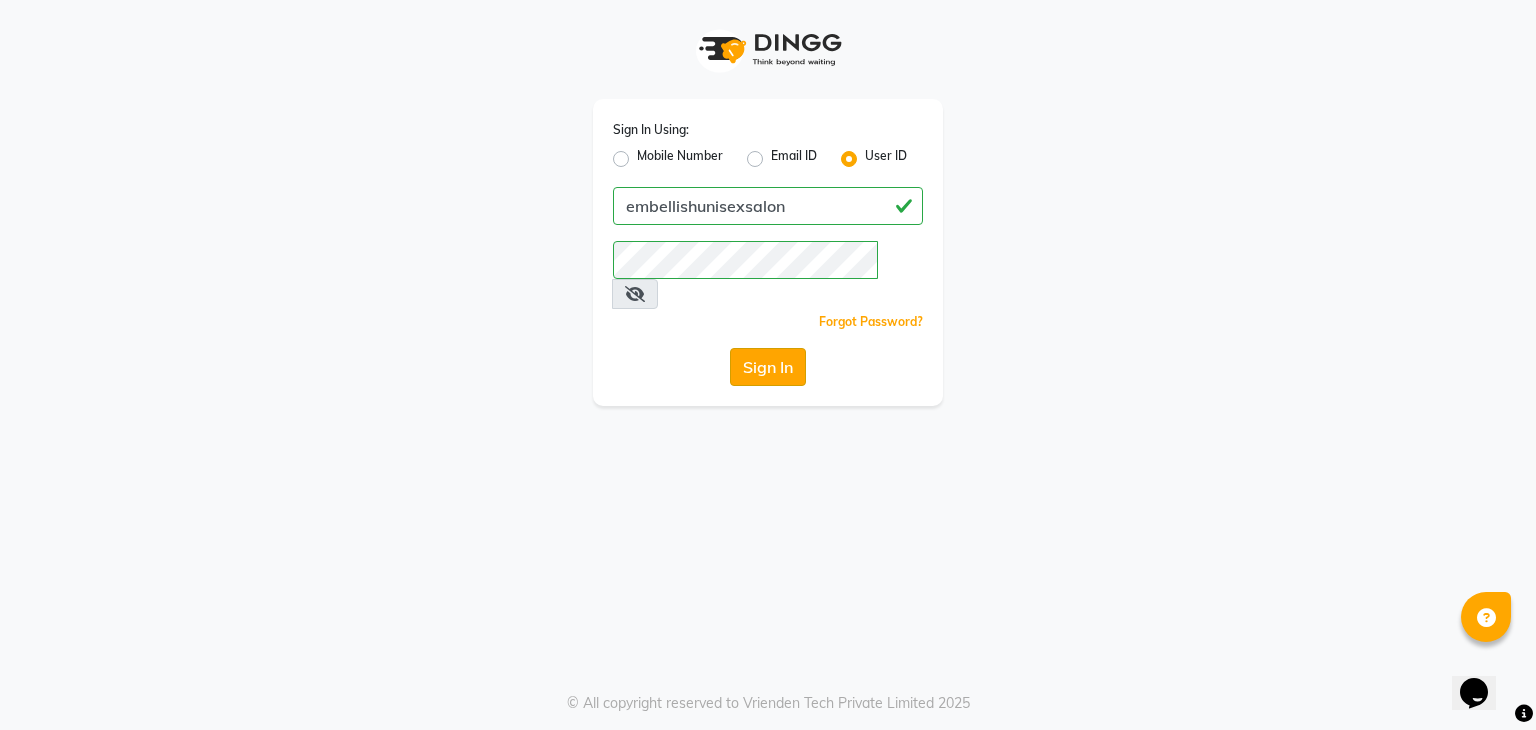 click on "Sign In" 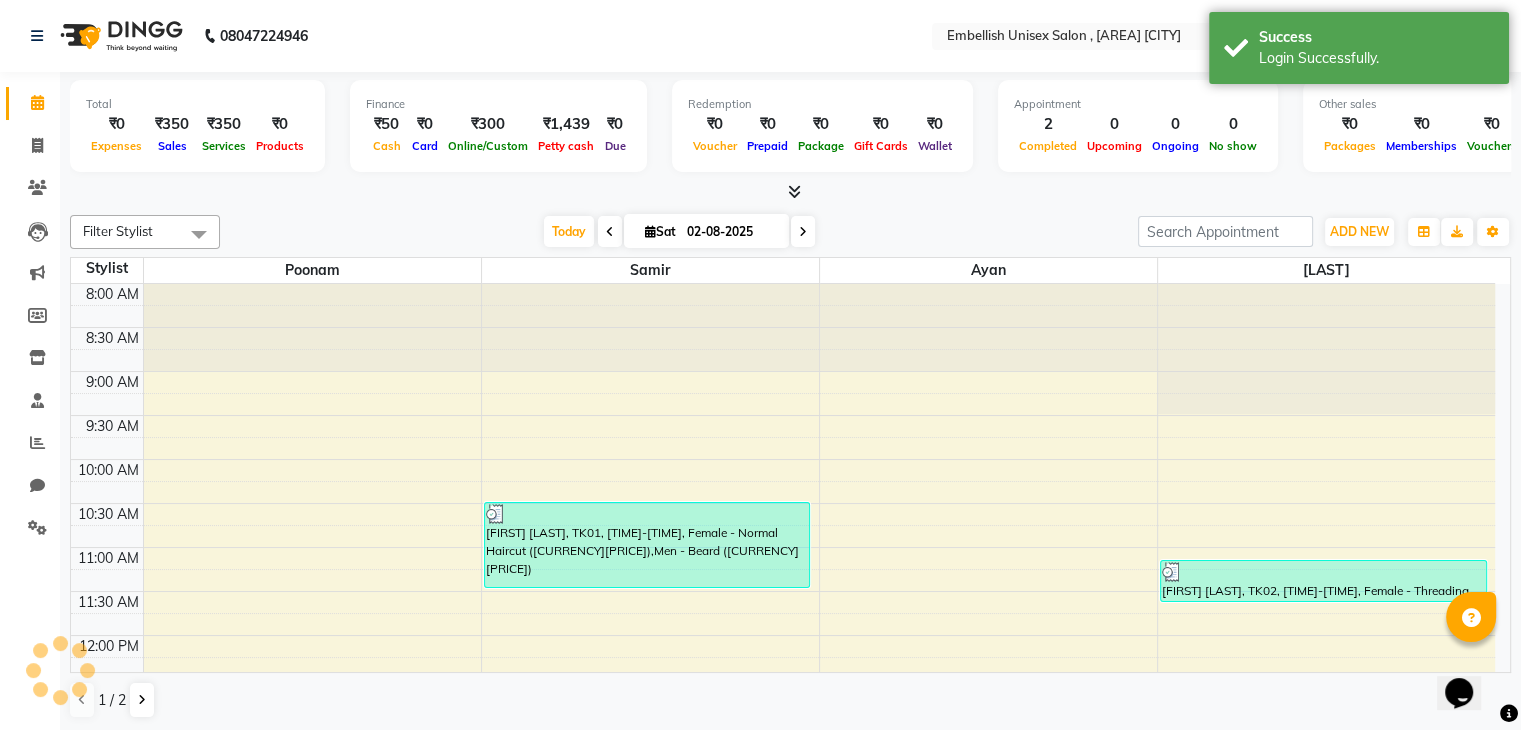 scroll, scrollTop: 0, scrollLeft: 0, axis: both 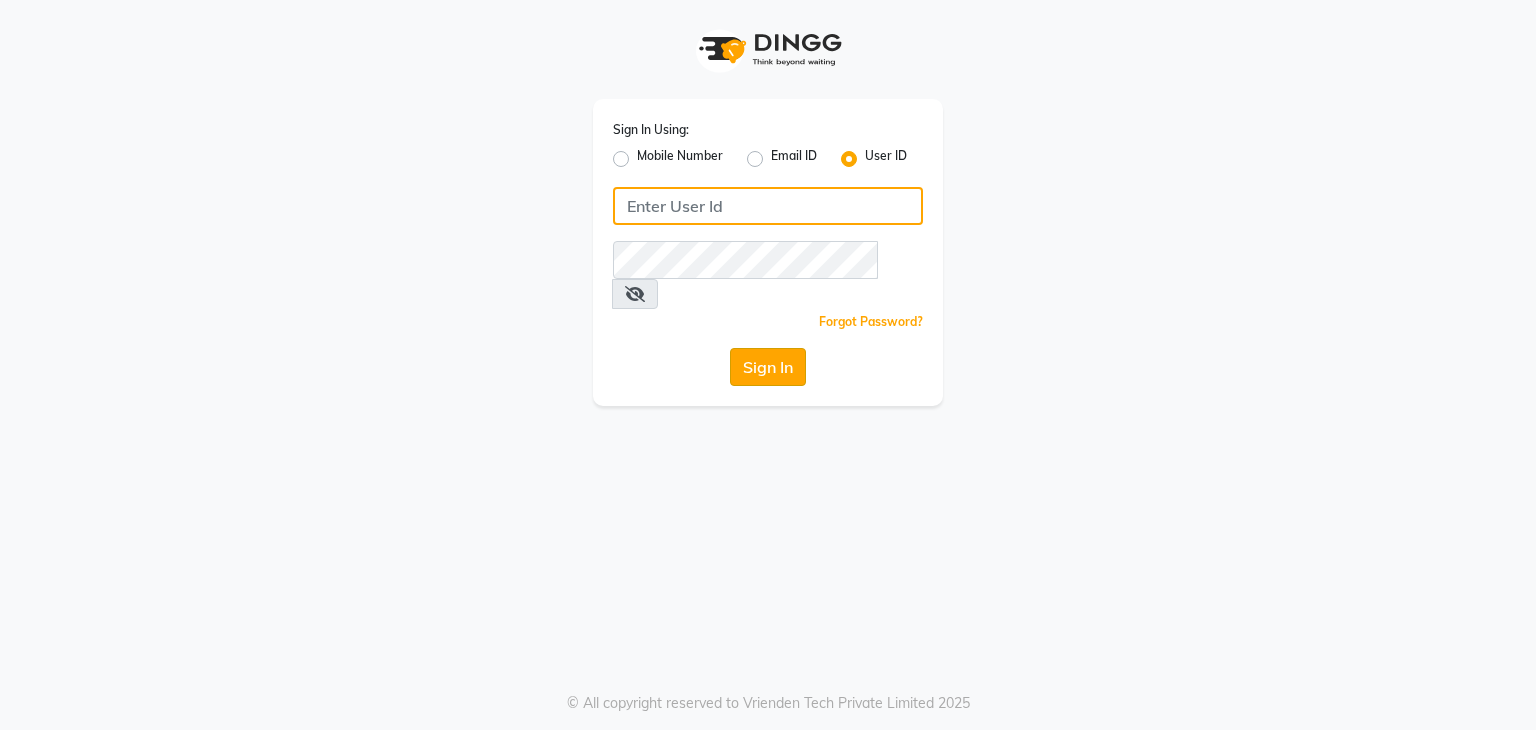 type on "embellishunisexsalon" 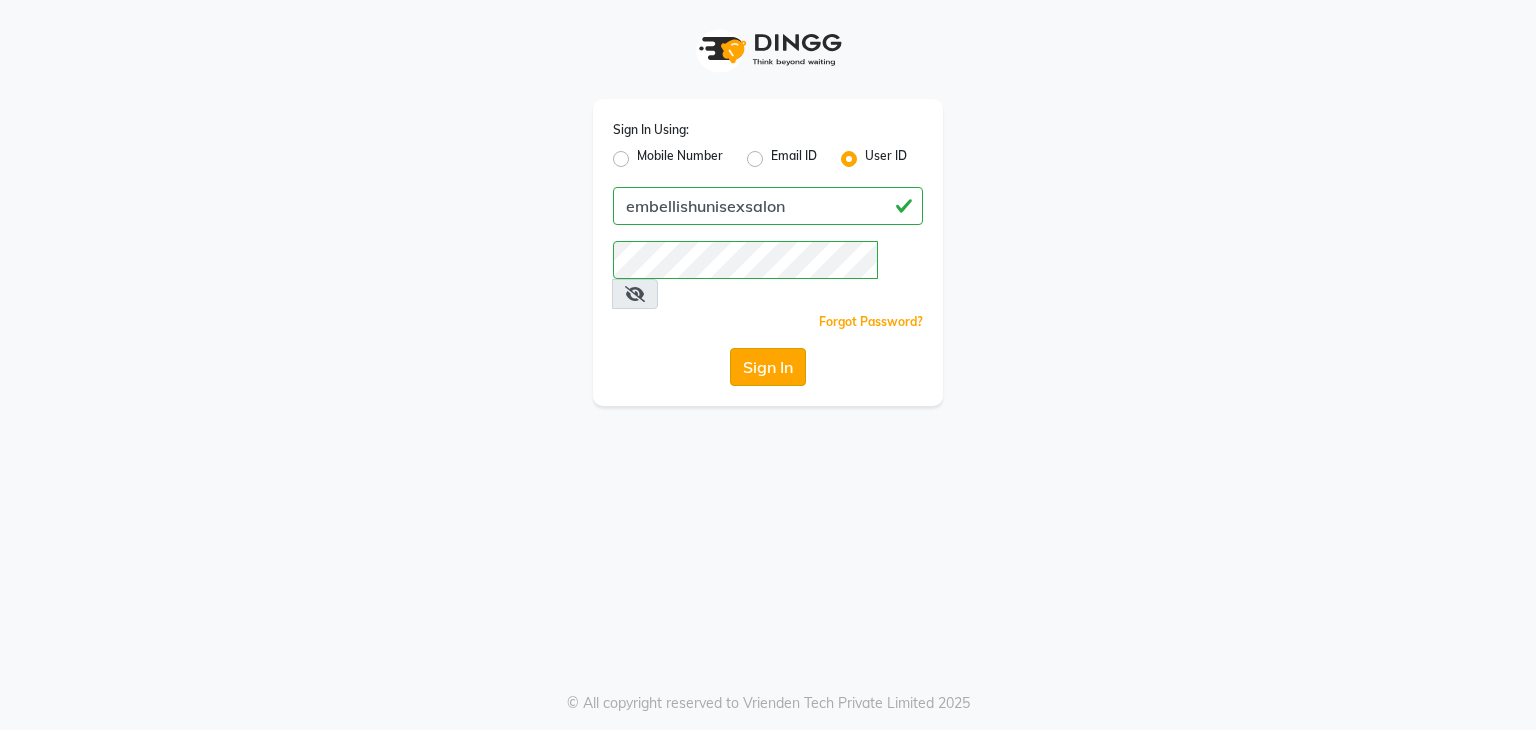 click on "Sign In" 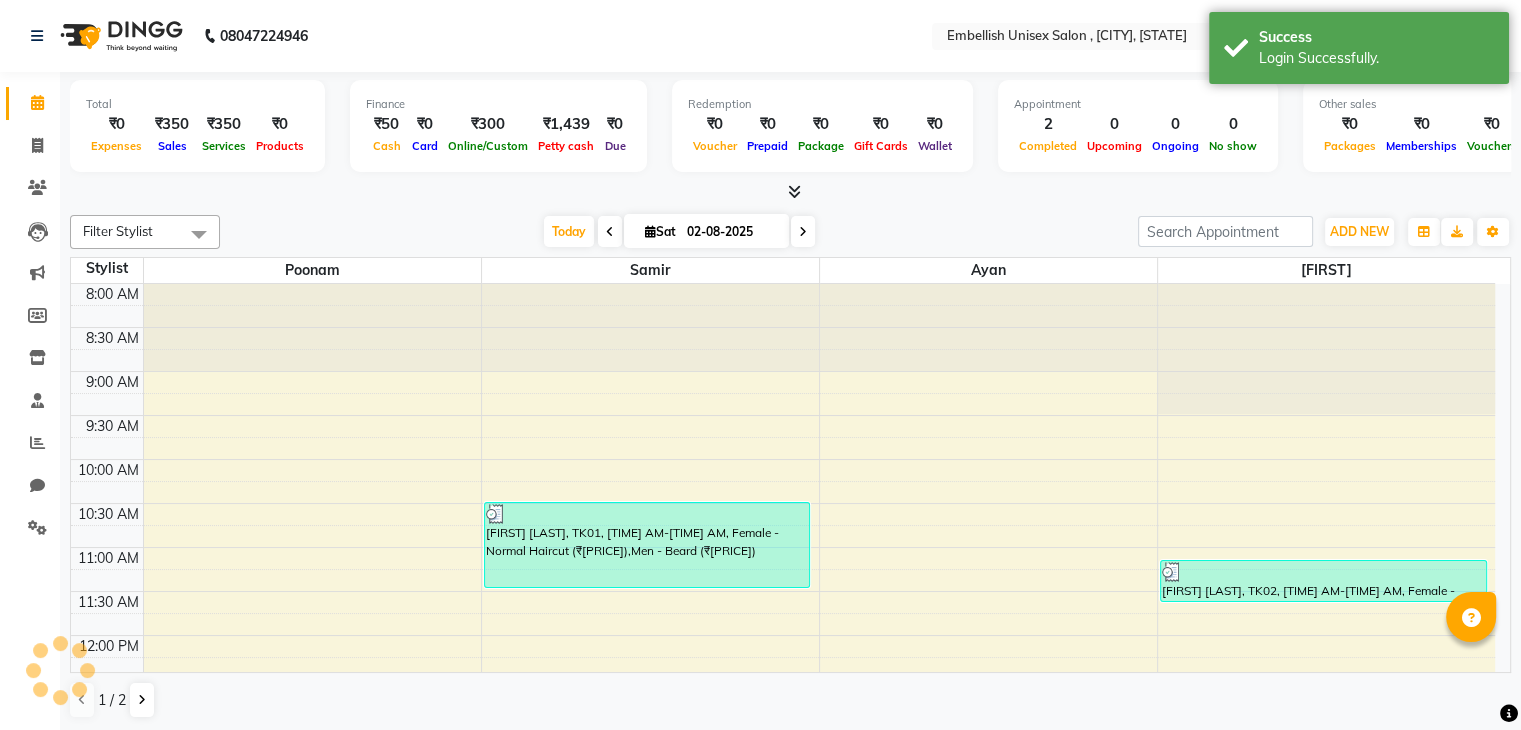 scroll, scrollTop: 0, scrollLeft: 0, axis: both 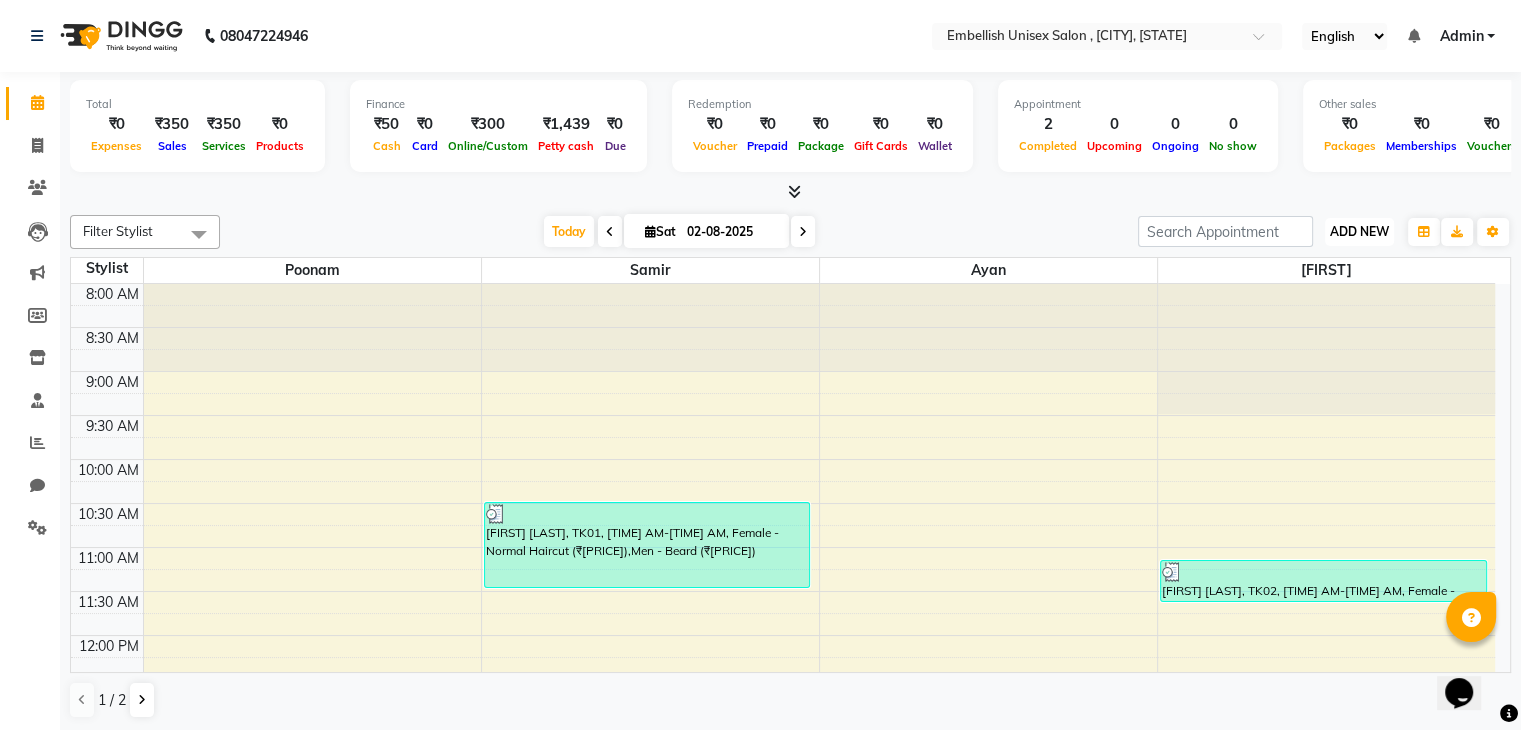 click on "ADD NEW" at bounding box center (1359, 231) 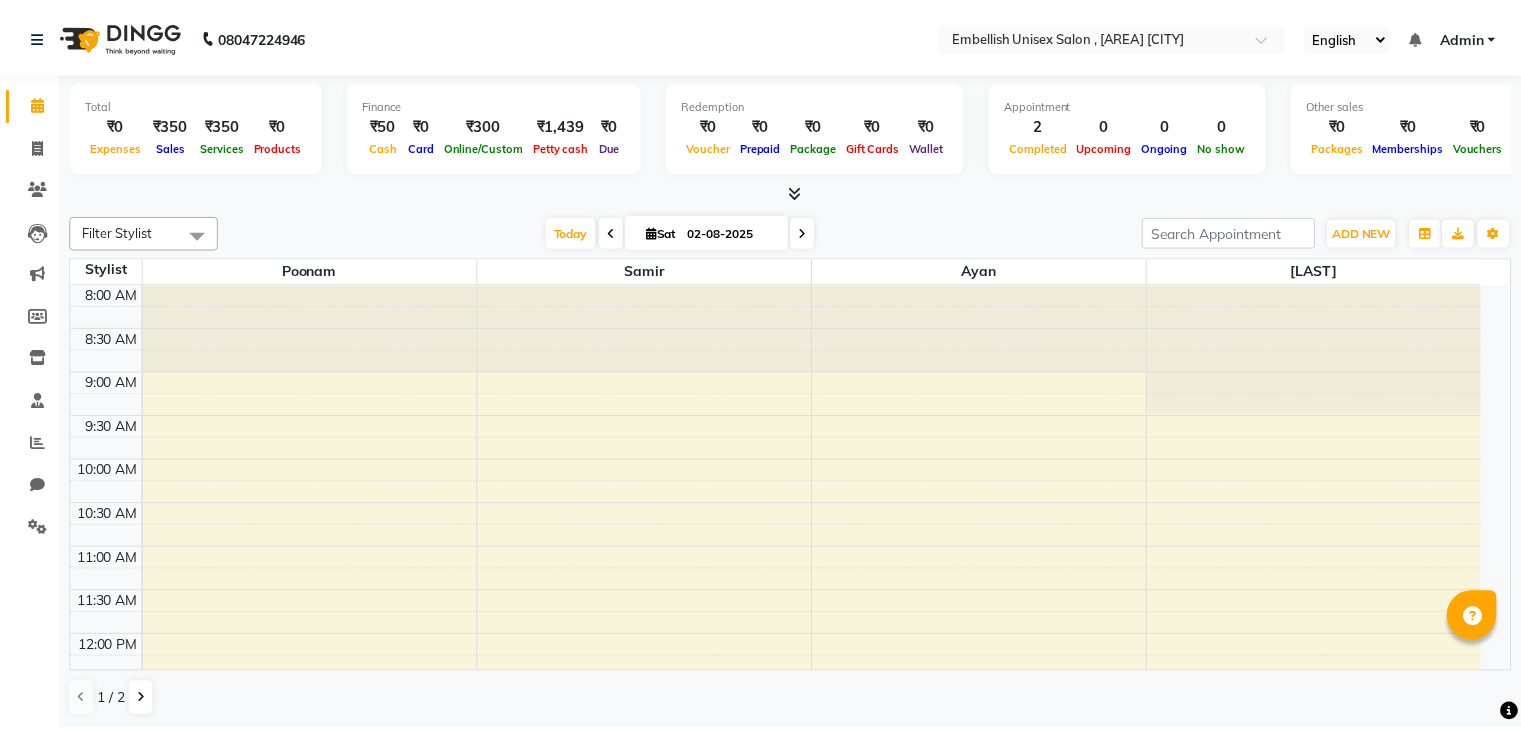scroll, scrollTop: 0, scrollLeft: 0, axis: both 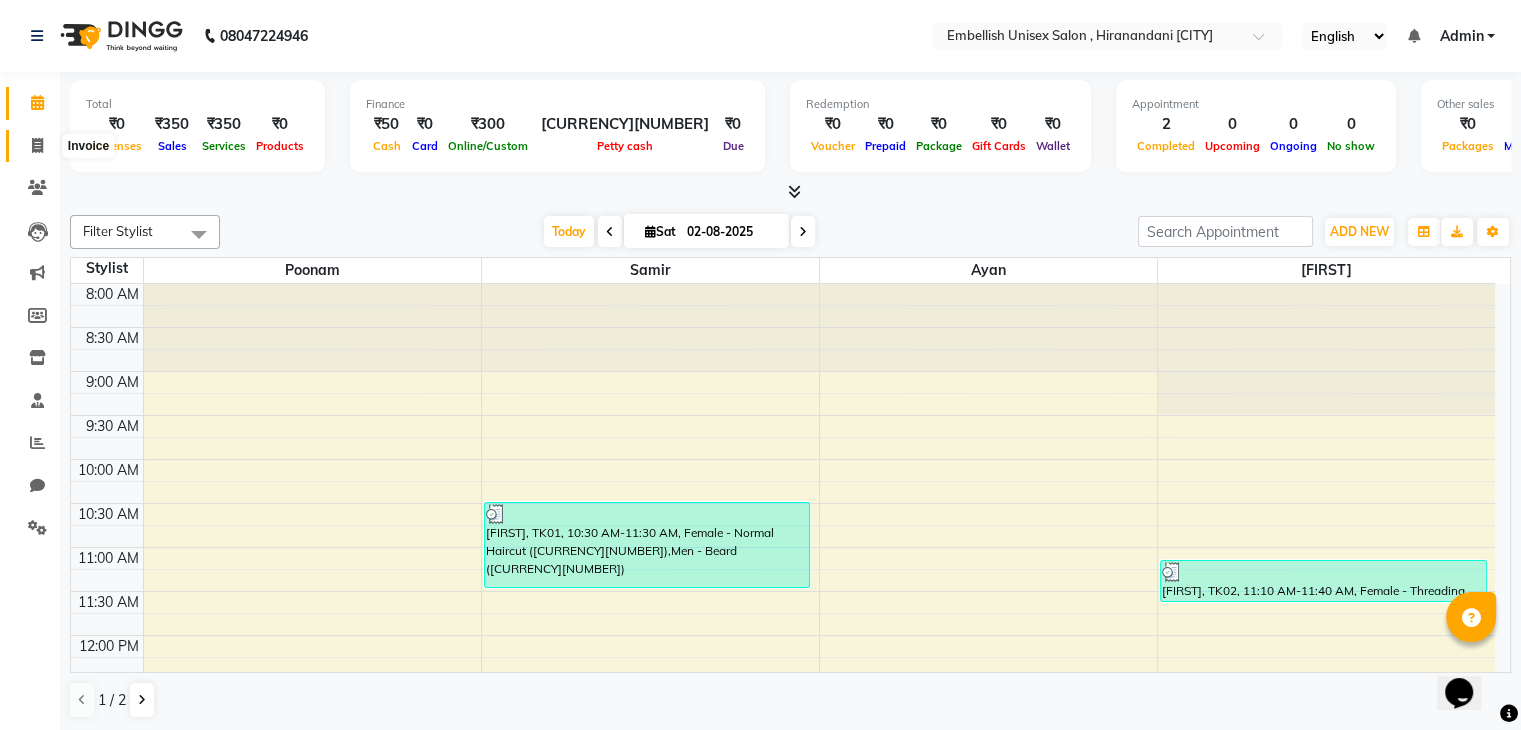 click 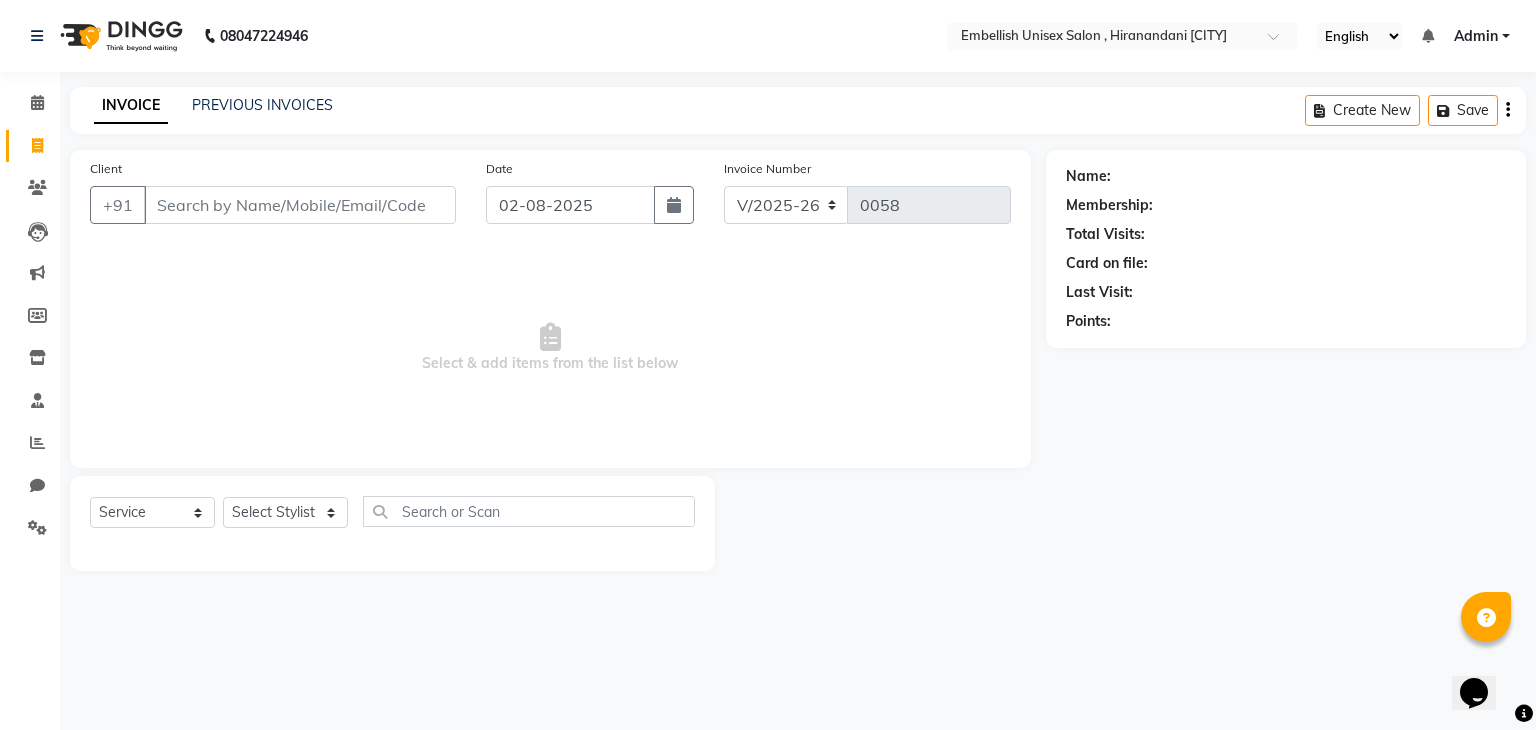 click on "Client" at bounding box center (300, 205) 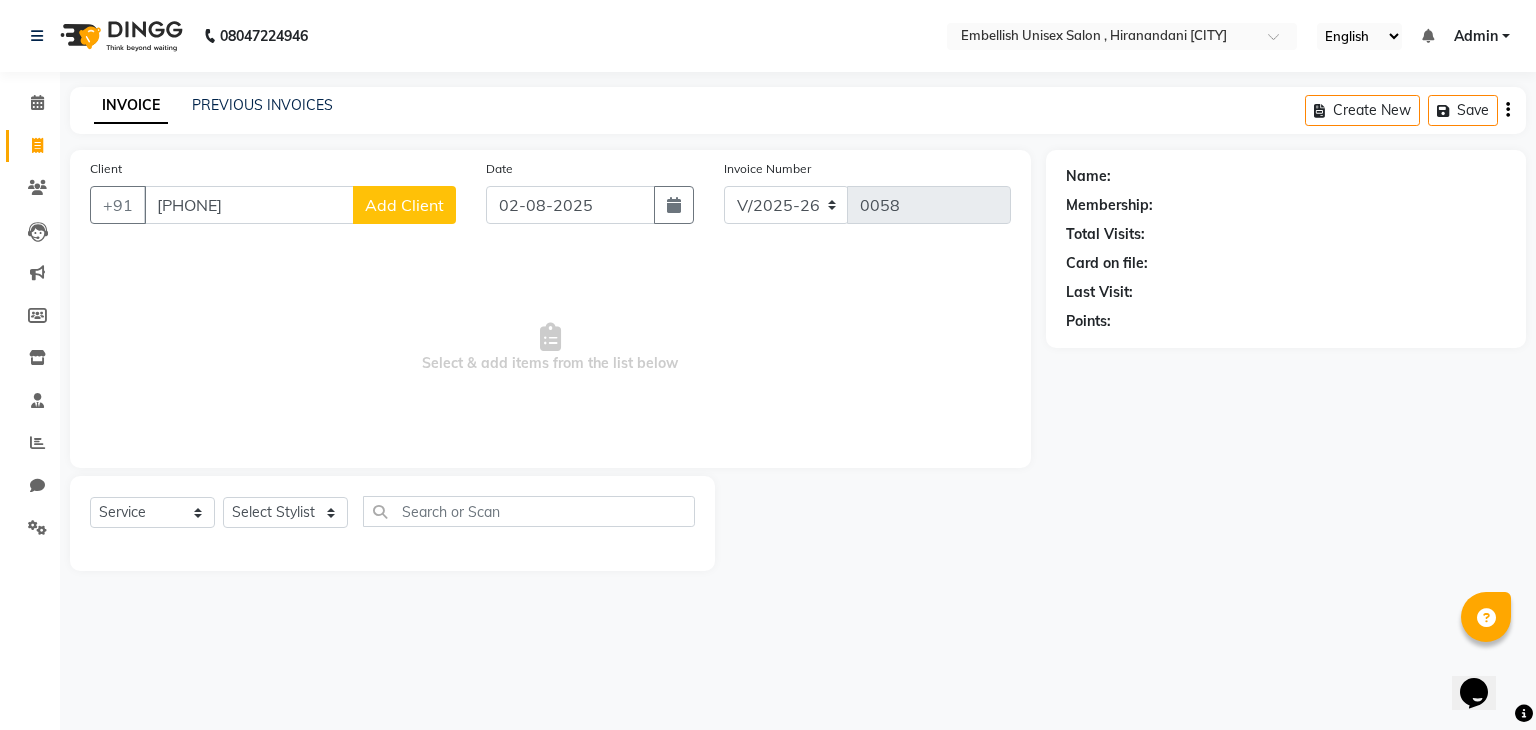 type on "798866589" 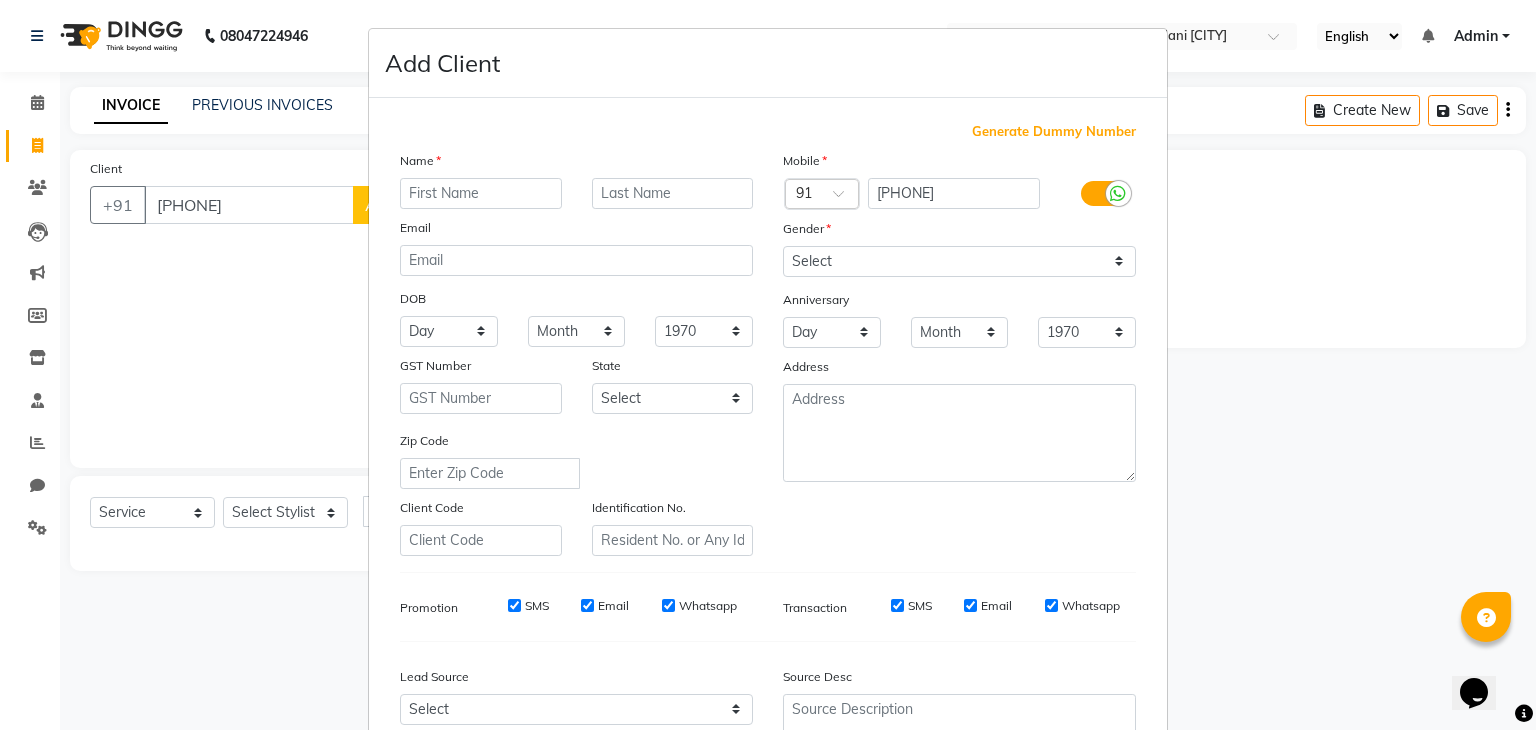 type on "p" 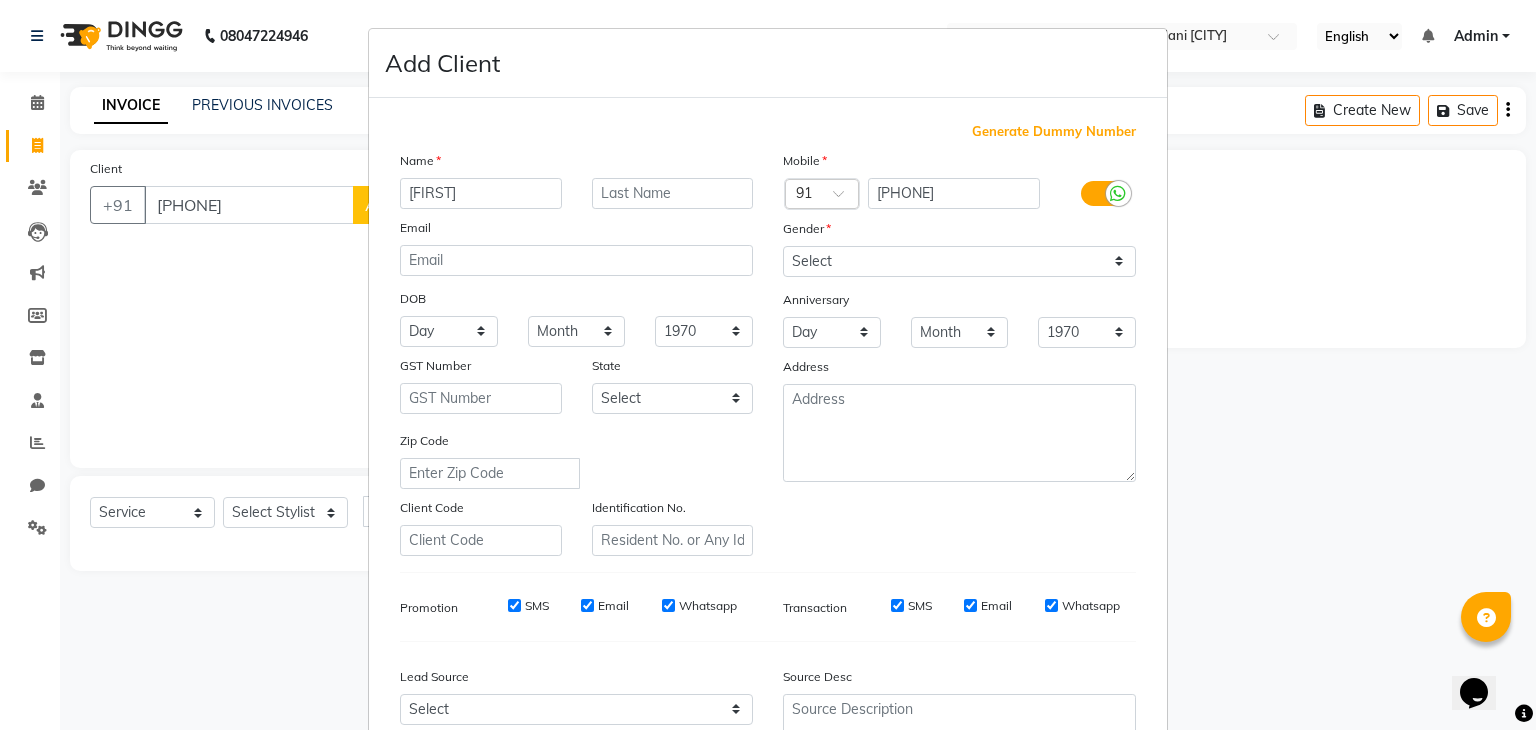type on "Prashul" 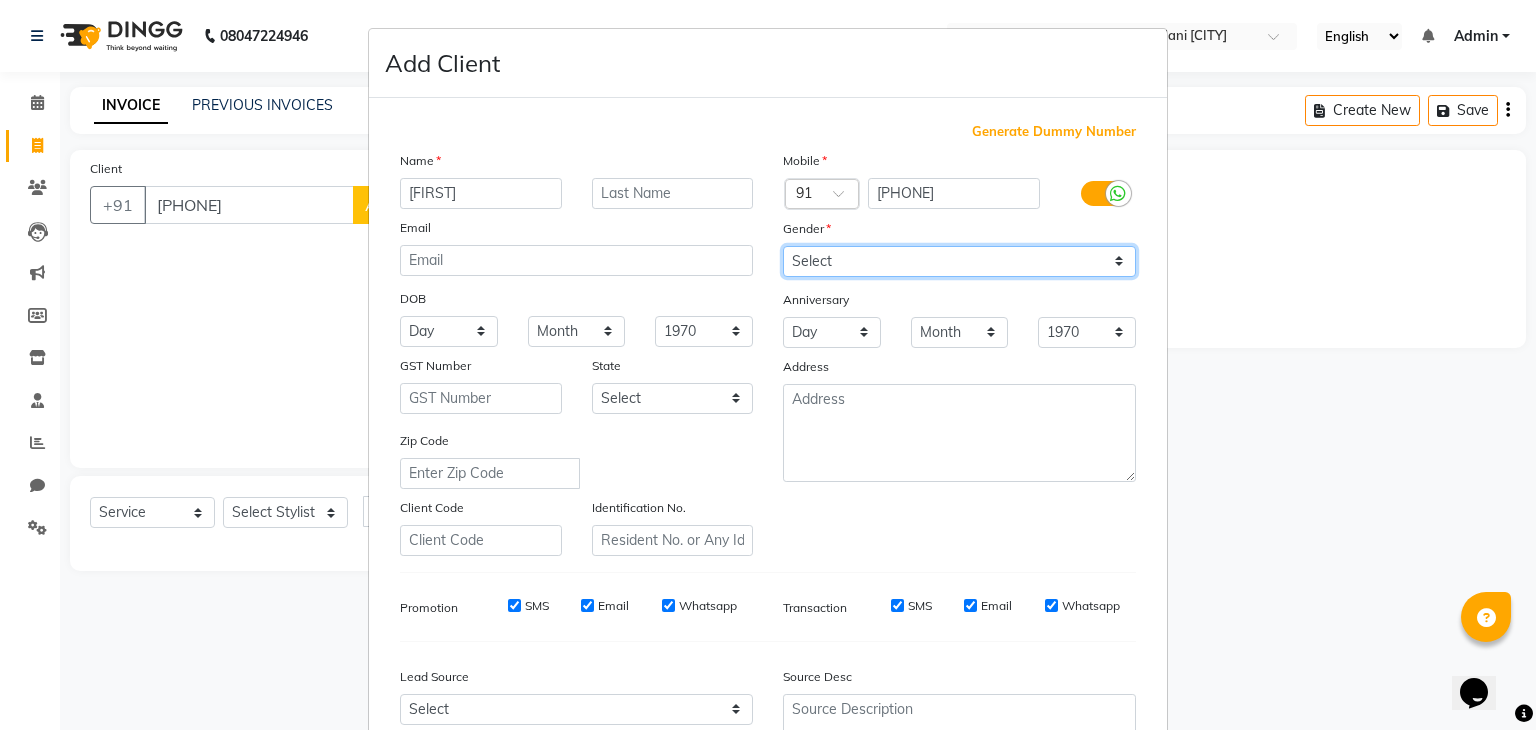 click on "Select Male Female Other Prefer Not To Say" at bounding box center (959, 261) 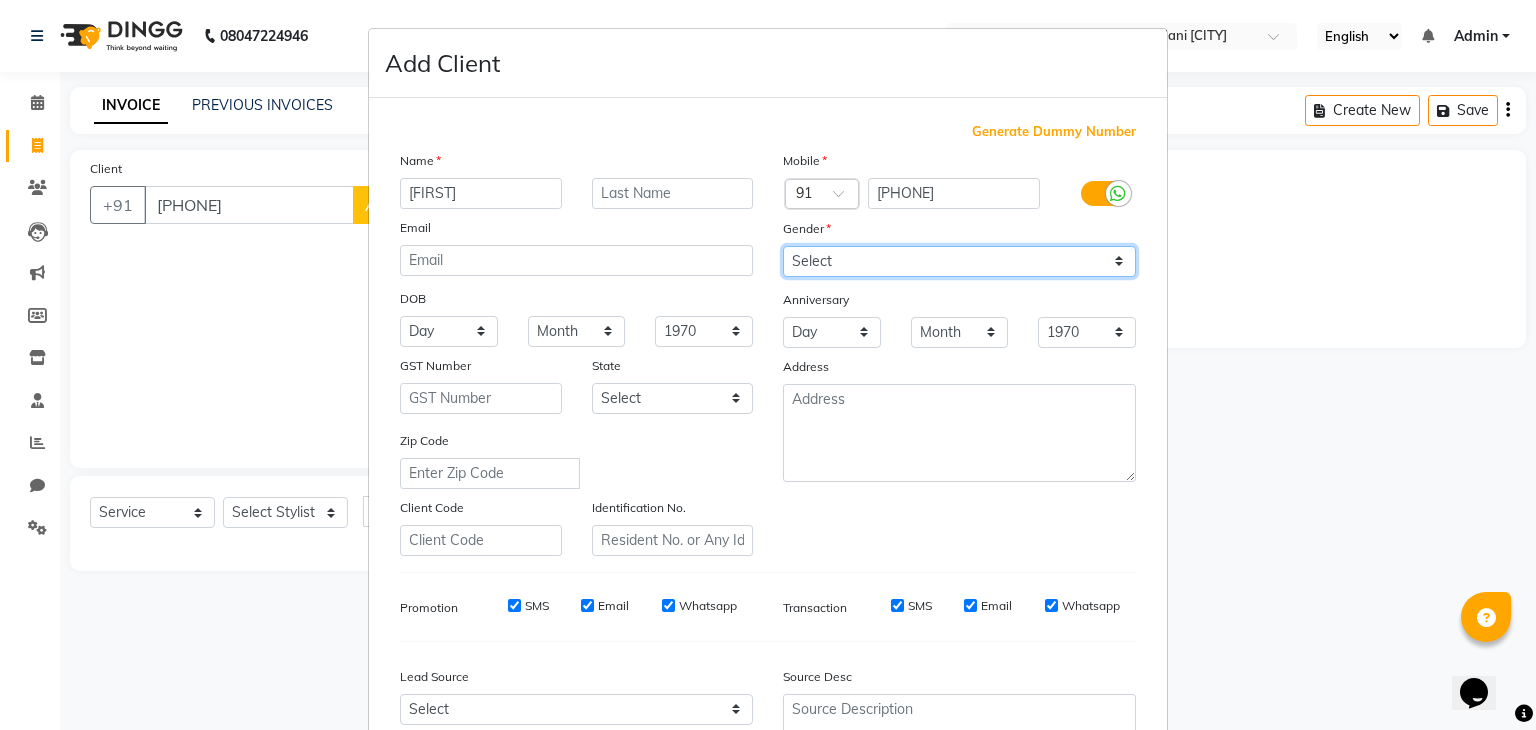 select on "male" 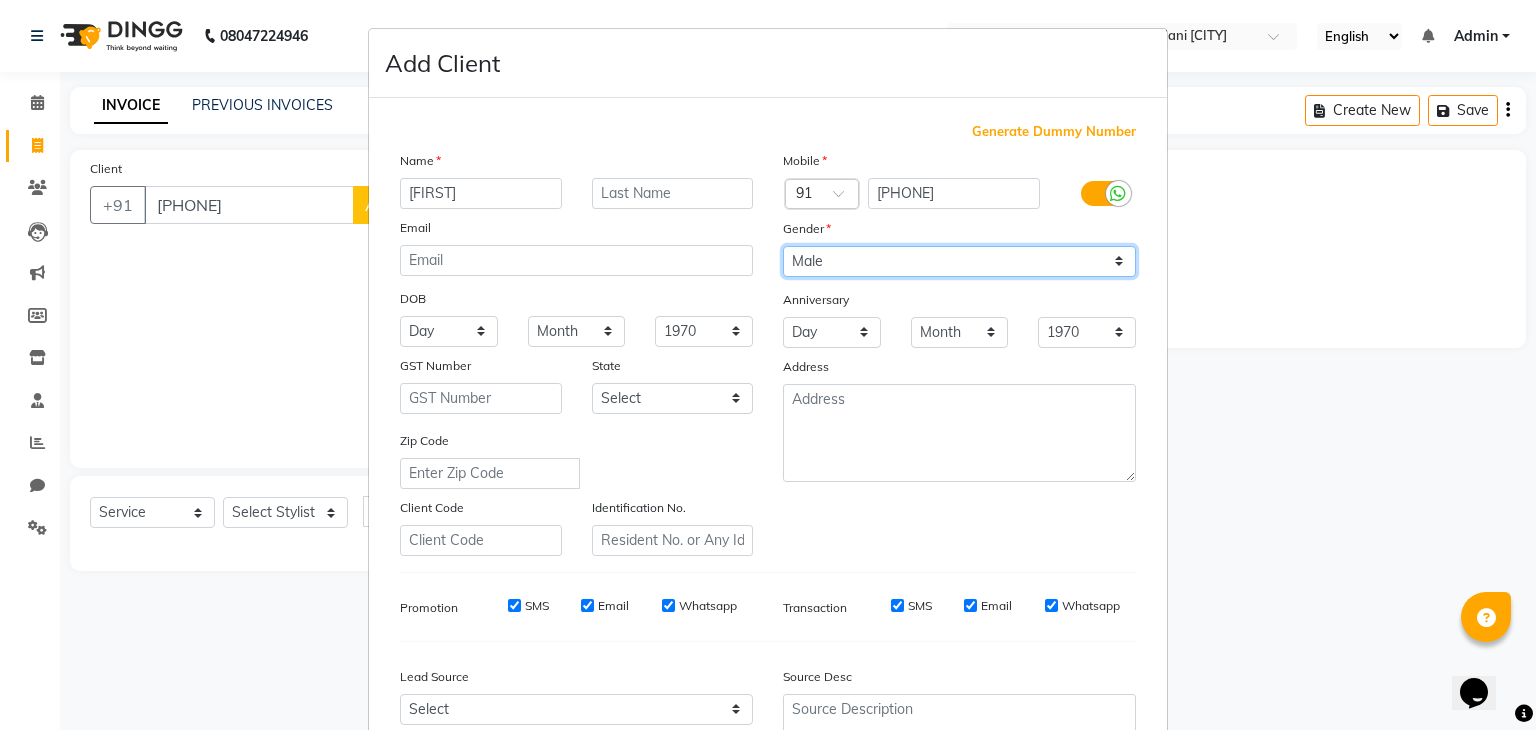 click on "Select Male Female Other Prefer Not To Say" at bounding box center (959, 261) 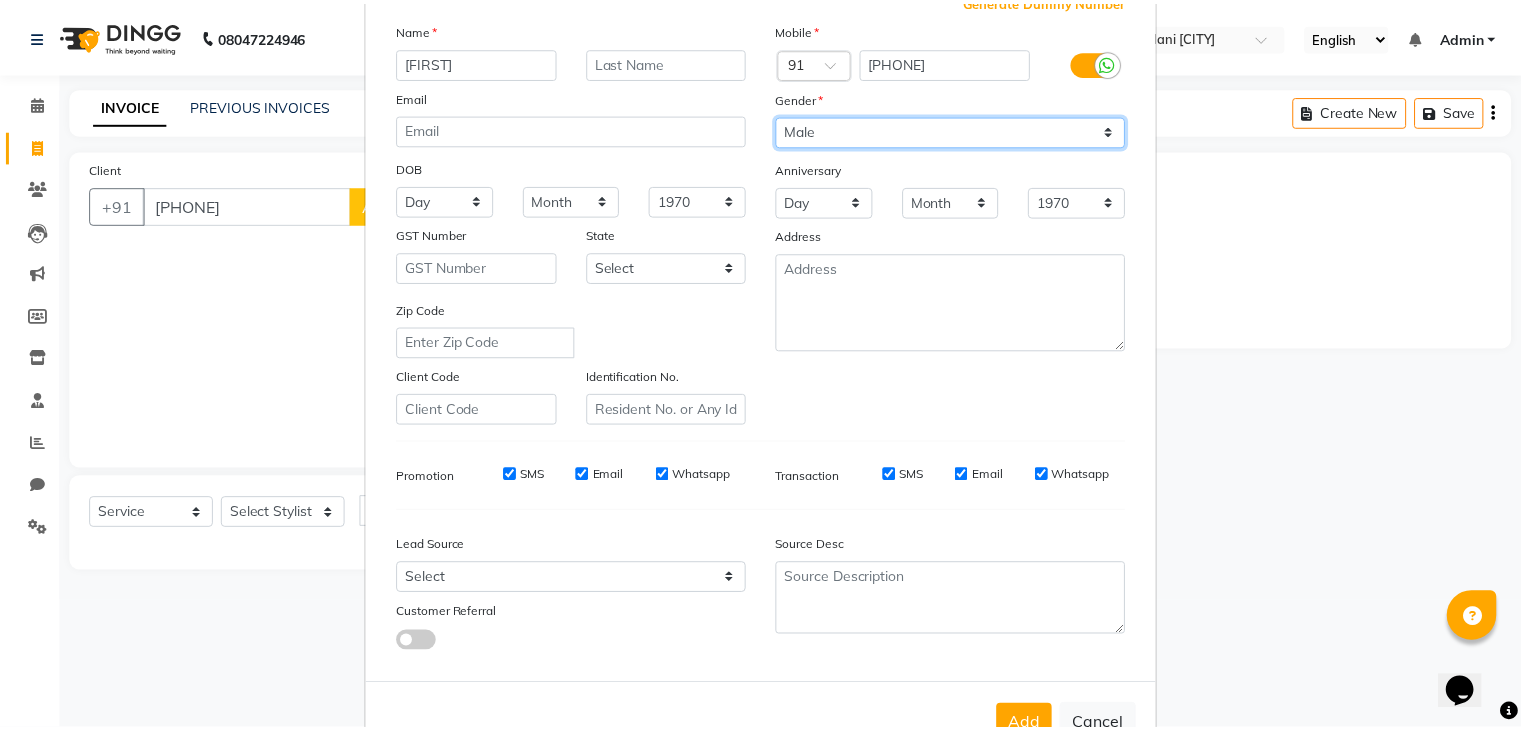 scroll, scrollTop: 203, scrollLeft: 0, axis: vertical 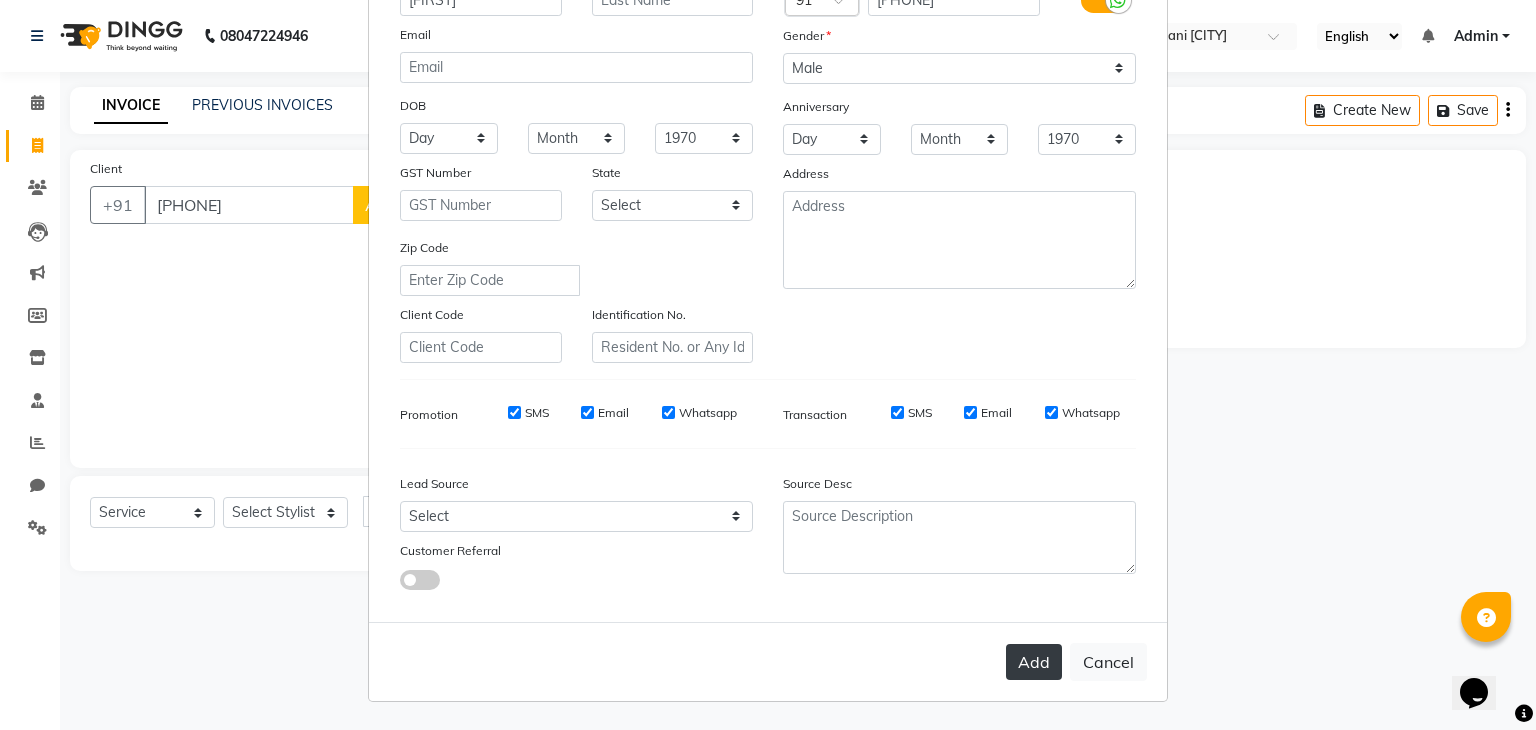 click on "Add" at bounding box center [1034, 662] 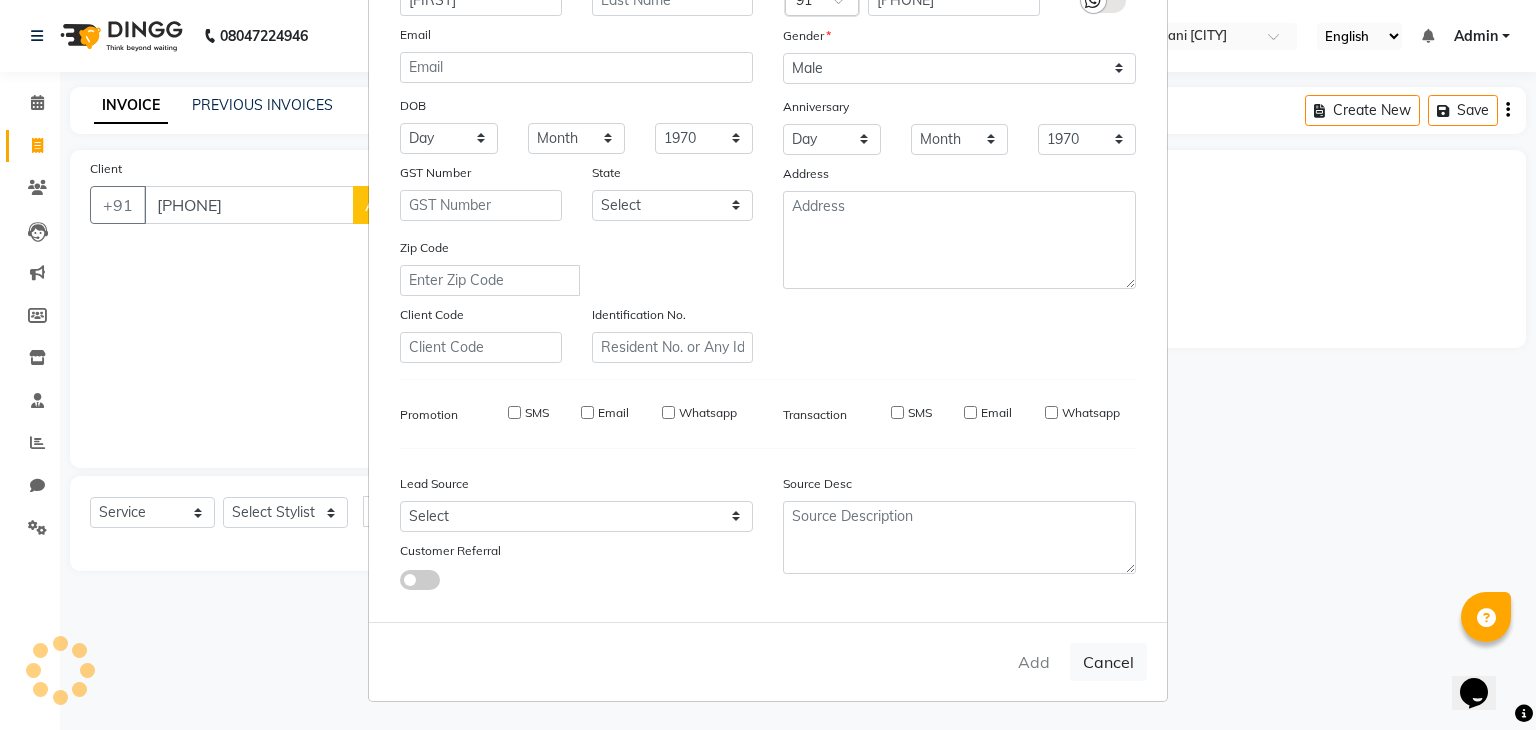 type 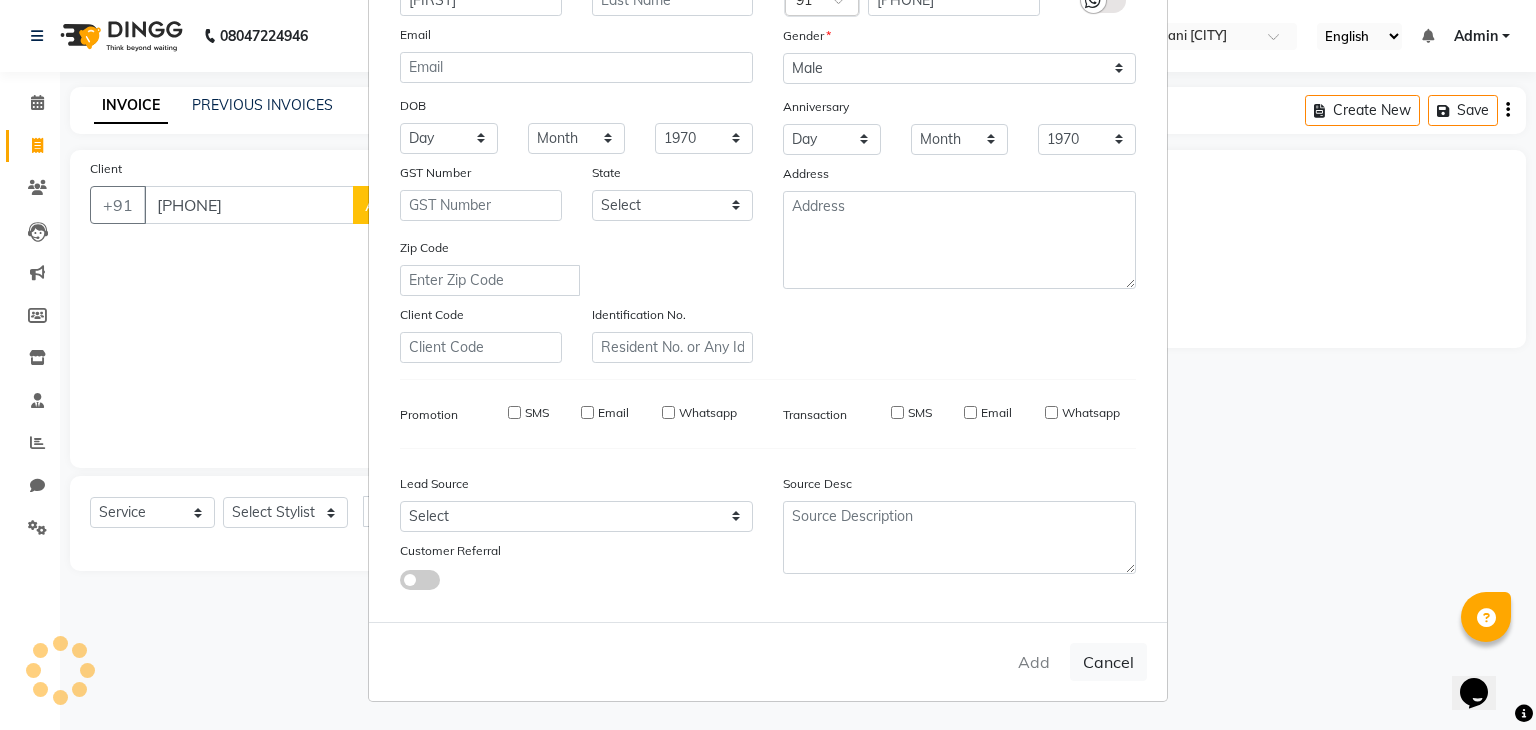 select 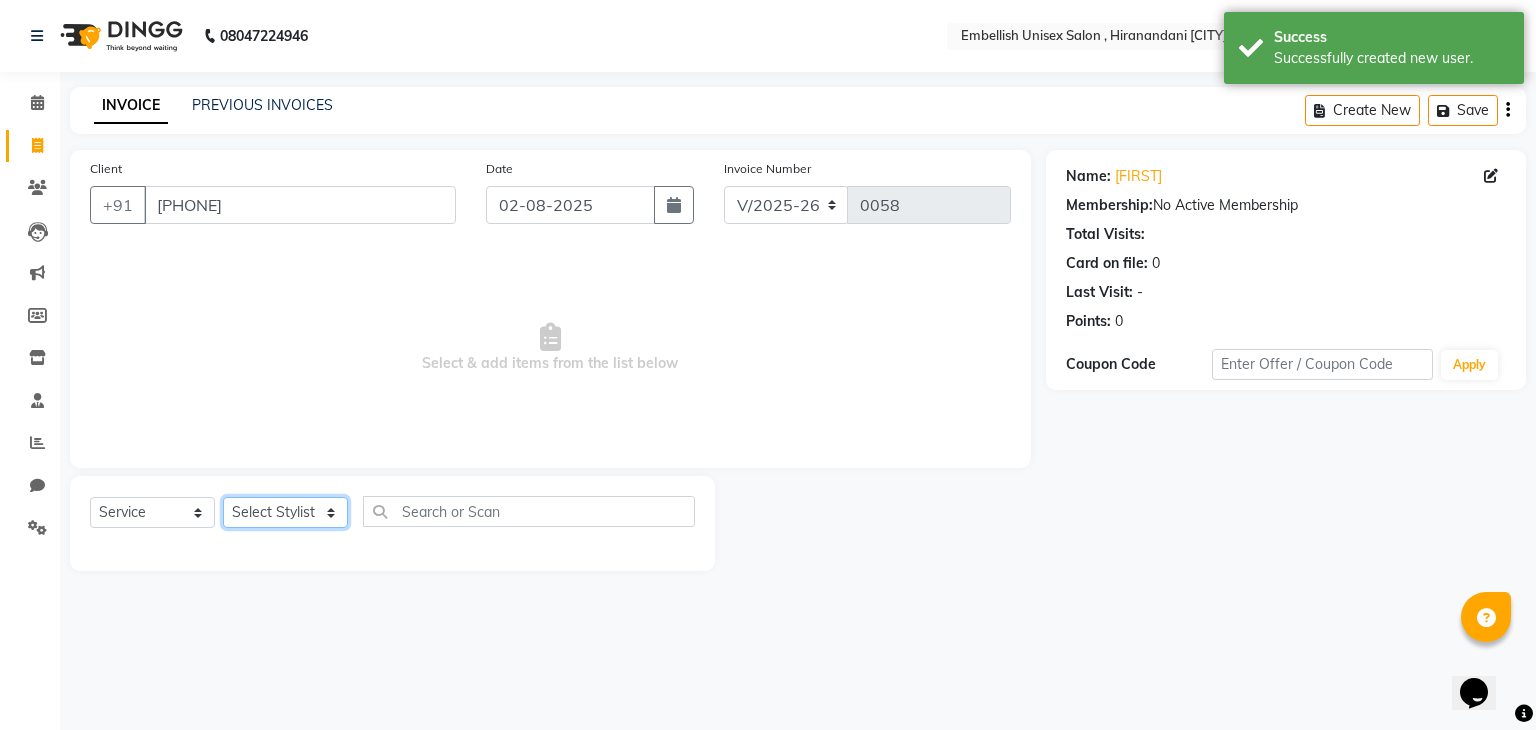 click on "Select Stylist Ayan Poonam Samir Tappu Vaishnavi" 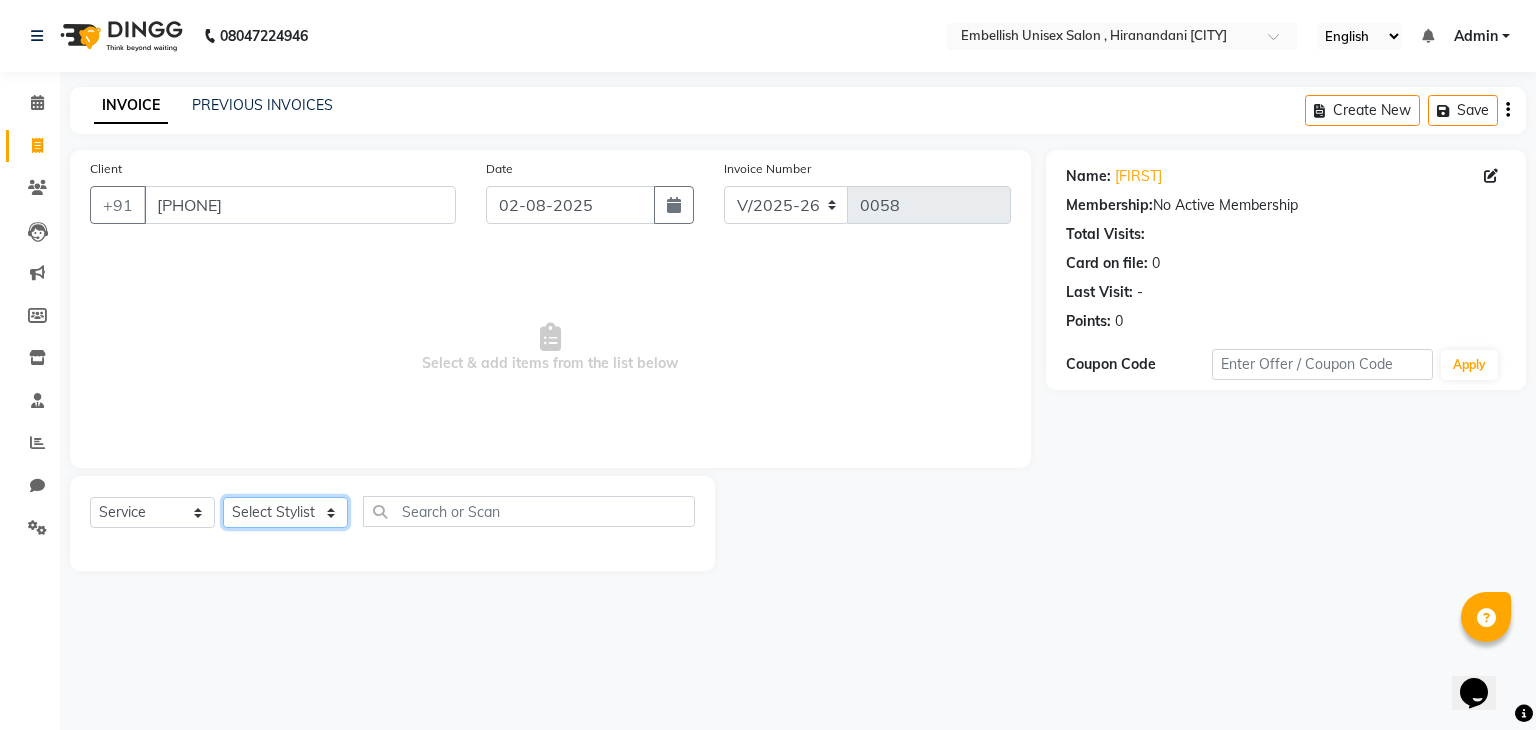 select on "87270" 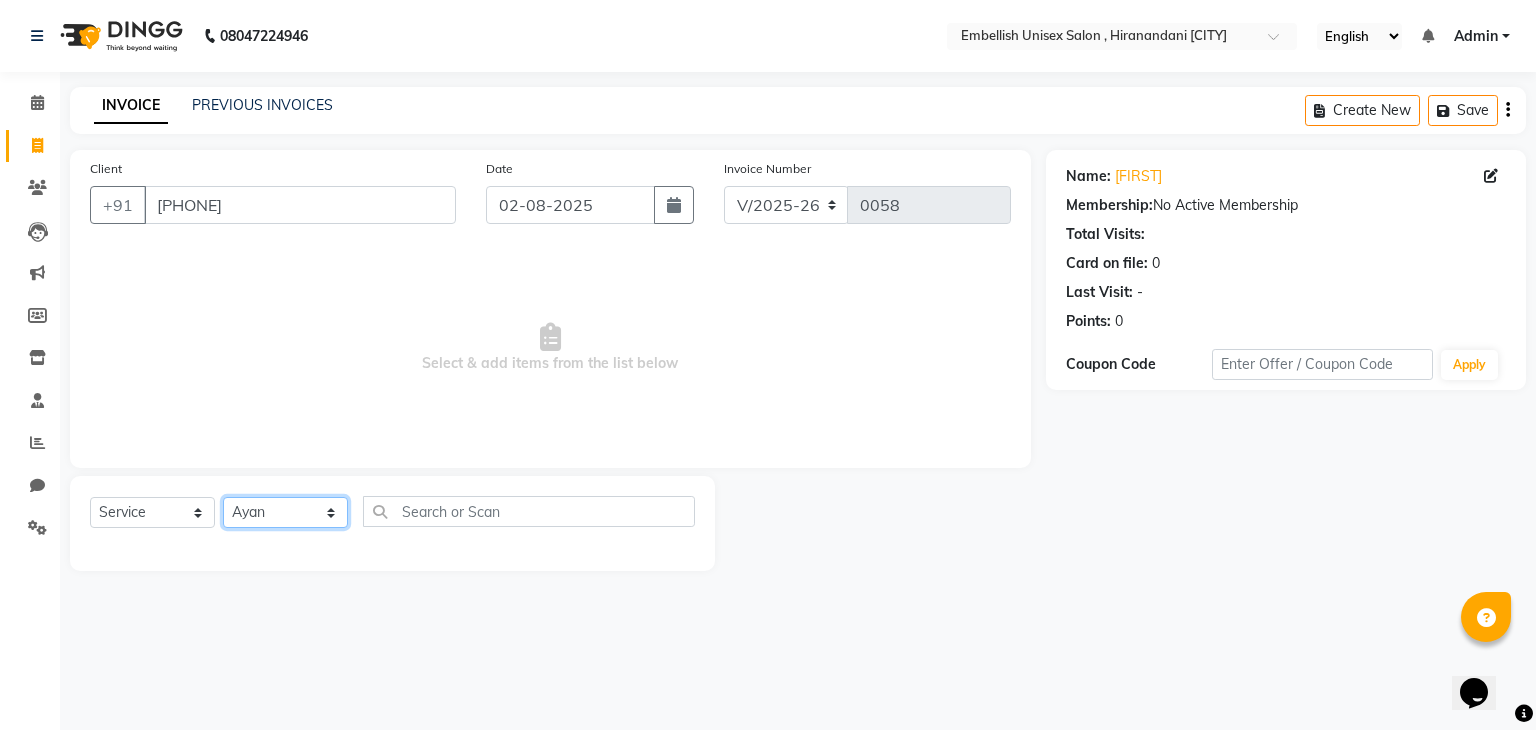 click on "Select Stylist Ayan Poonam Samir Tappu Vaishnavi" 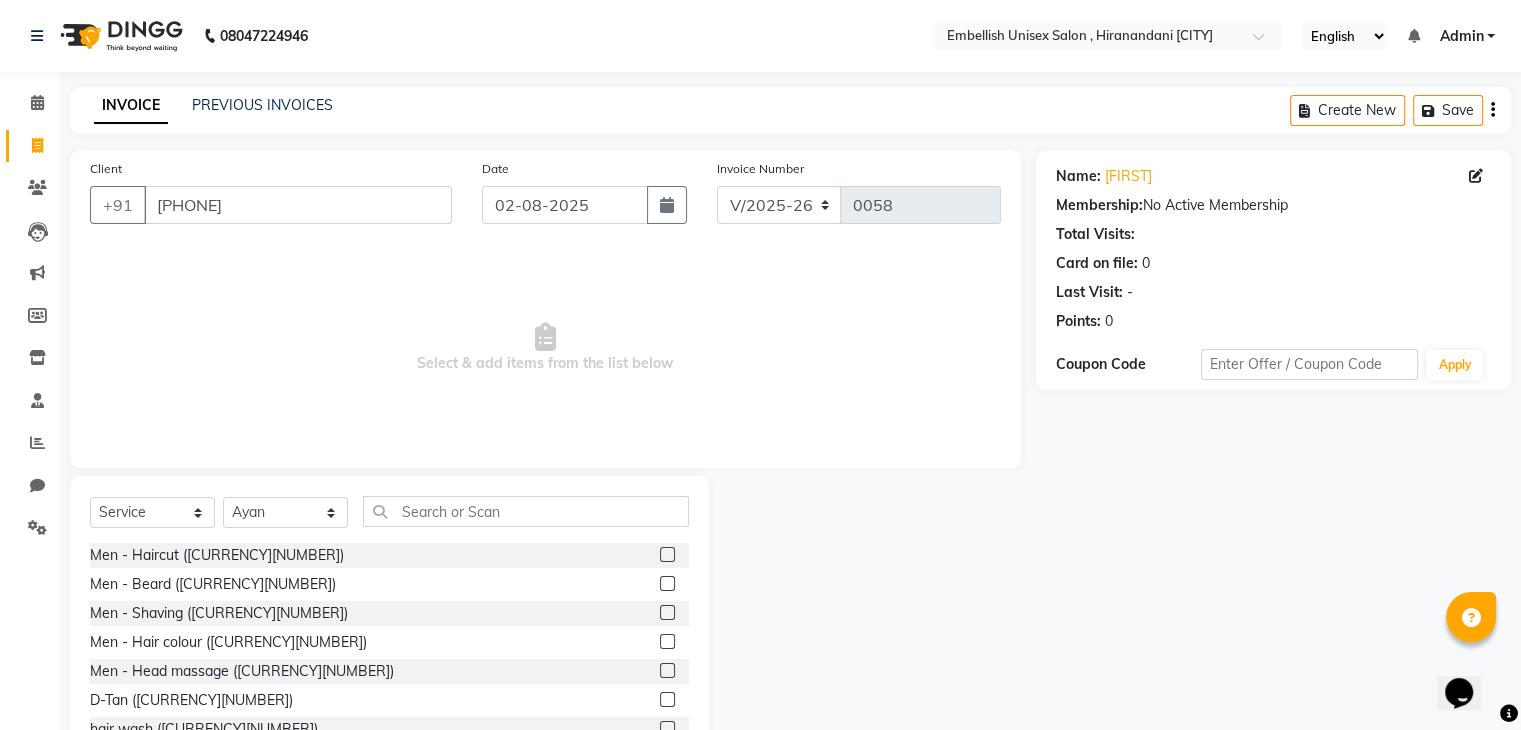 click on "Men - Haircut (₹200)" 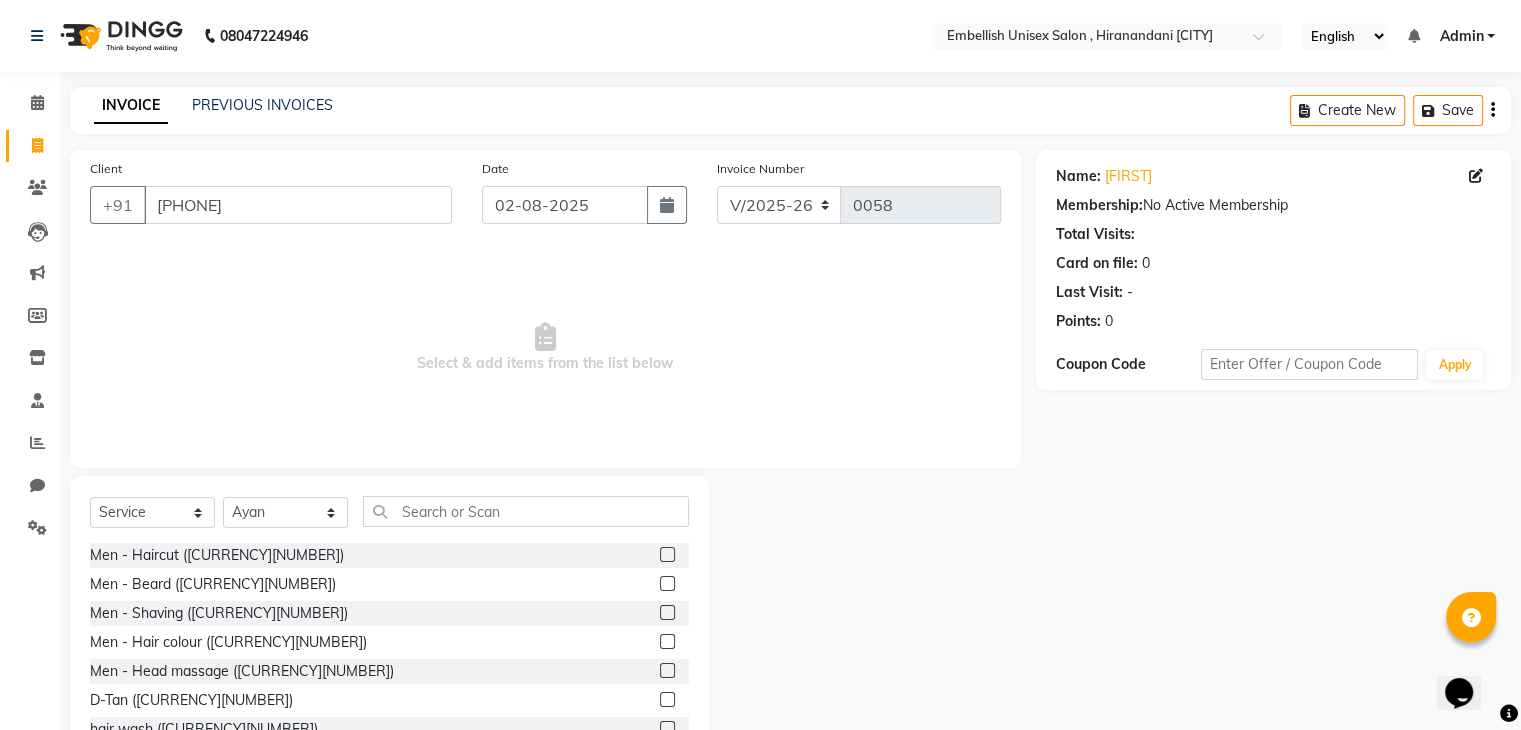 click 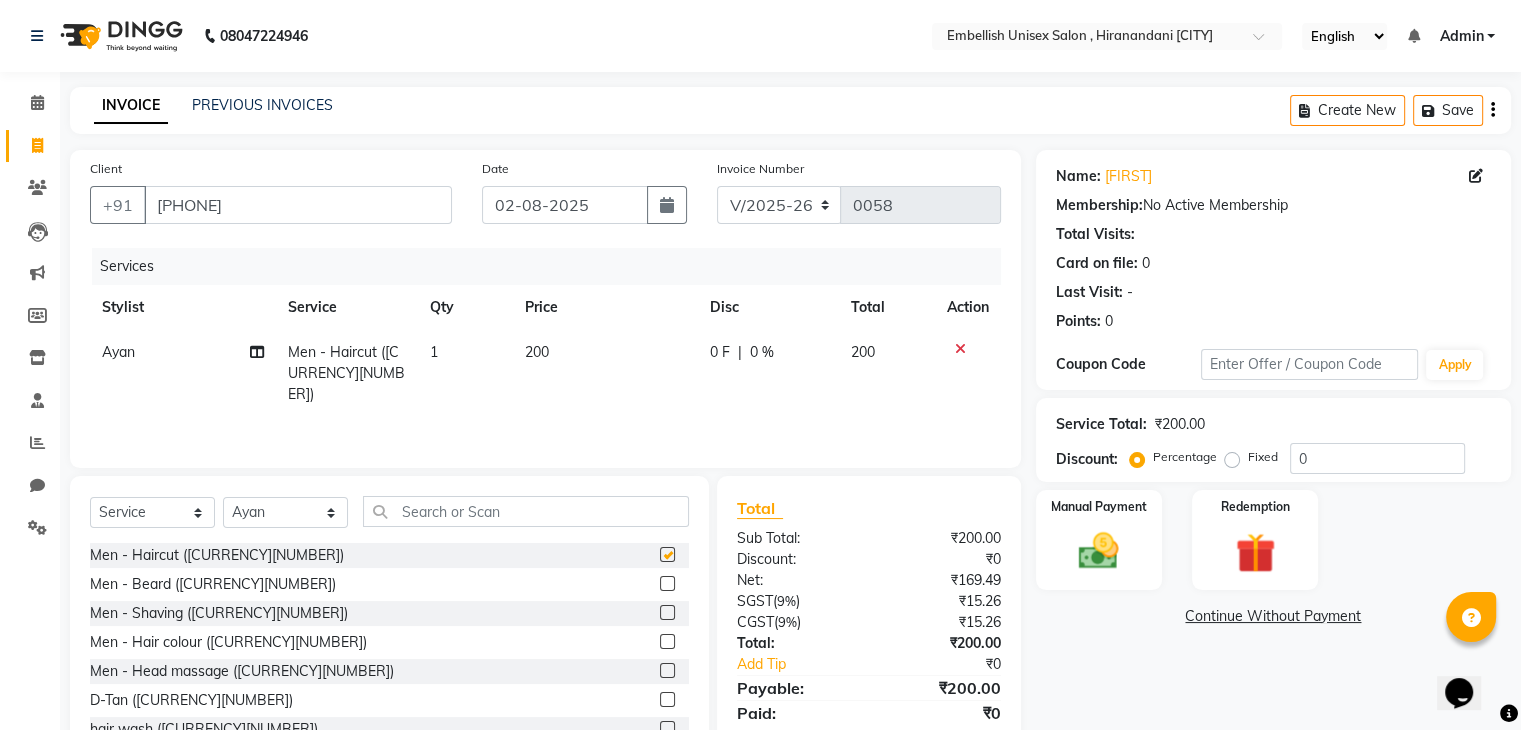checkbox on "false" 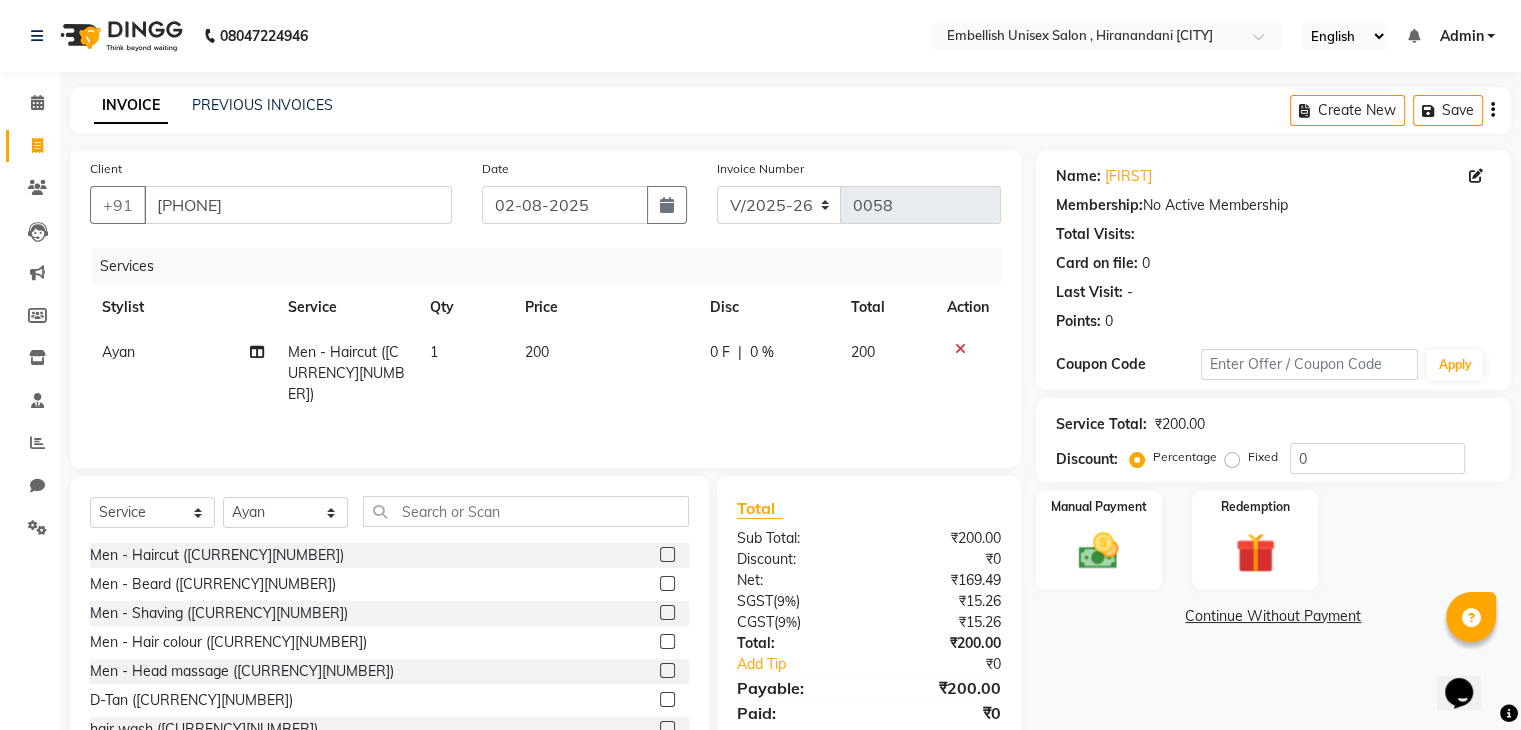 click 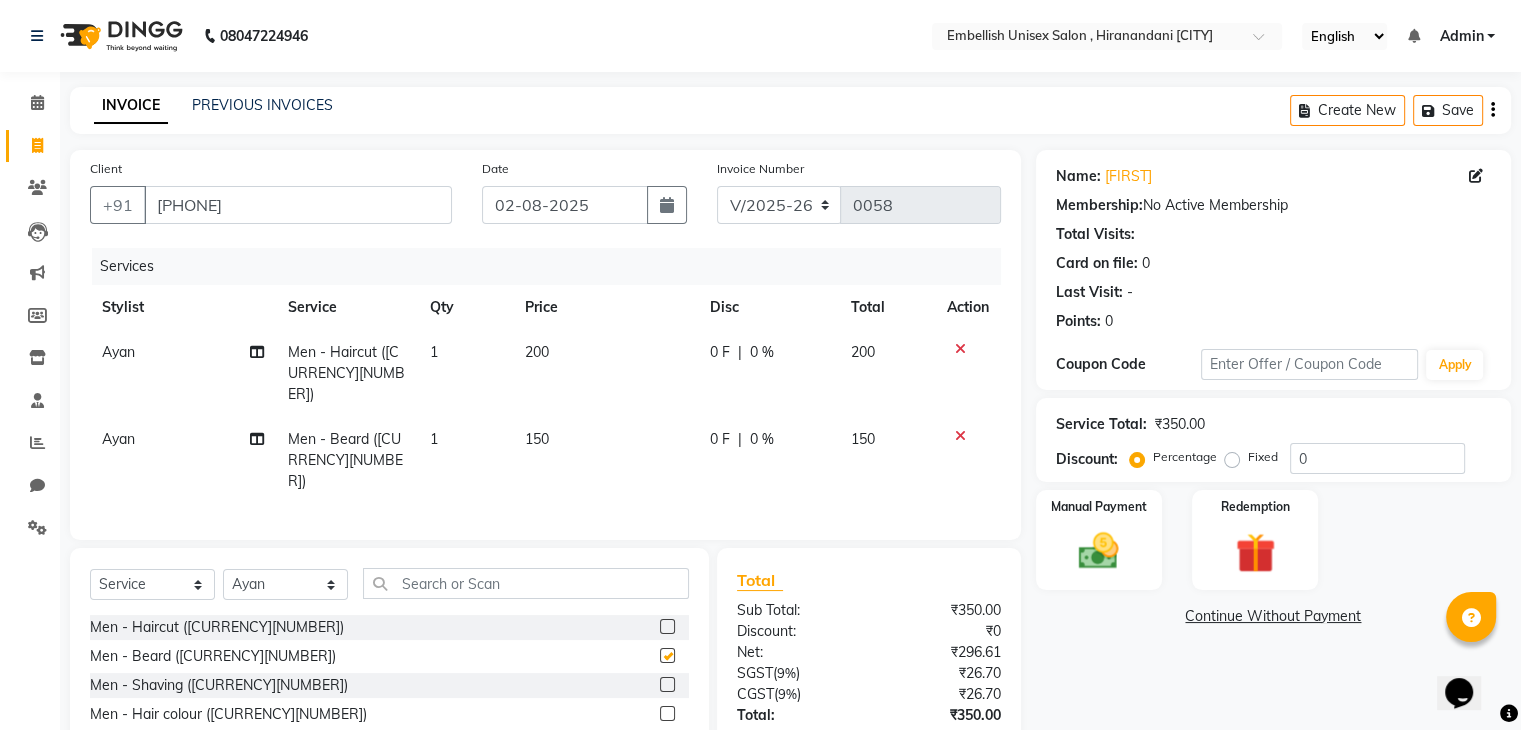 checkbox on "false" 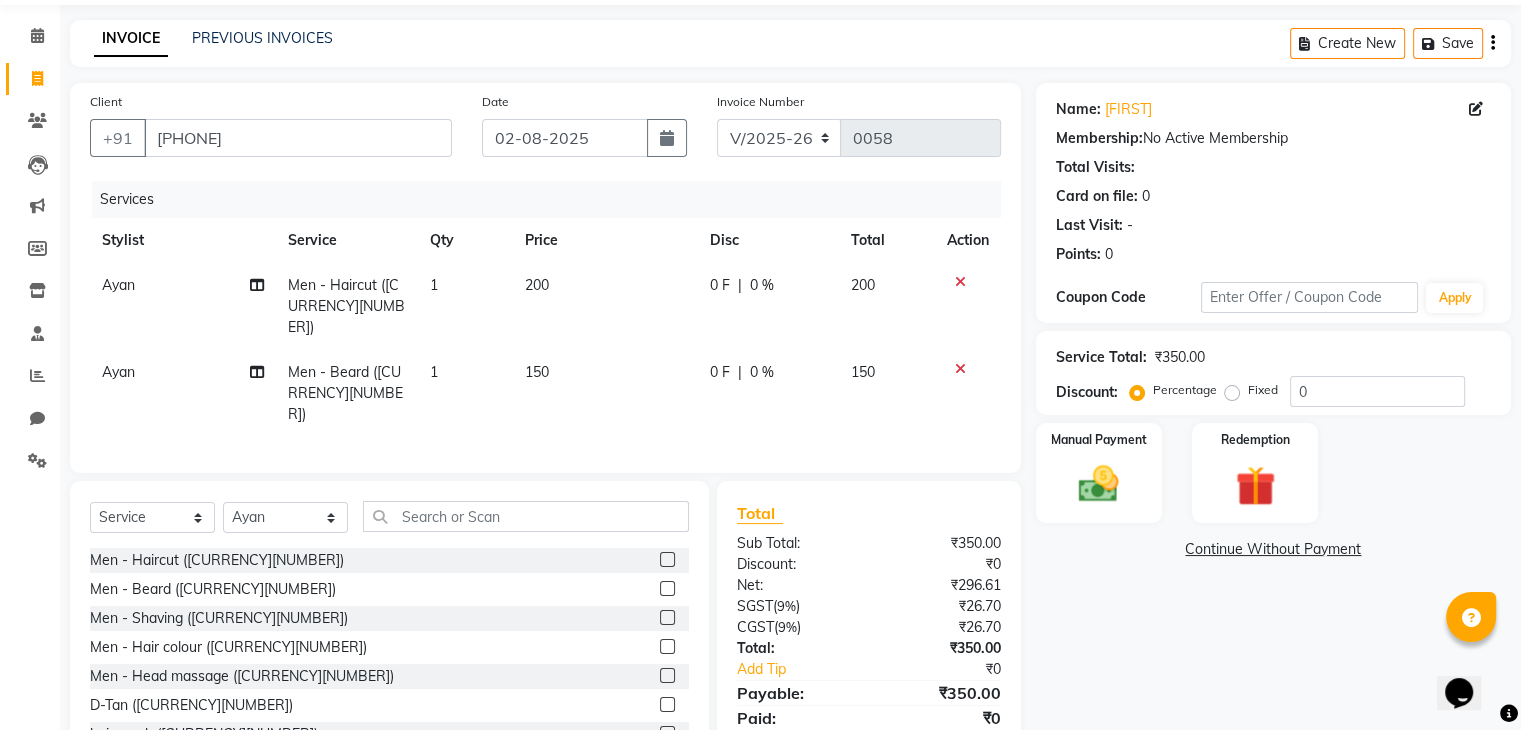 scroll, scrollTop: 64, scrollLeft: 0, axis: vertical 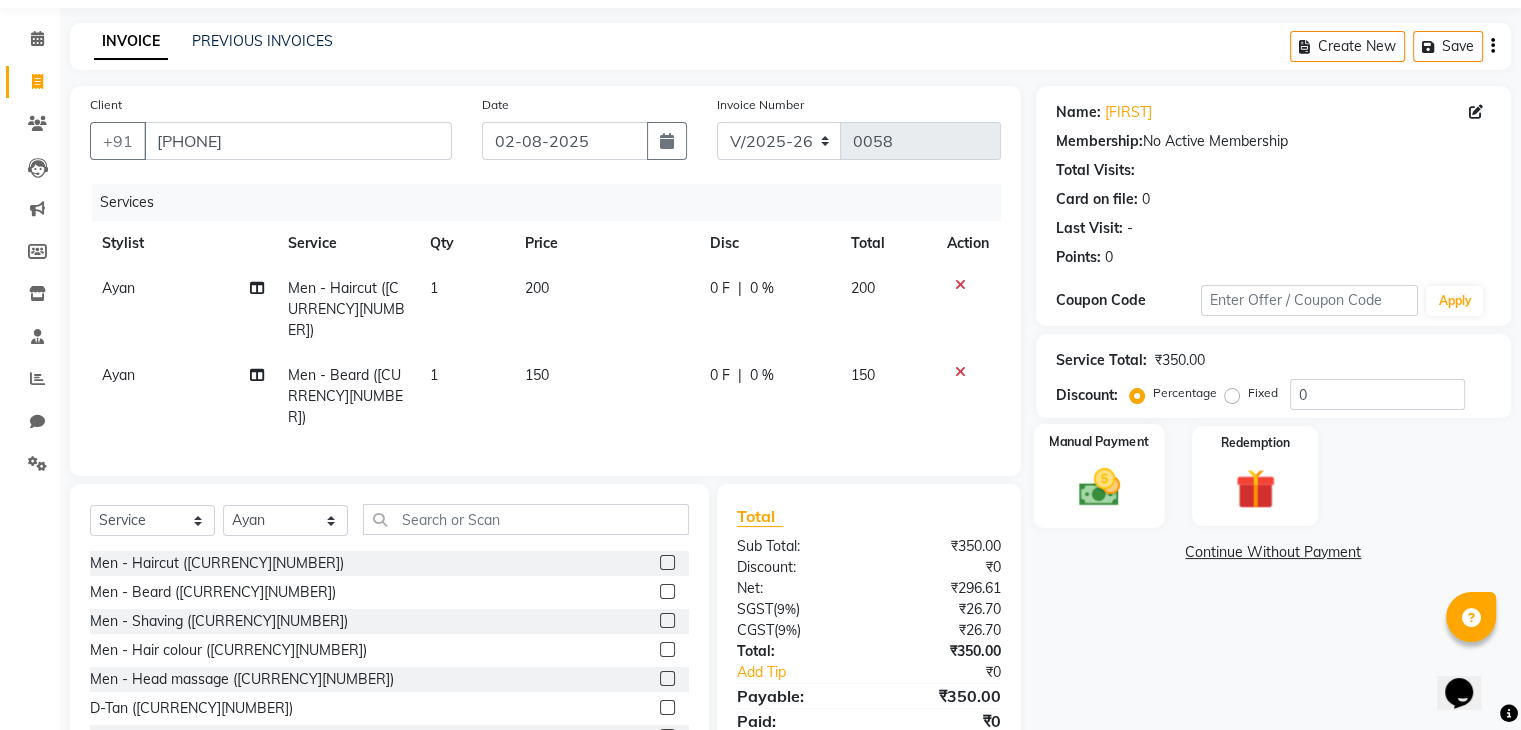 click 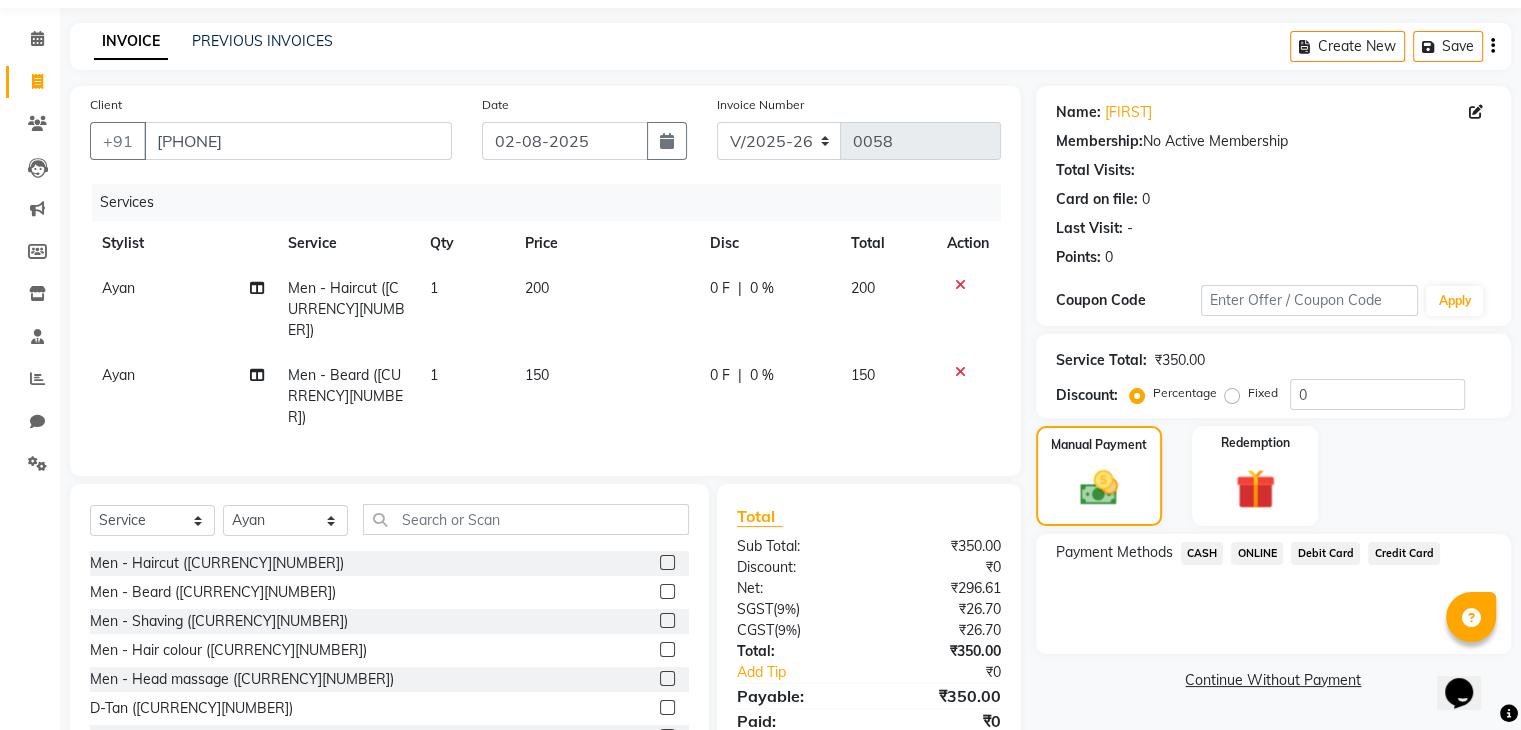 click on "ONLINE" 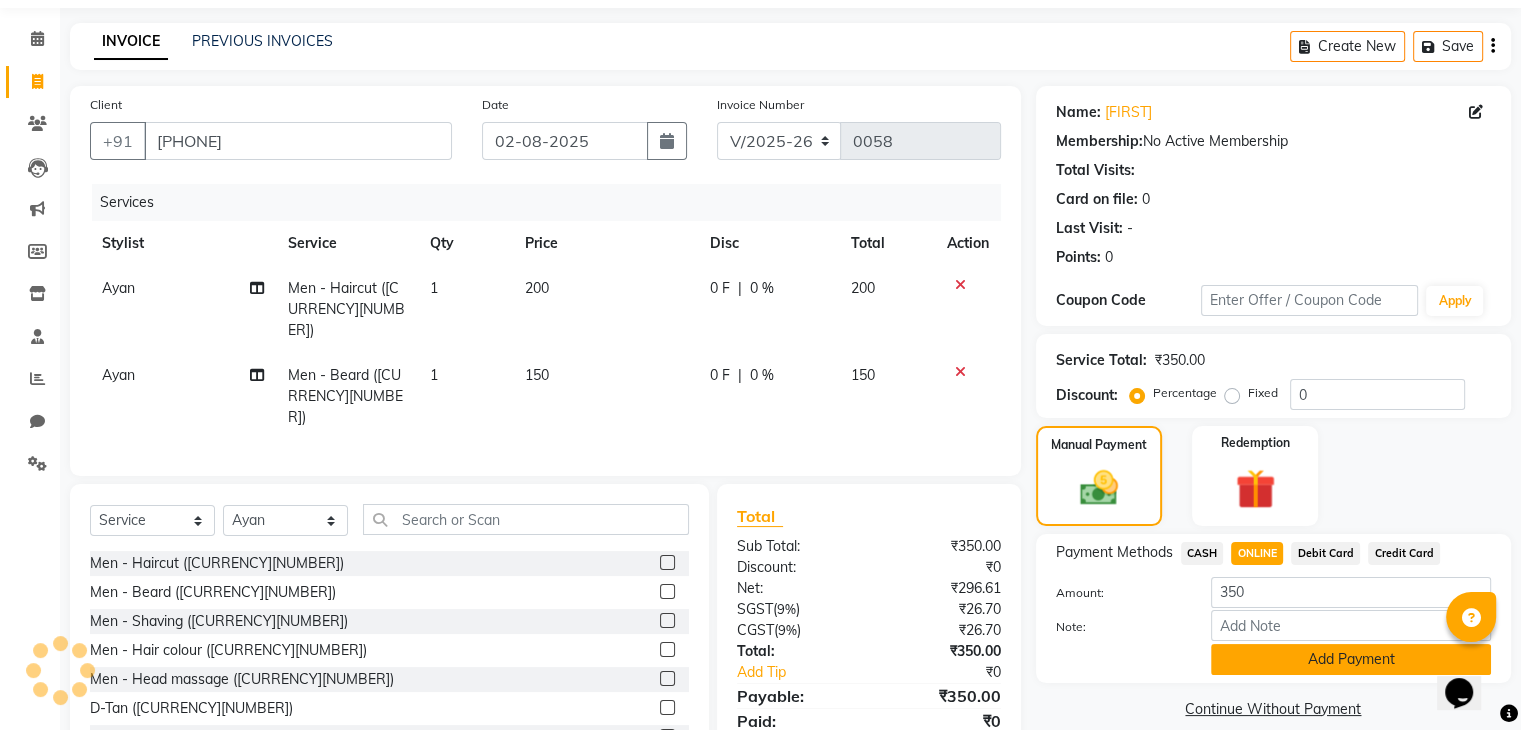 click on "Add Payment" 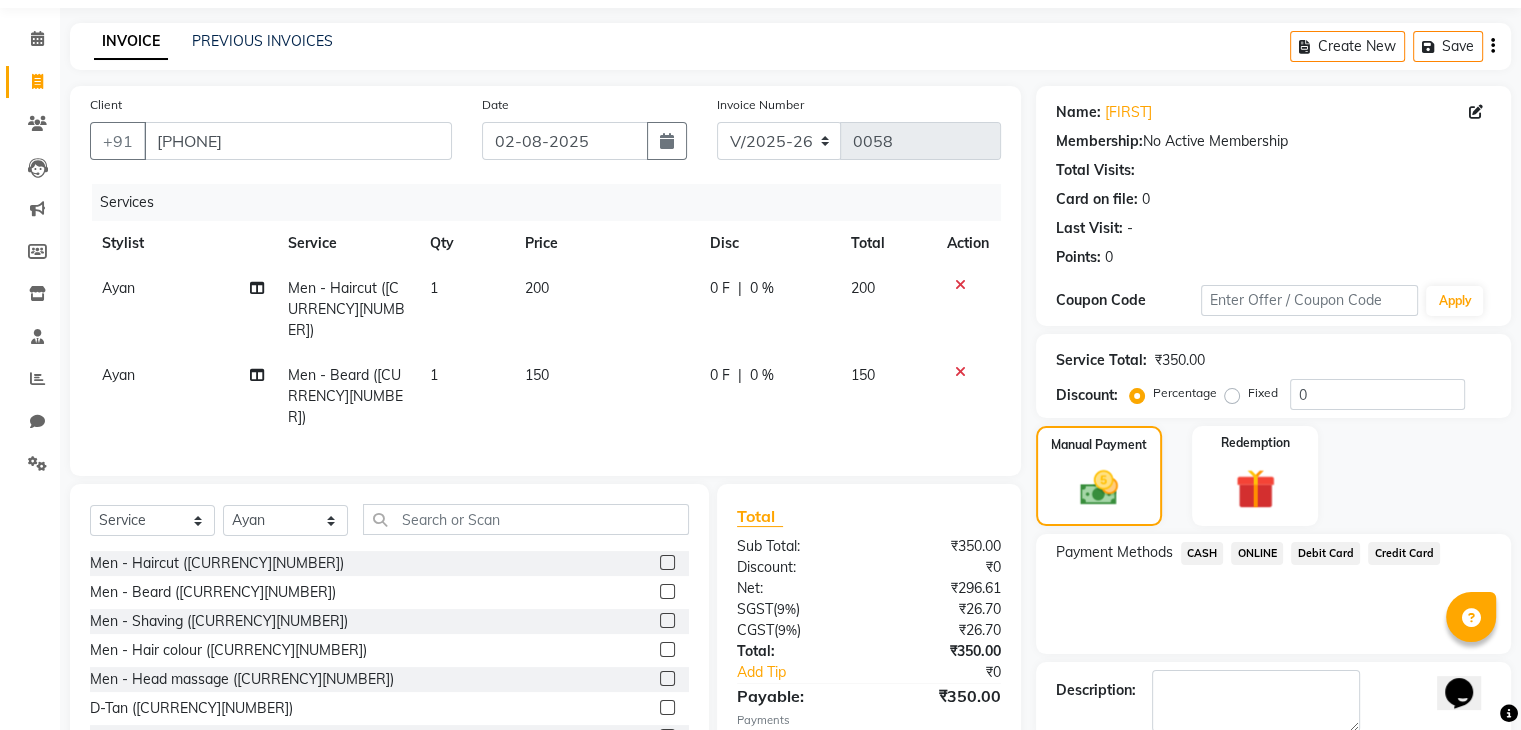 scroll, scrollTop: 171, scrollLeft: 0, axis: vertical 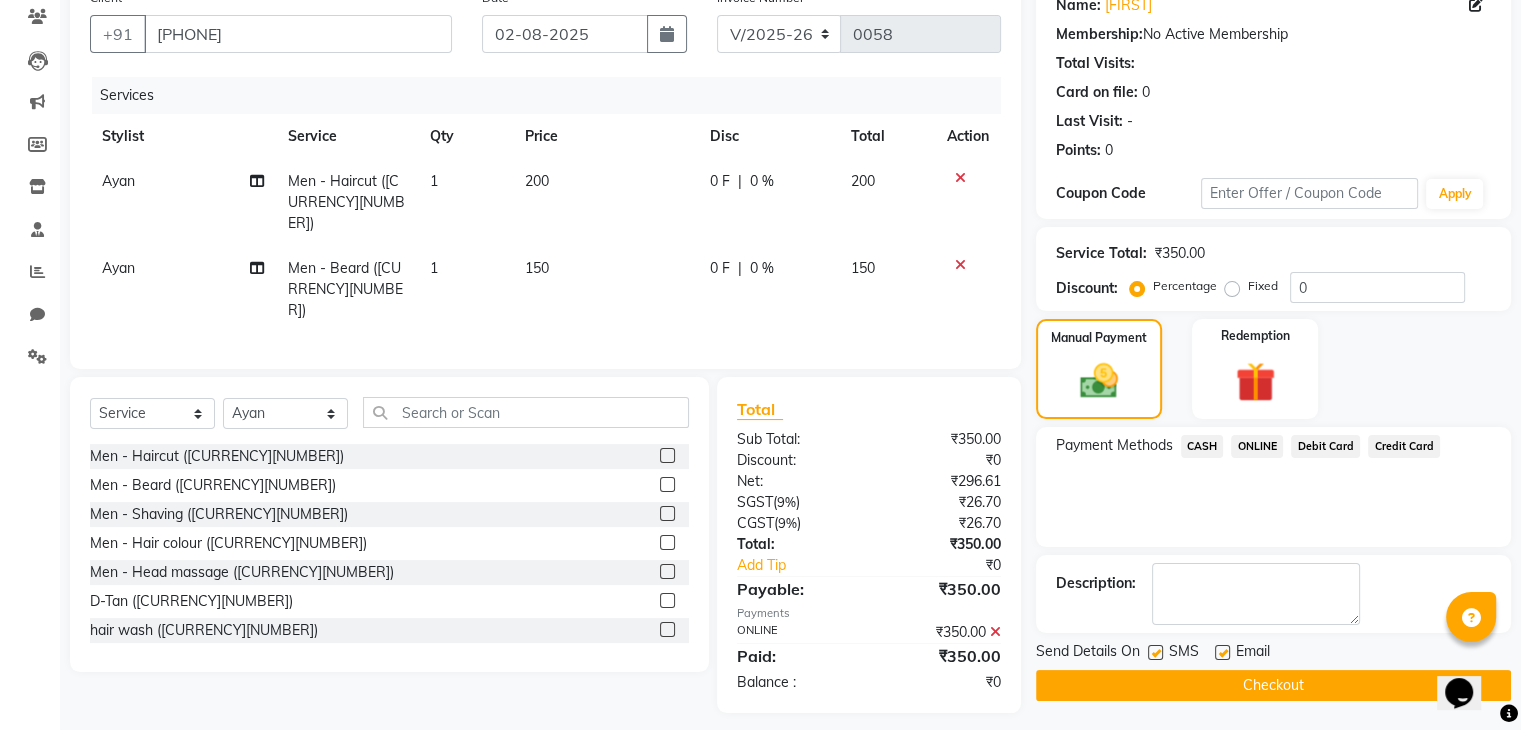 click on "Checkout" 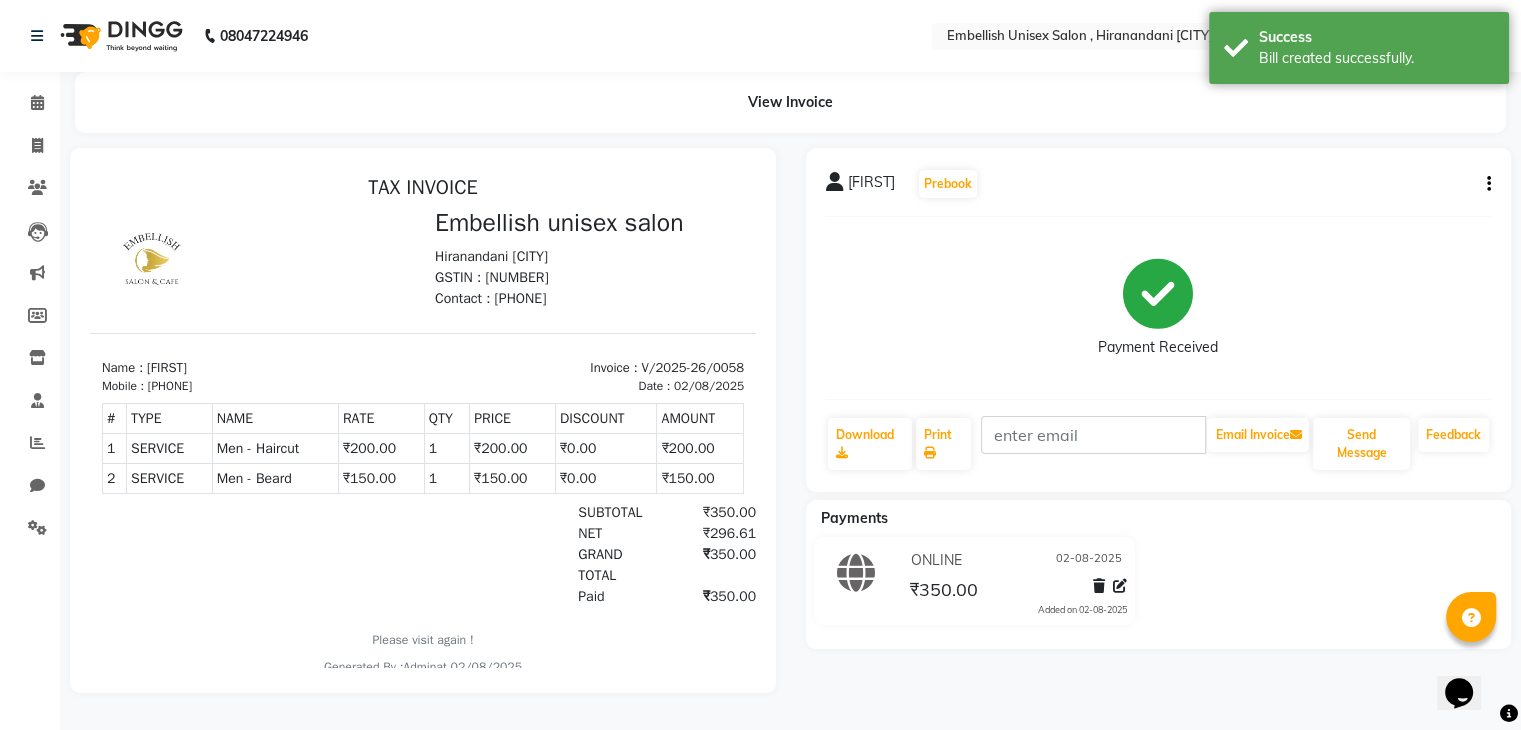 scroll, scrollTop: 0, scrollLeft: 0, axis: both 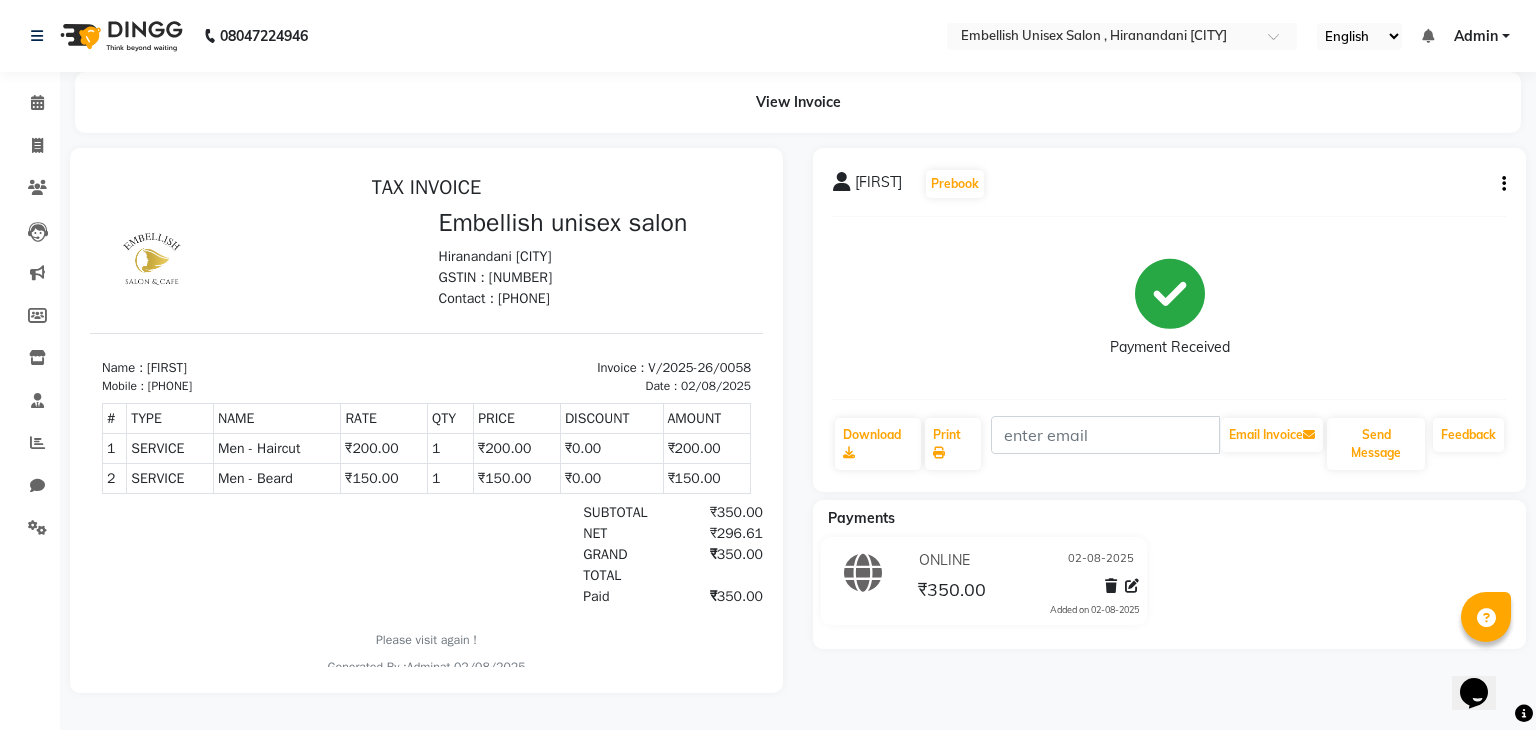 select on "8665" 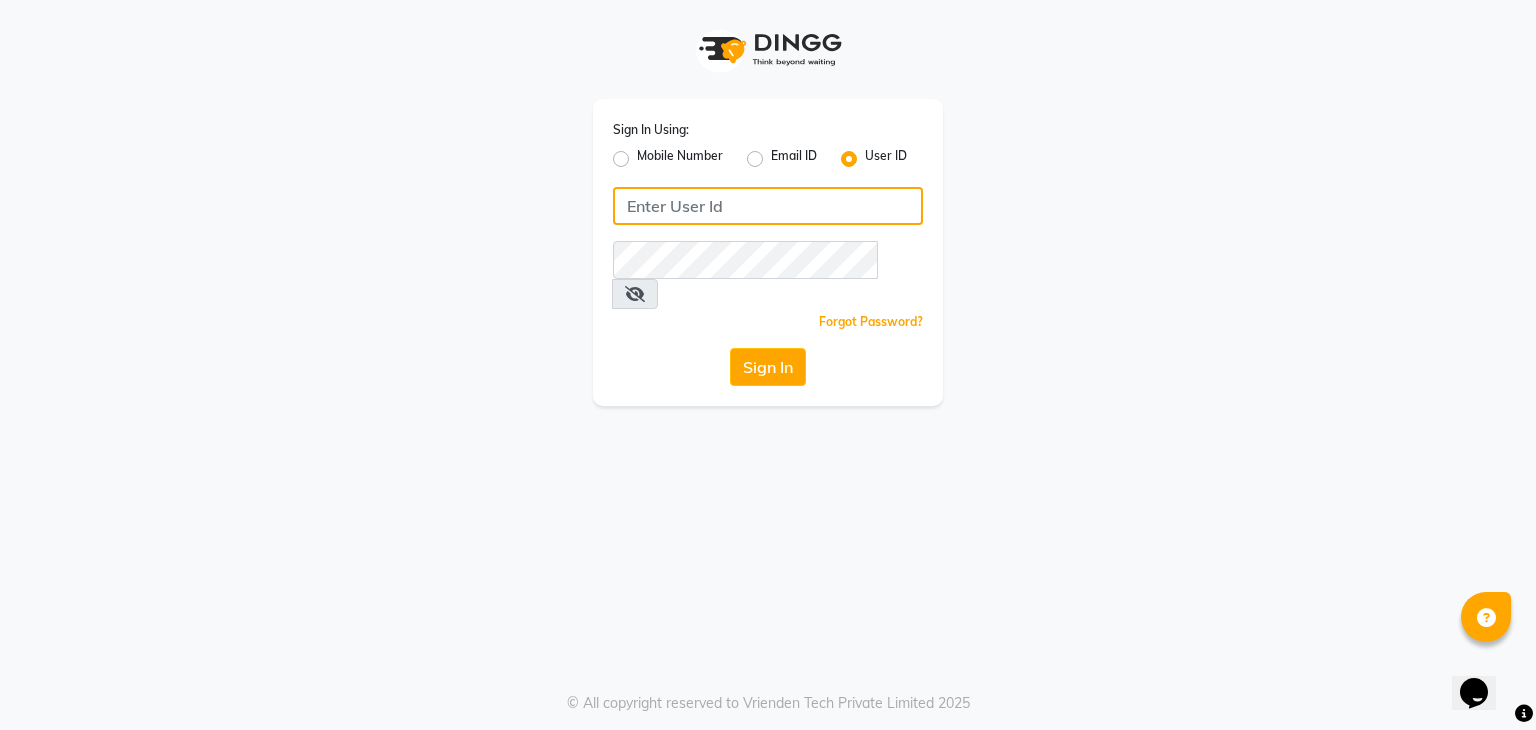type on "embellishunisexsalon" 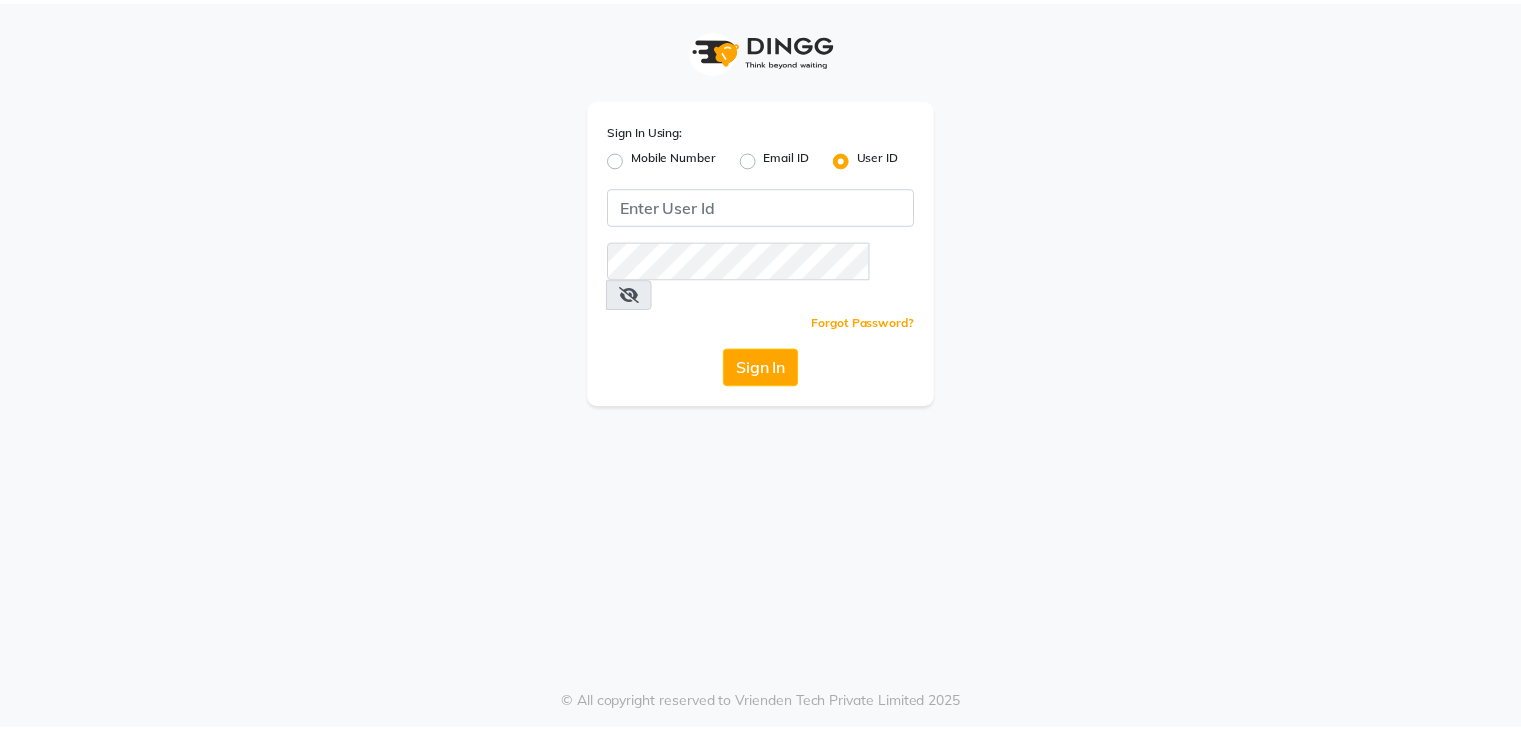 scroll, scrollTop: 0, scrollLeft: 0, axis: both 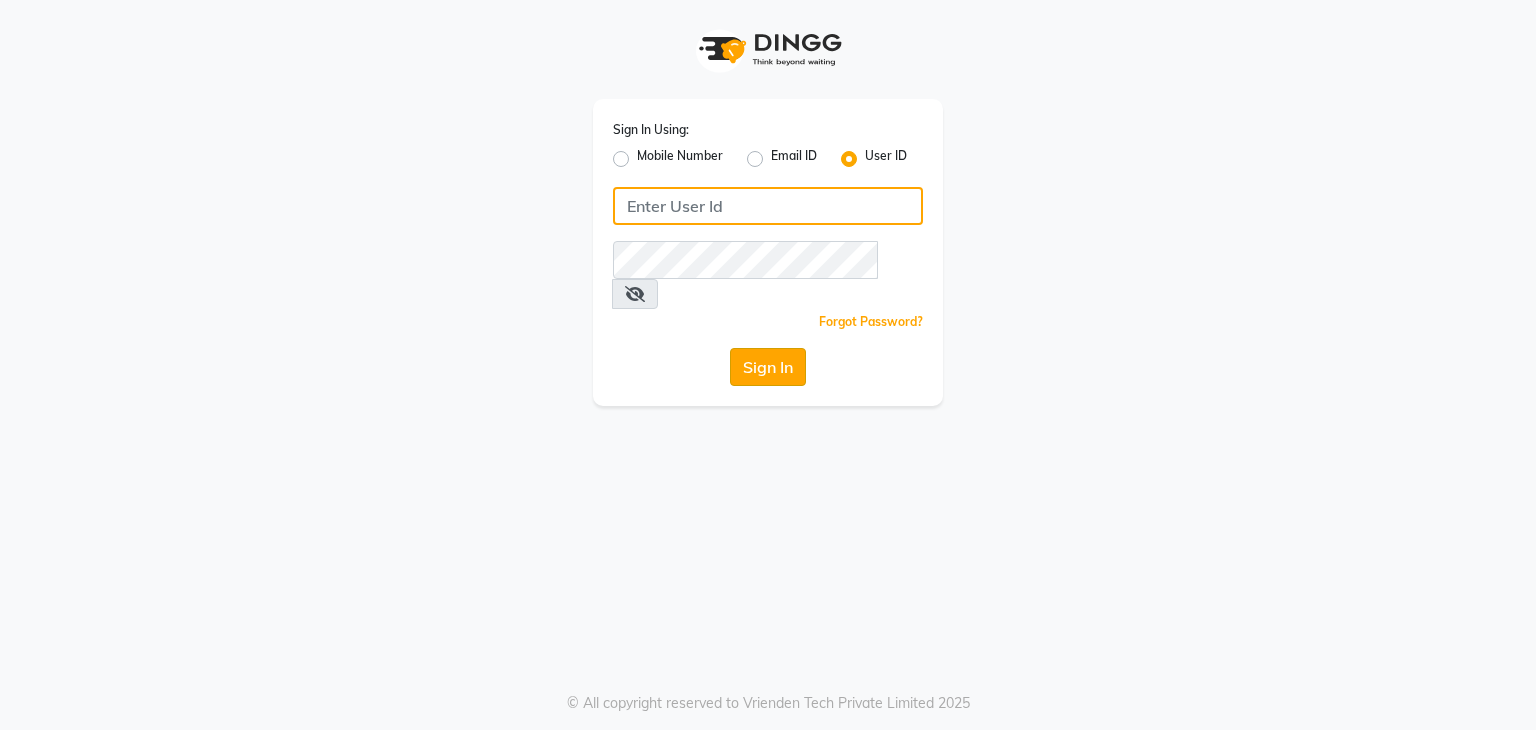 type on "embellishunisexsalon" 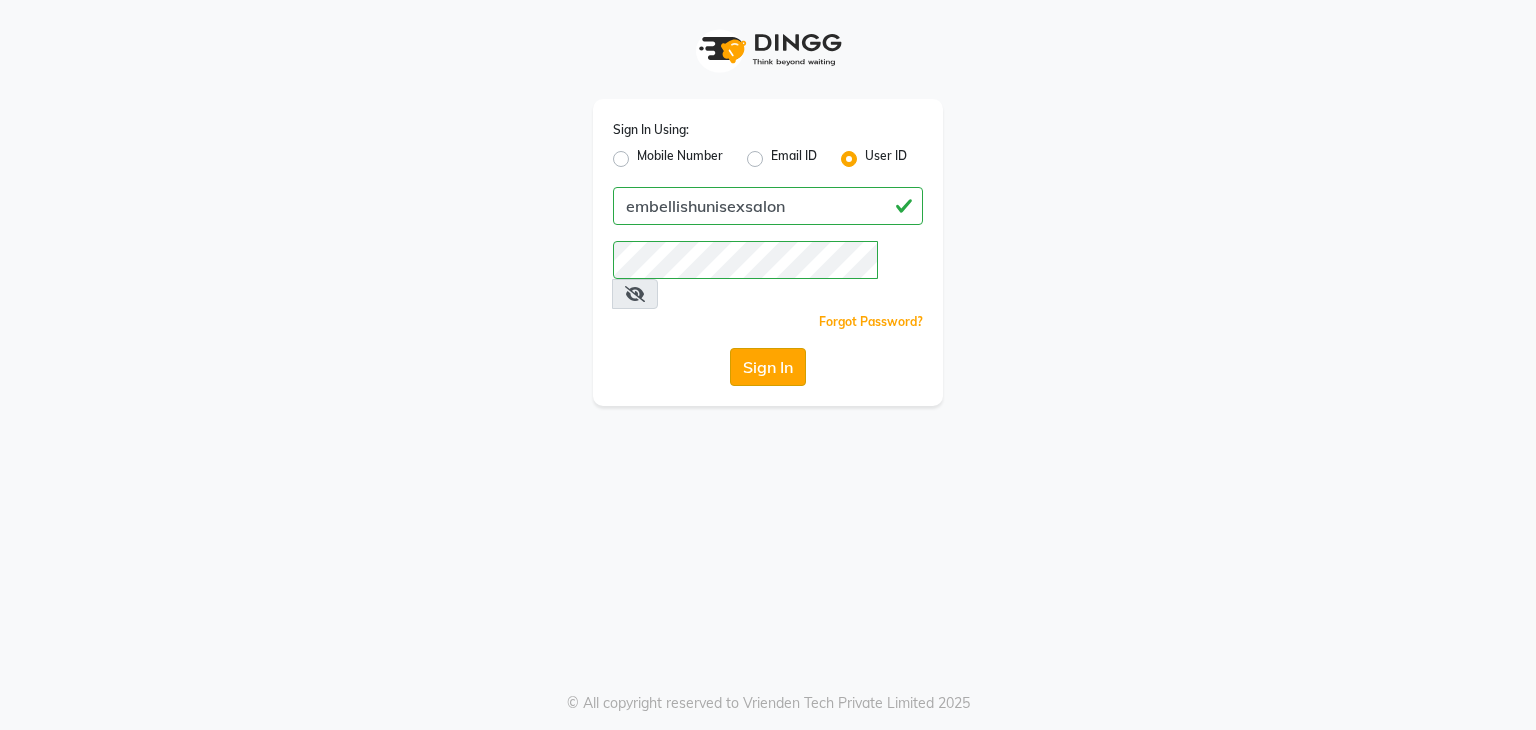 click on "Sign In" 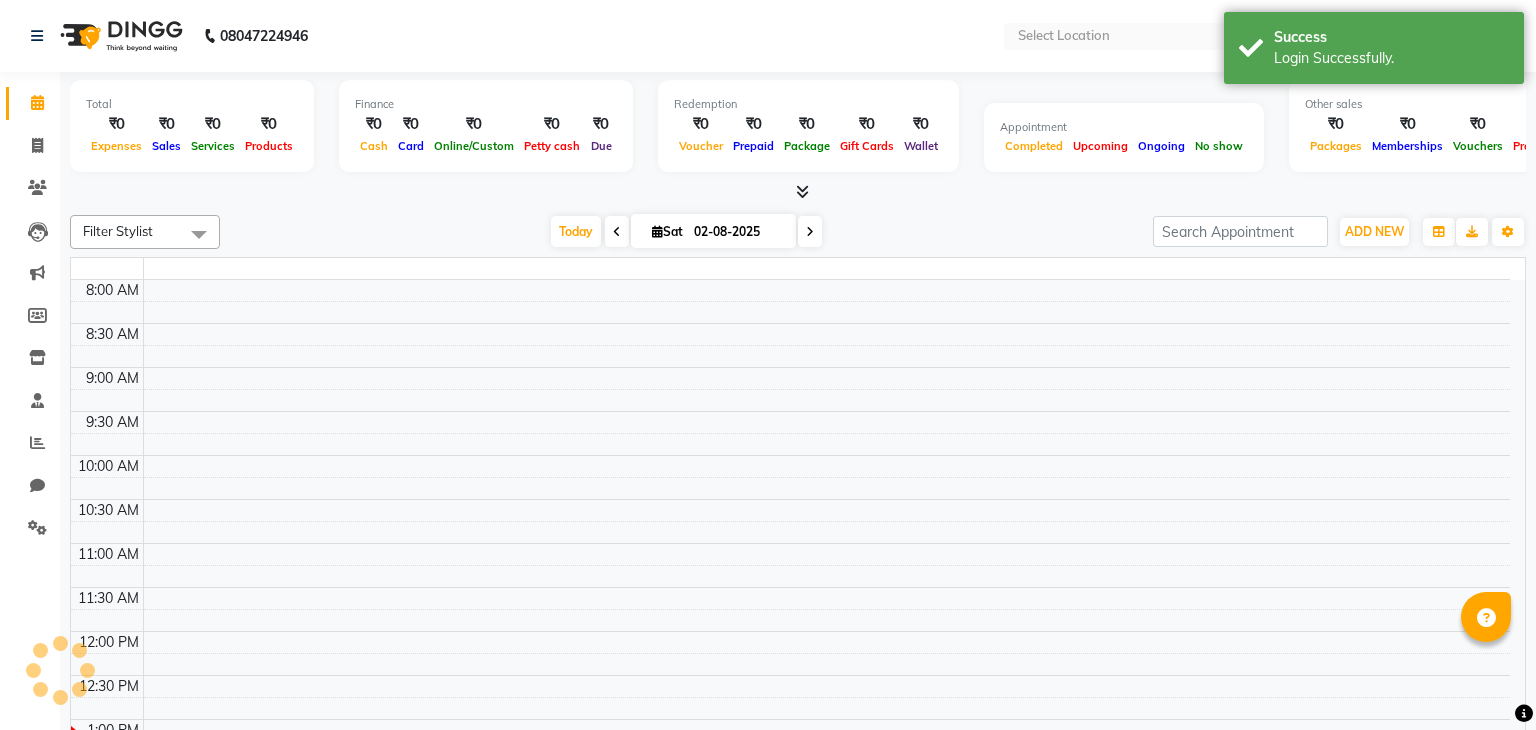 click on "8:00 AM 8:30 AM 9:00 AM 9:30 AM 10:00 AM 10:30 AM 11:00 AM 11:30 AM 12:00 PM 12:30 PM 1:00 PM 1:30 PM 2:00 PM 2:30 PM 3:00 PM 3:30 PM 4:00 PM 4:30 PM 5:00 PM 5:30 PM 6:00 PM 6:30 PM 7:00 PM 7:30 PM" at bounding box center [790, 807] 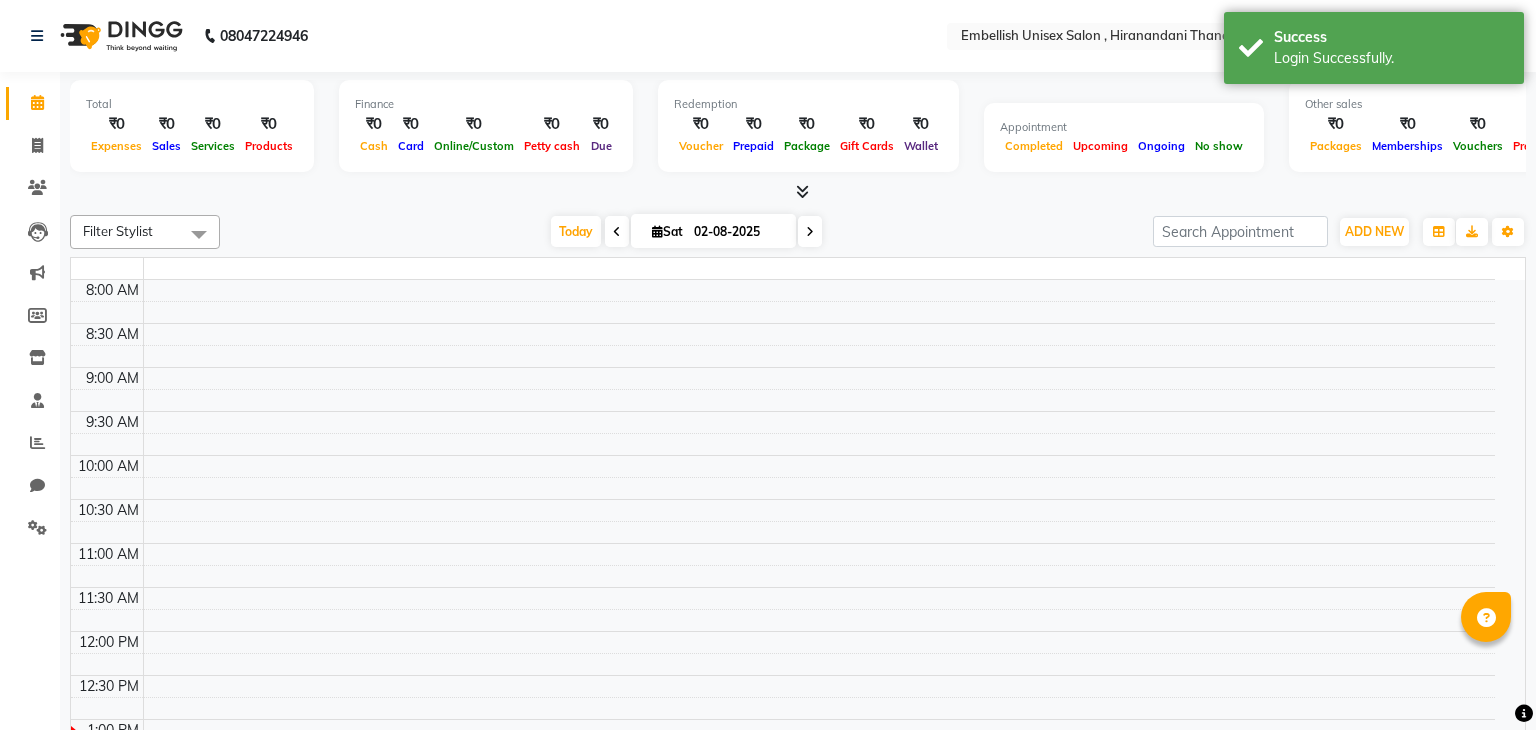 select on "en" 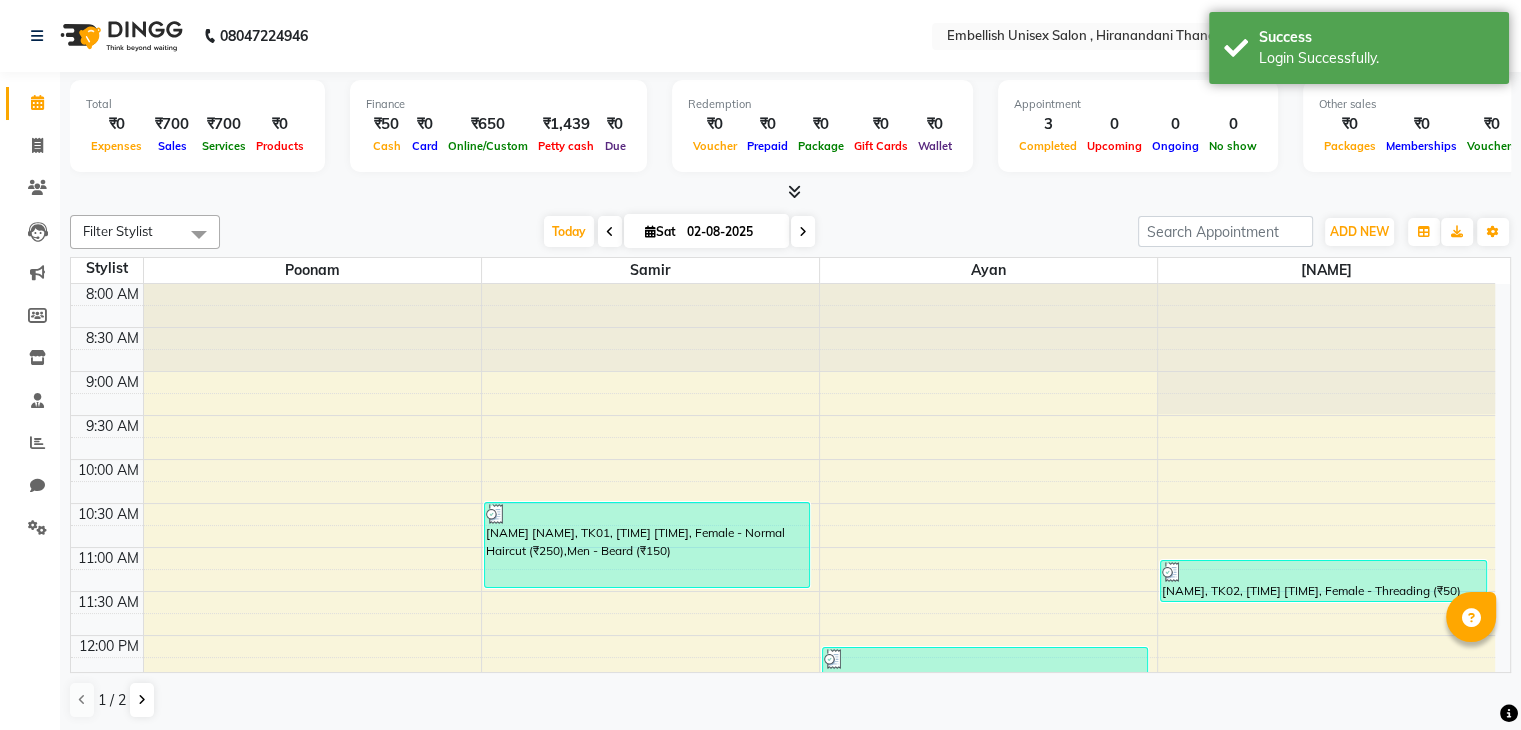 scroll, scrollTop: 0, scrollLeft: 0, axis: both 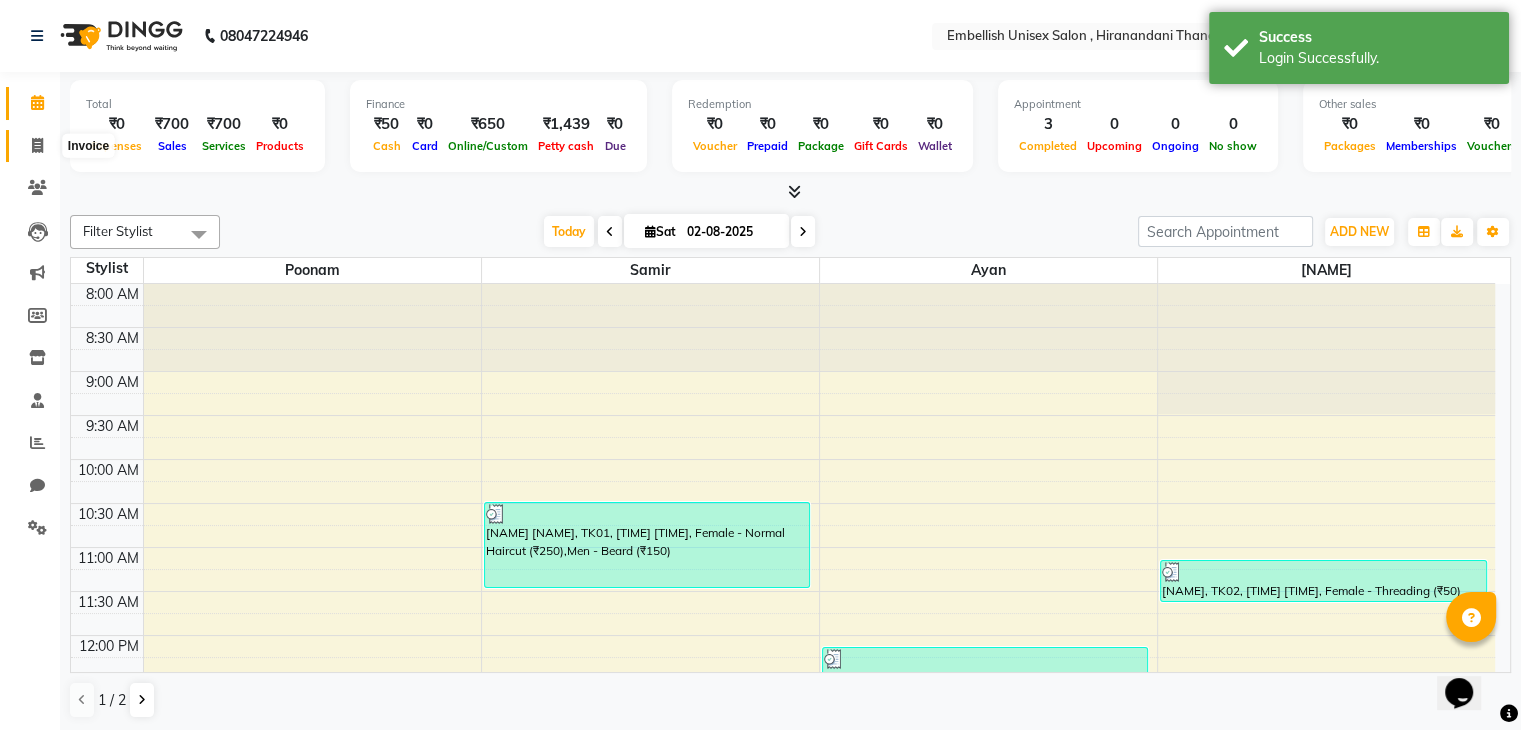 click 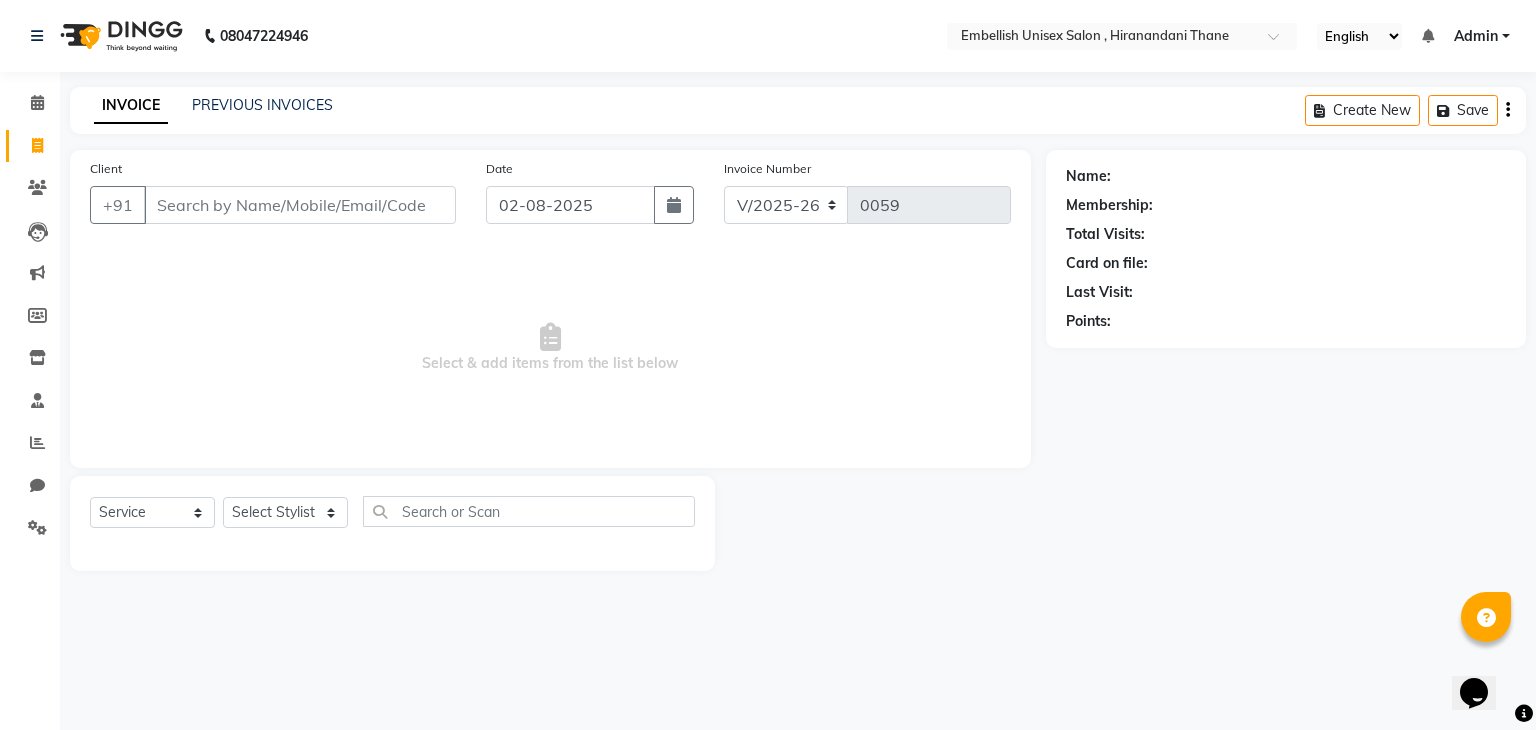type on "u" 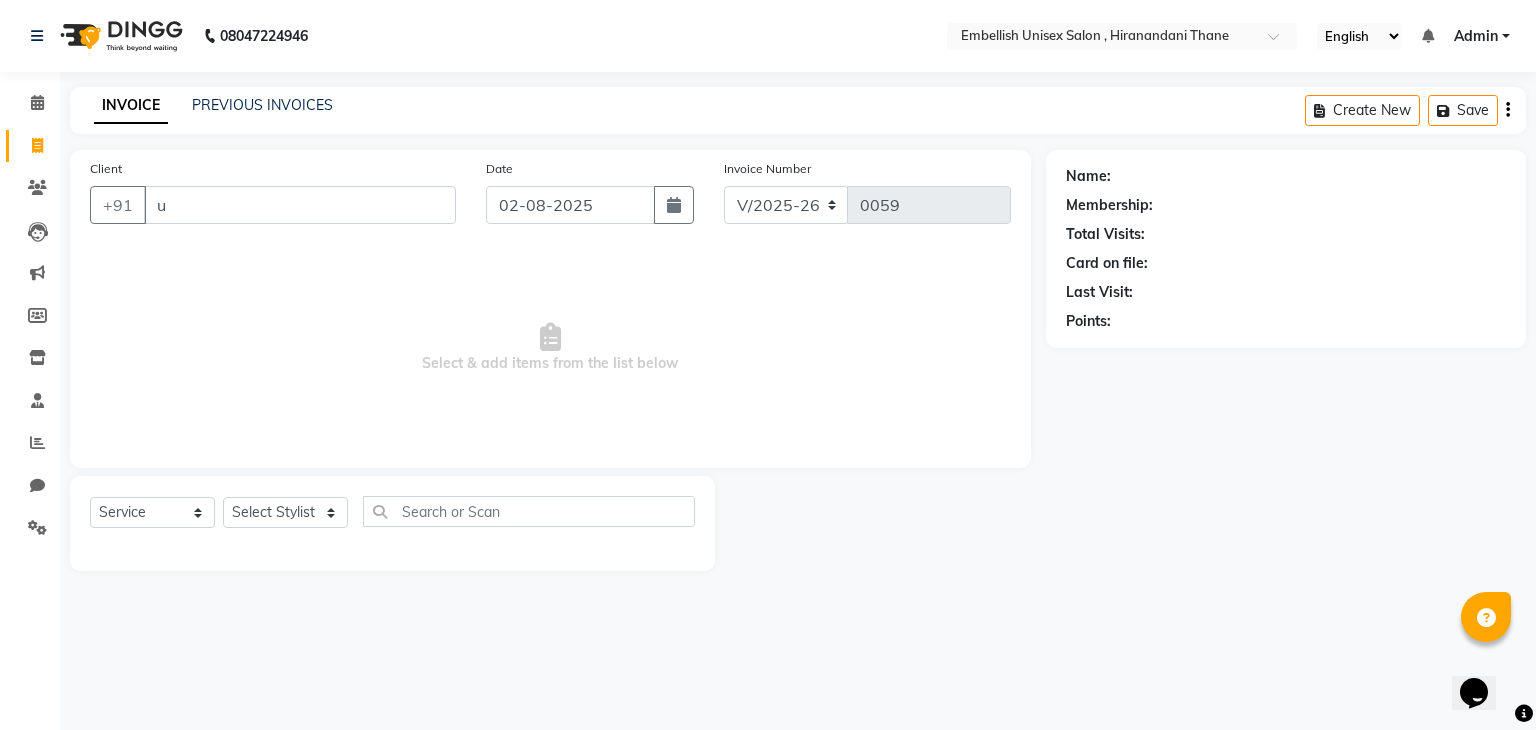type 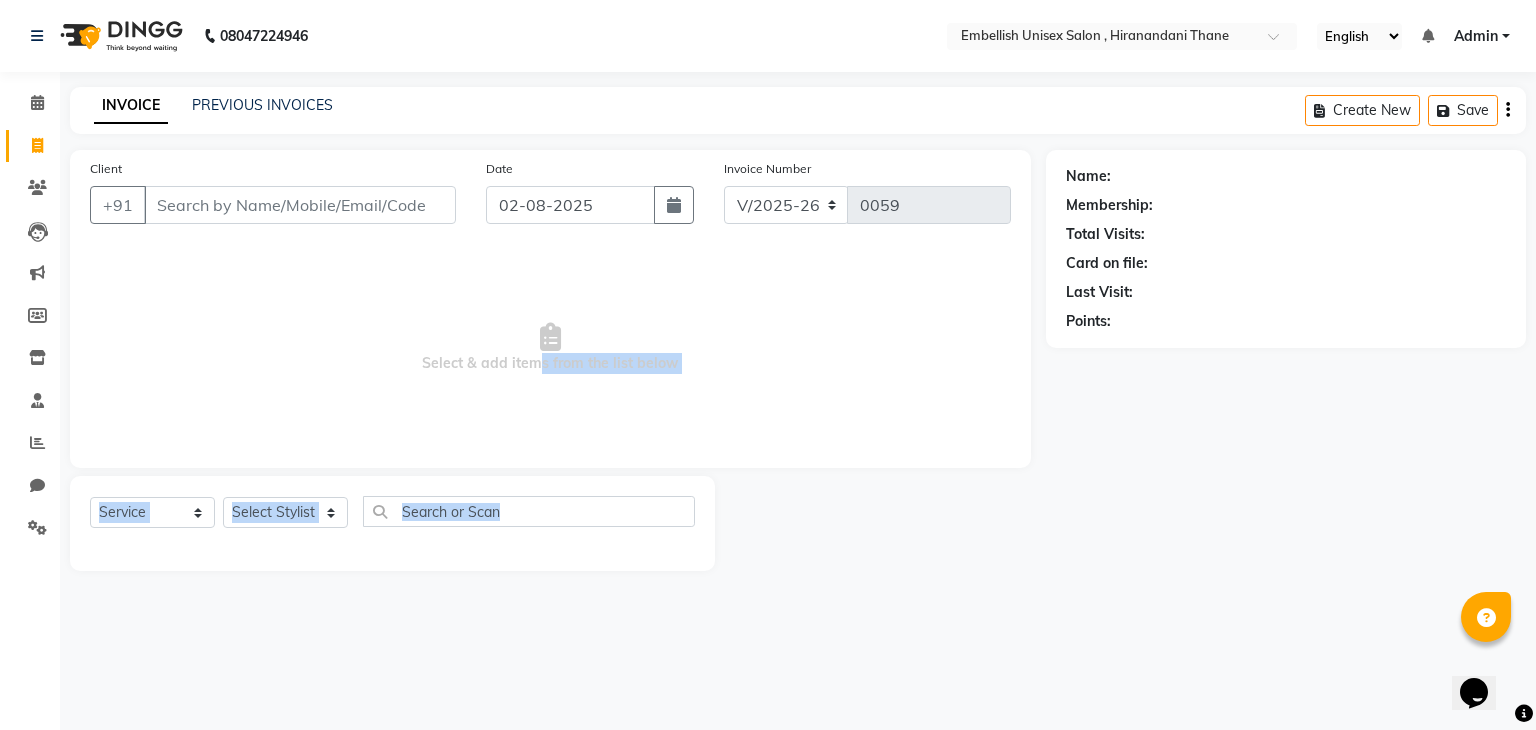 drag, startPoint x: 634, startPoint y: 573, endPoint x: 524, endPoint y: 385, distance: 217.81644 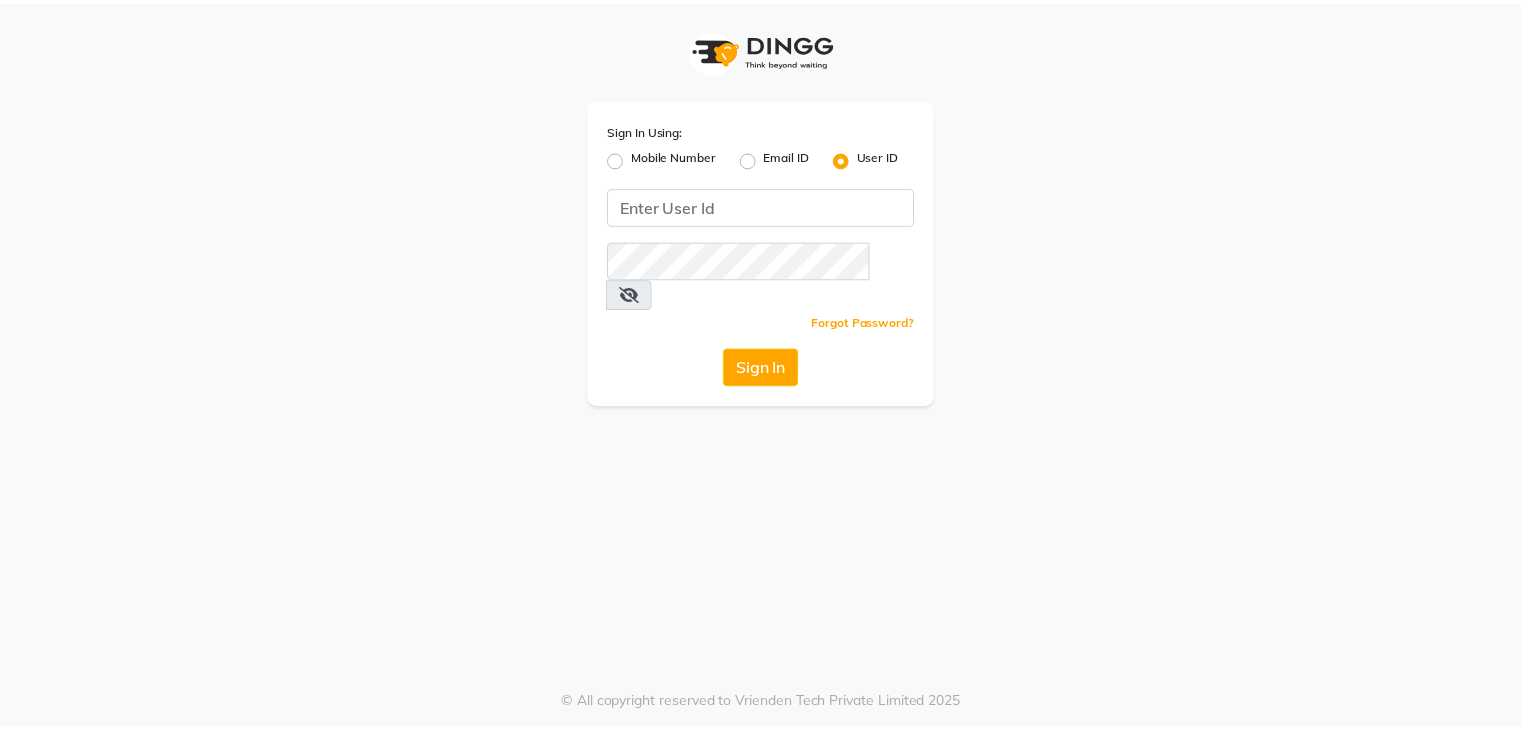 scroll, scrollTop: 0, scrollLeft: 0, axis: both 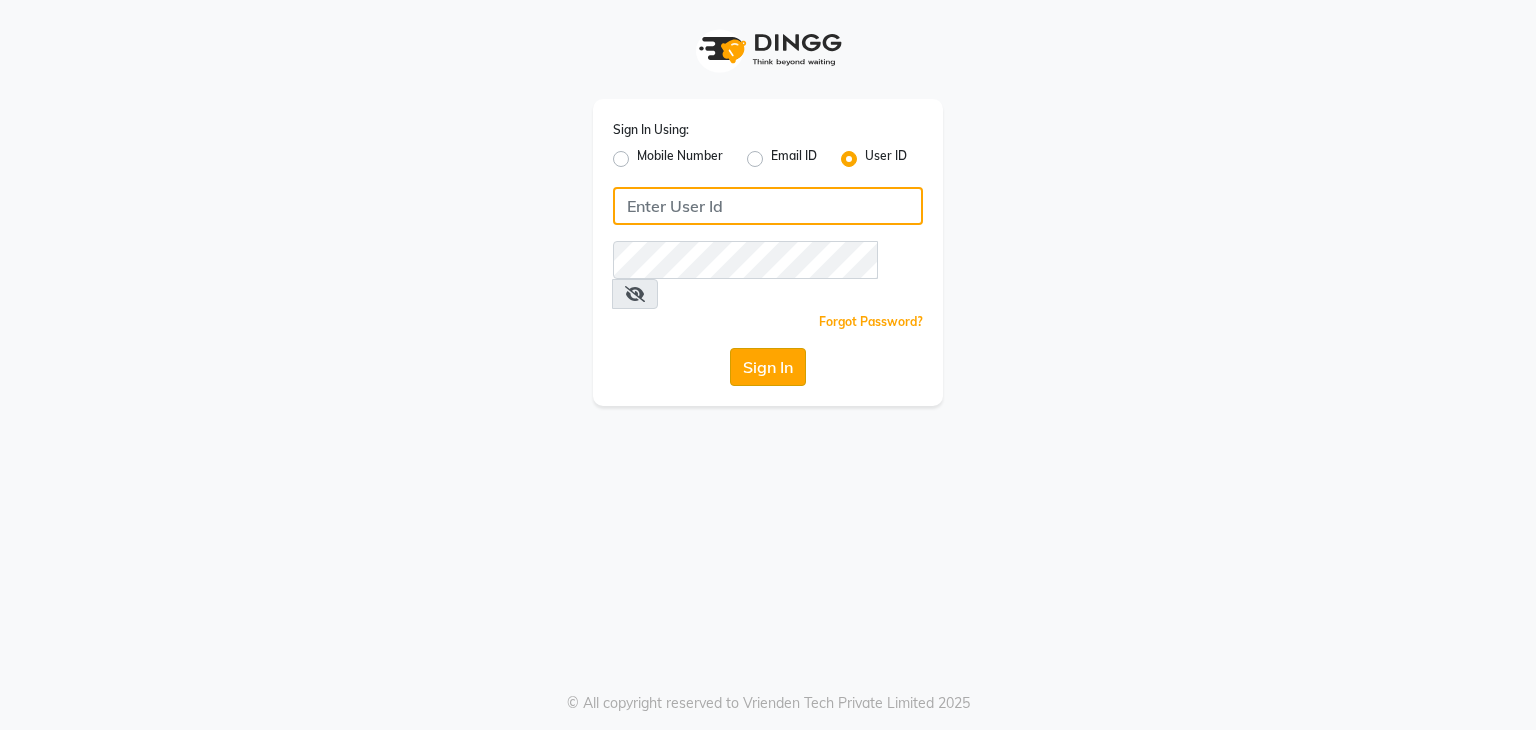 type on "embellishunisexsalon" 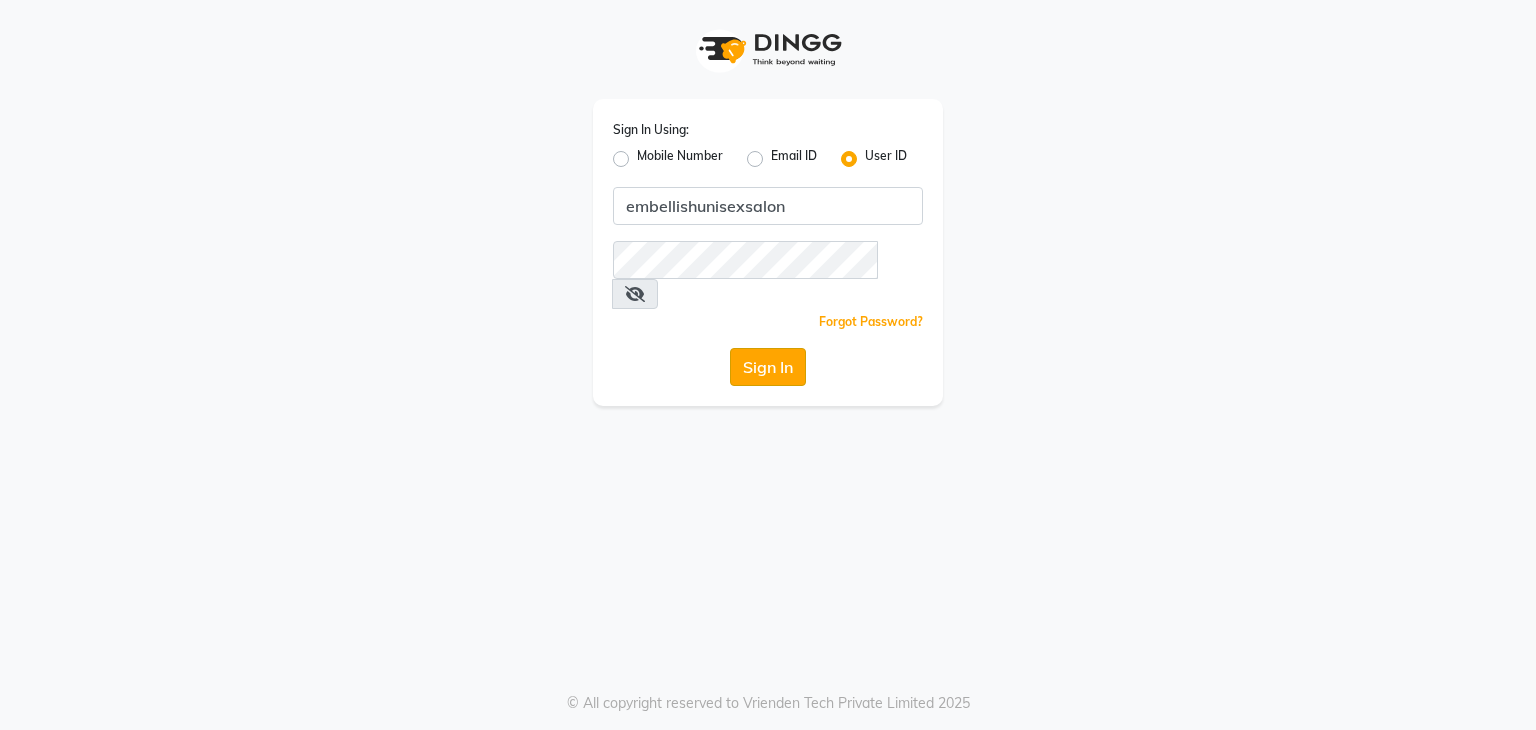 click on "Sign In" 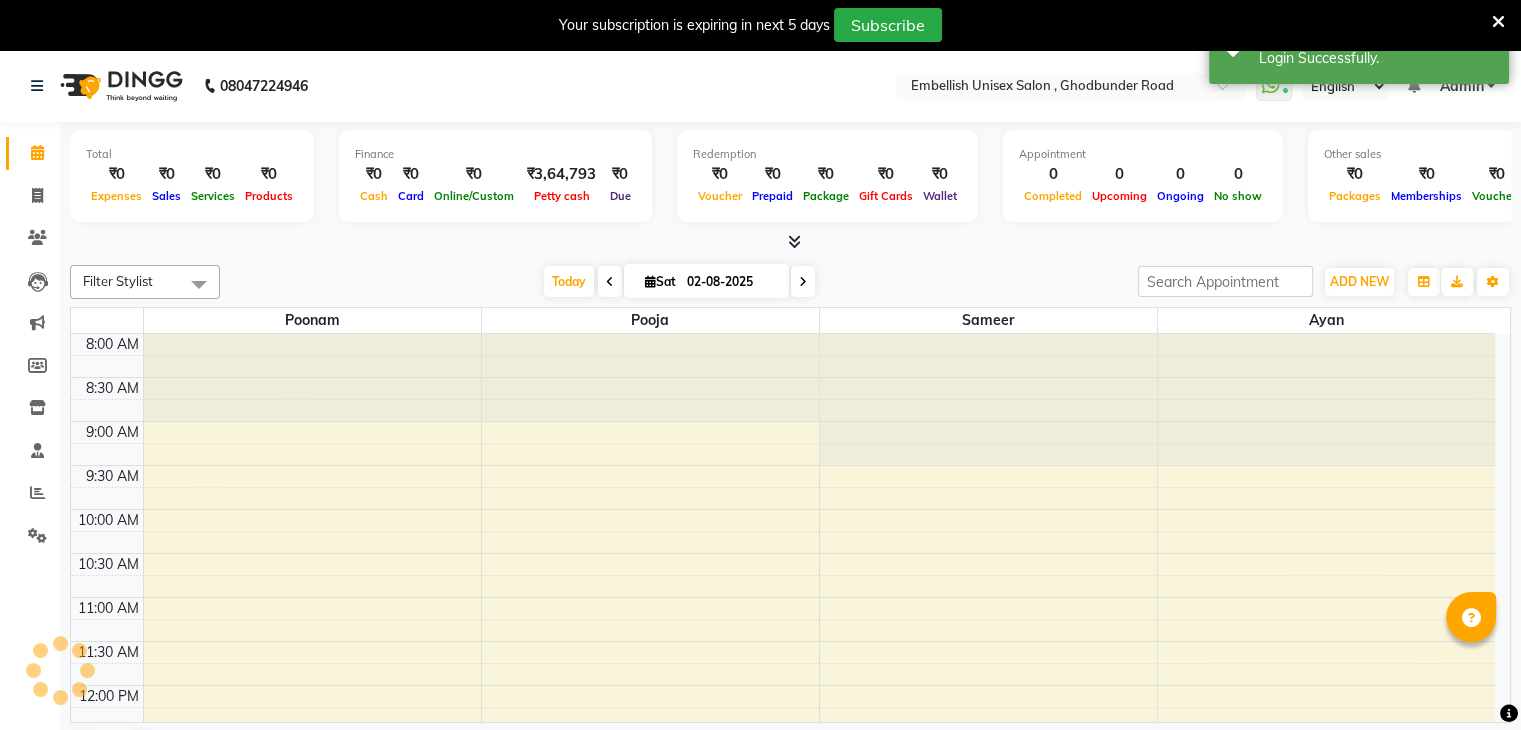 scroll, scrollTop: 0, scrollLeft: 0, axis: both 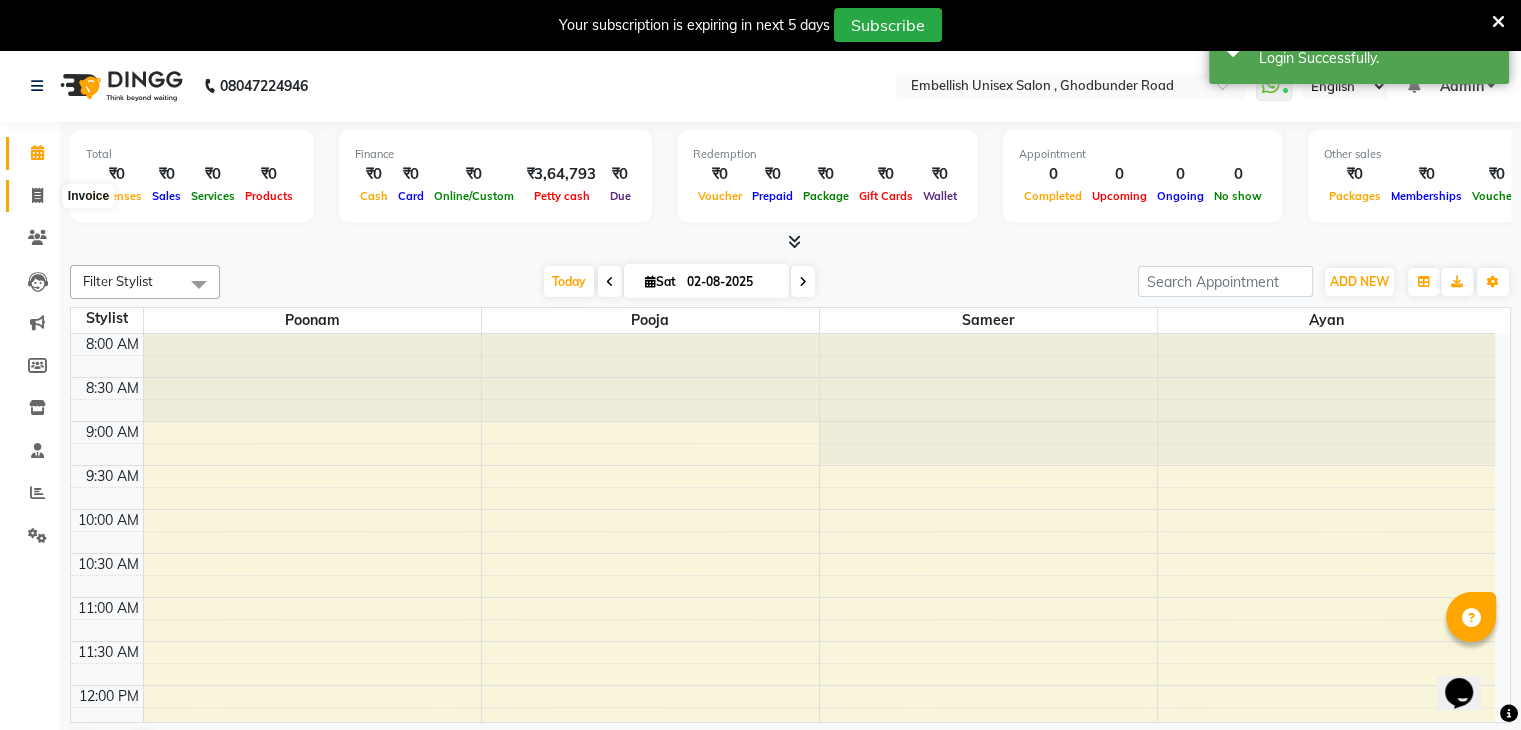 click 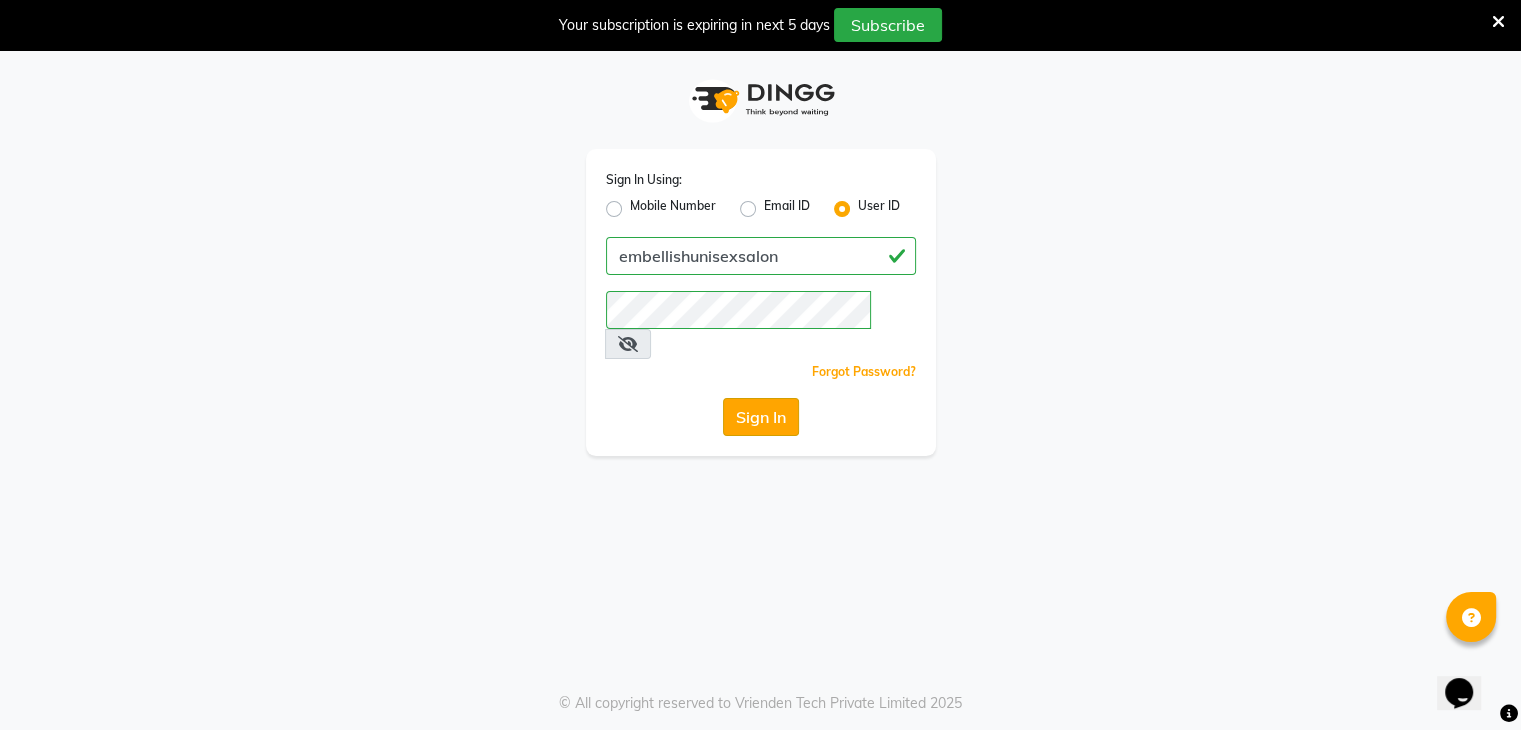 click on "Sign In" 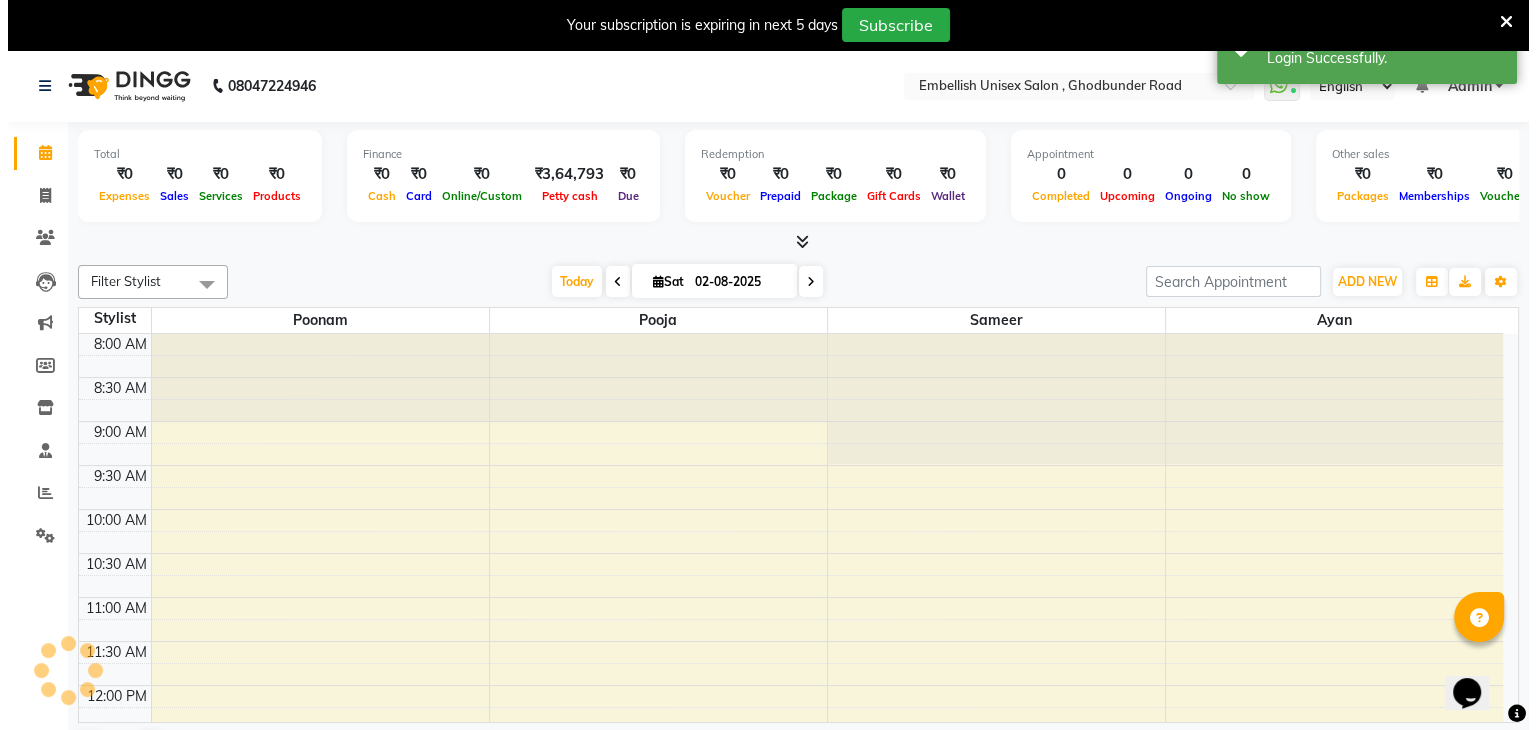 scroll, scrollTop: 0, scrollLeft: 0, axis: both 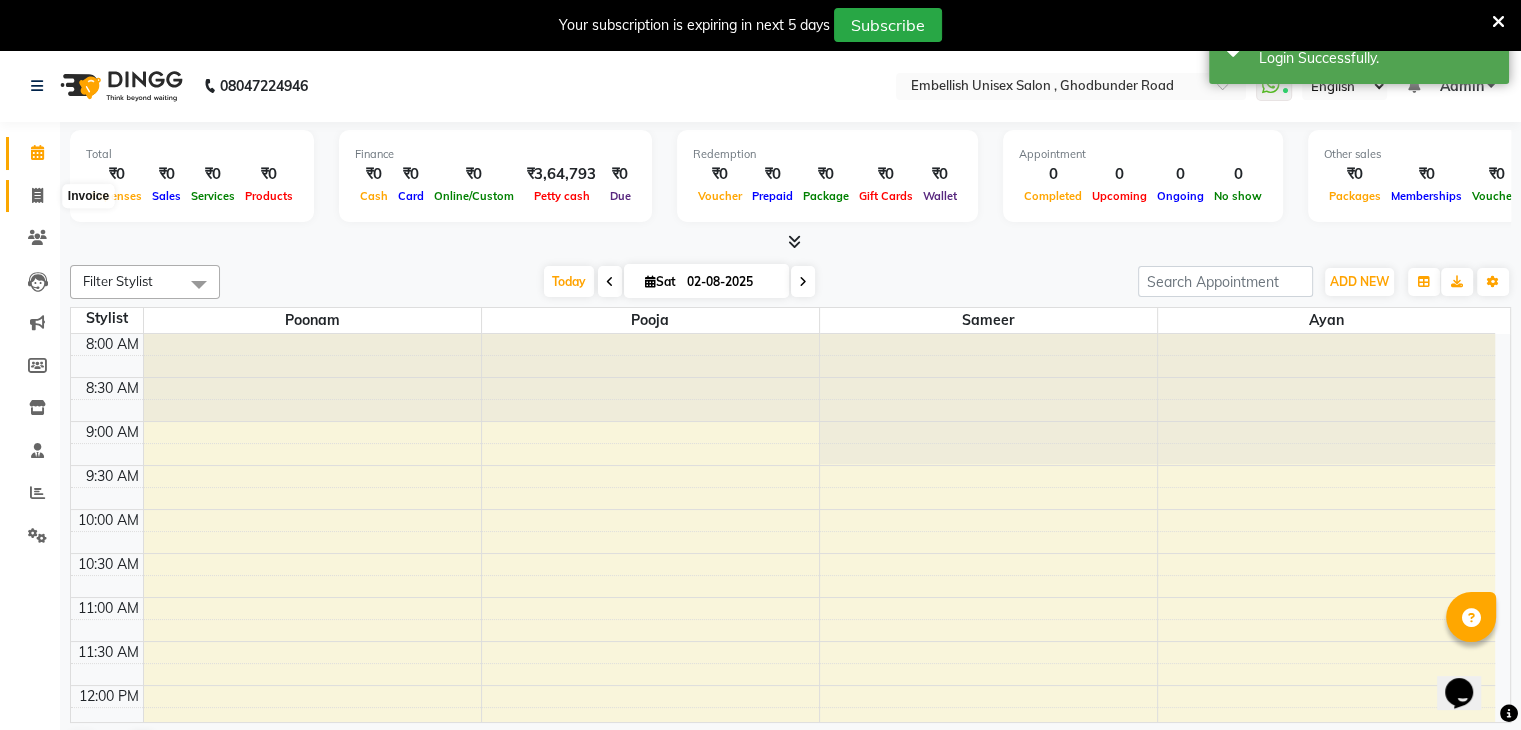 click 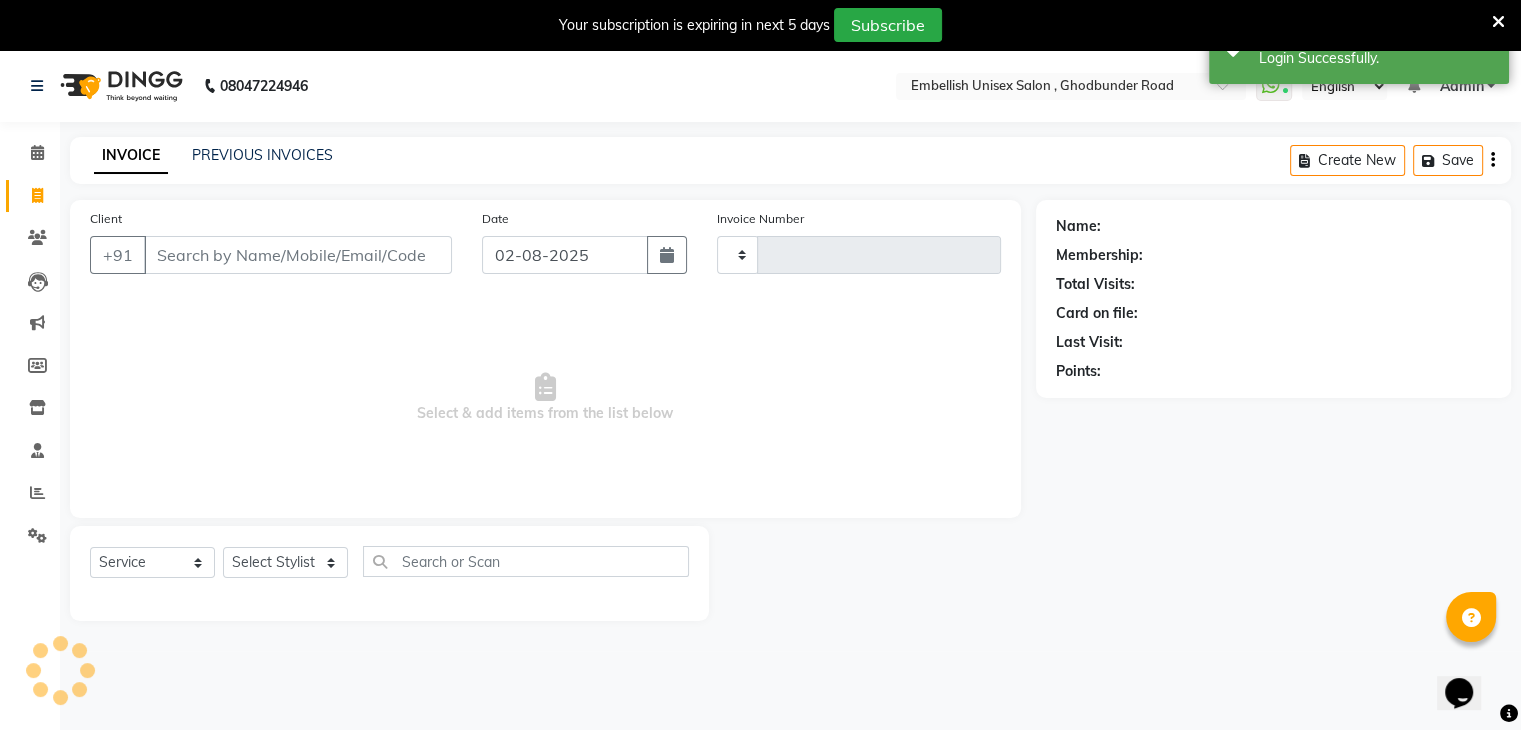 type on "0267" 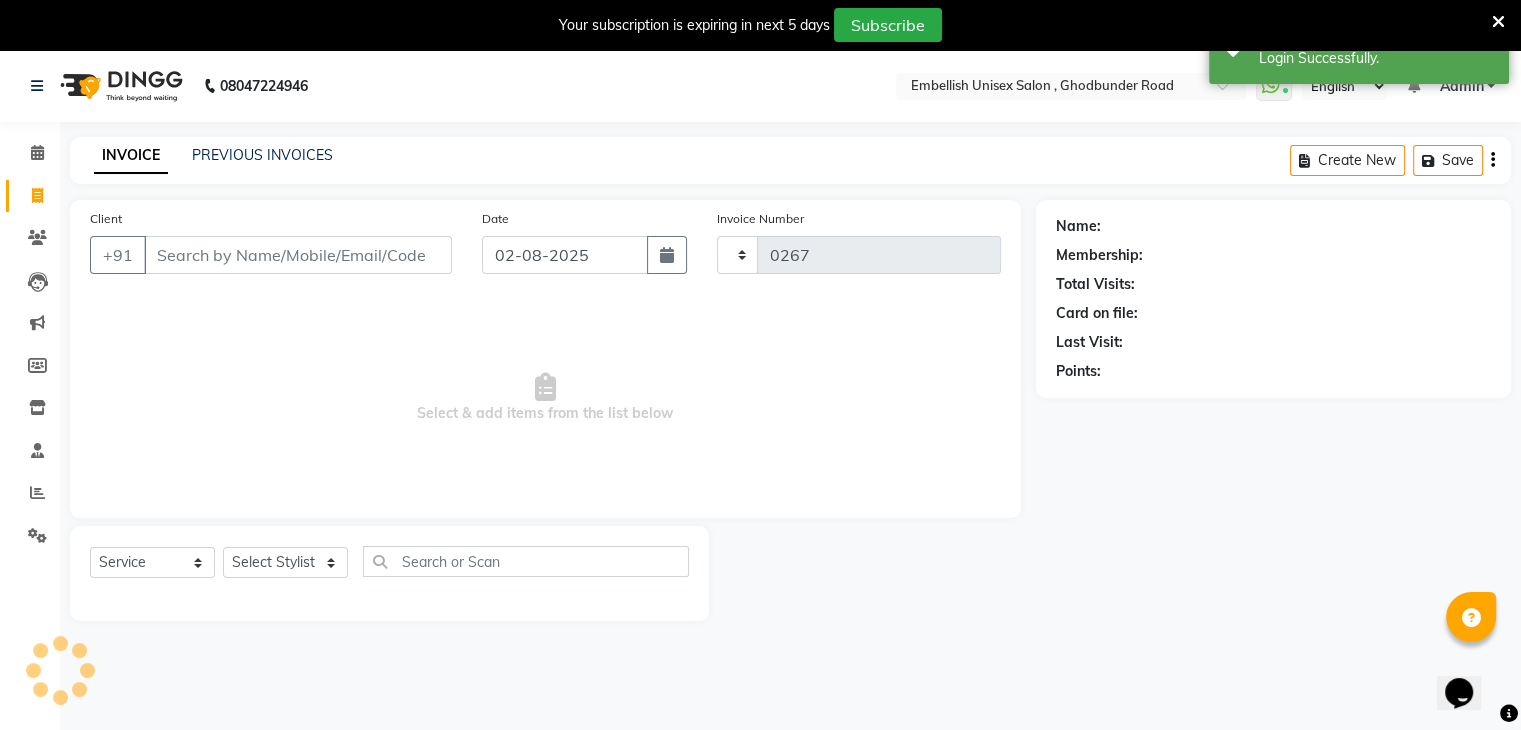 select on "6699" 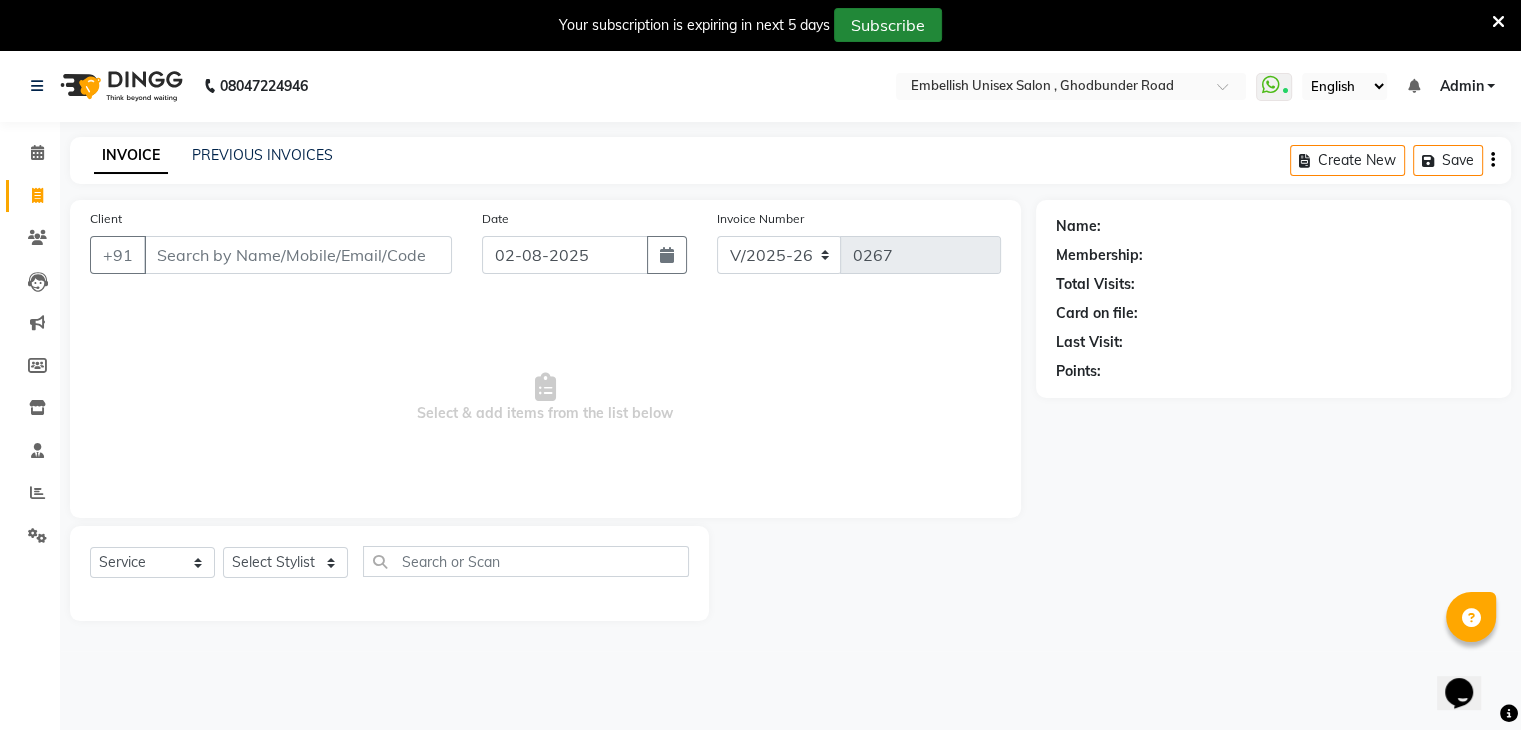 click on "Subscribe" at bounding box center [888, 25] 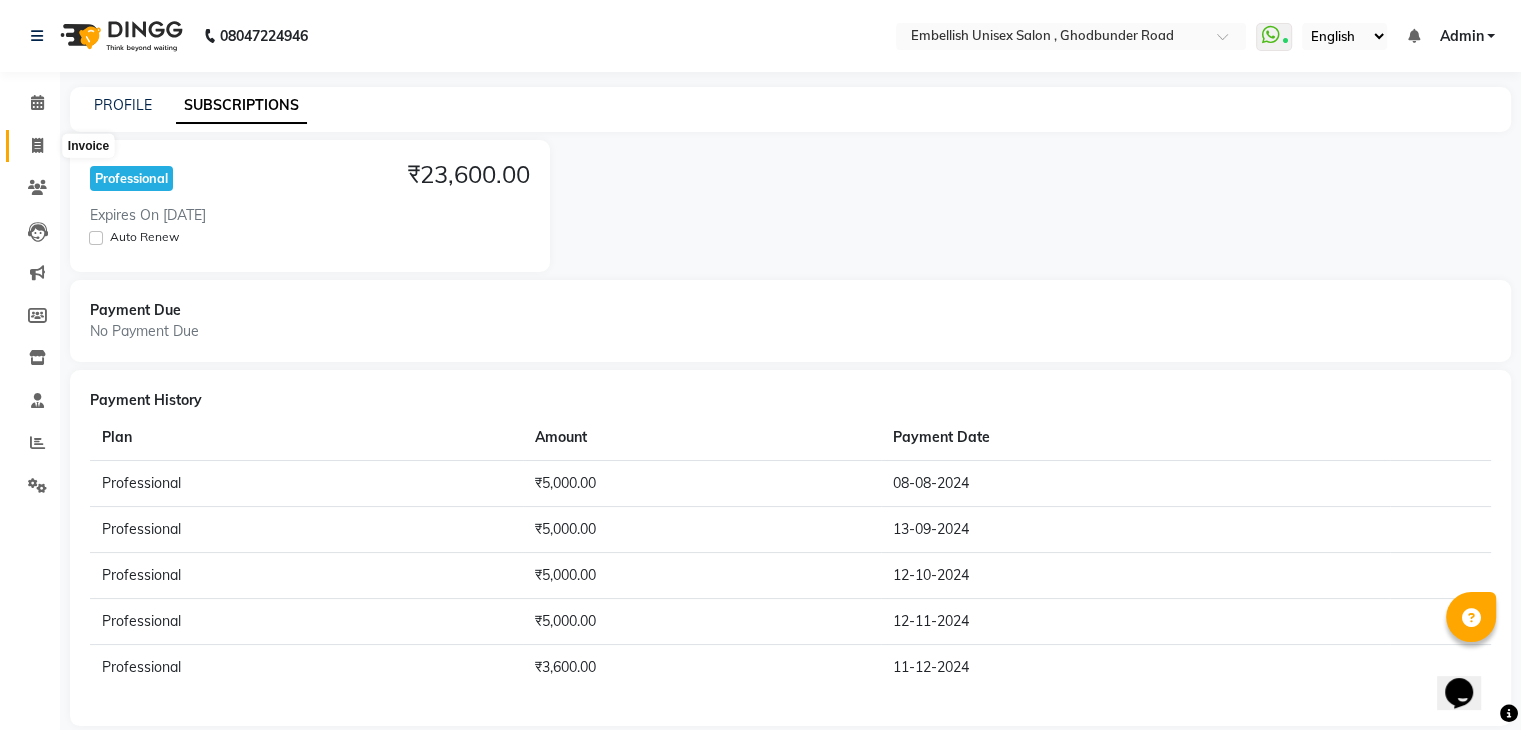 click 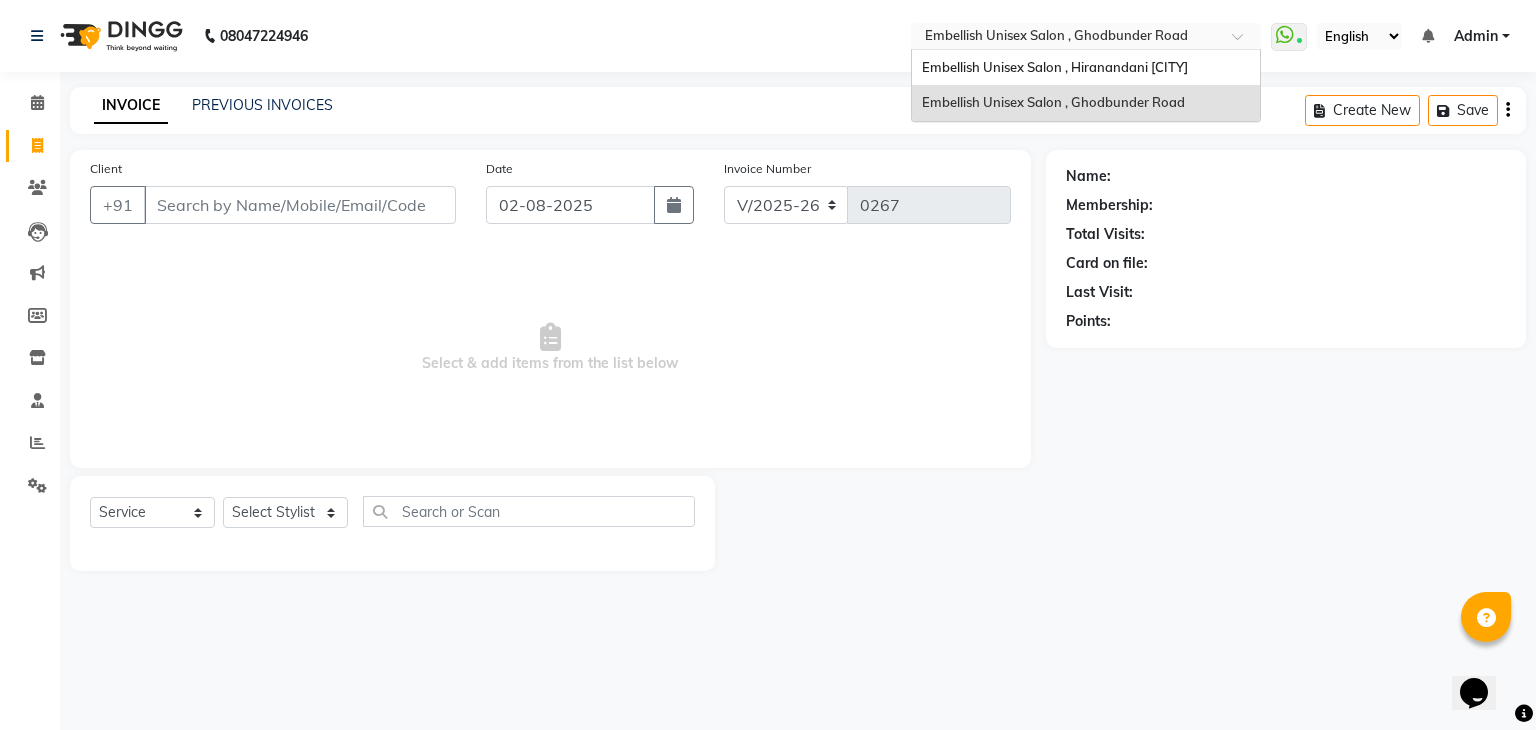click at bounding box center [1244, 42] 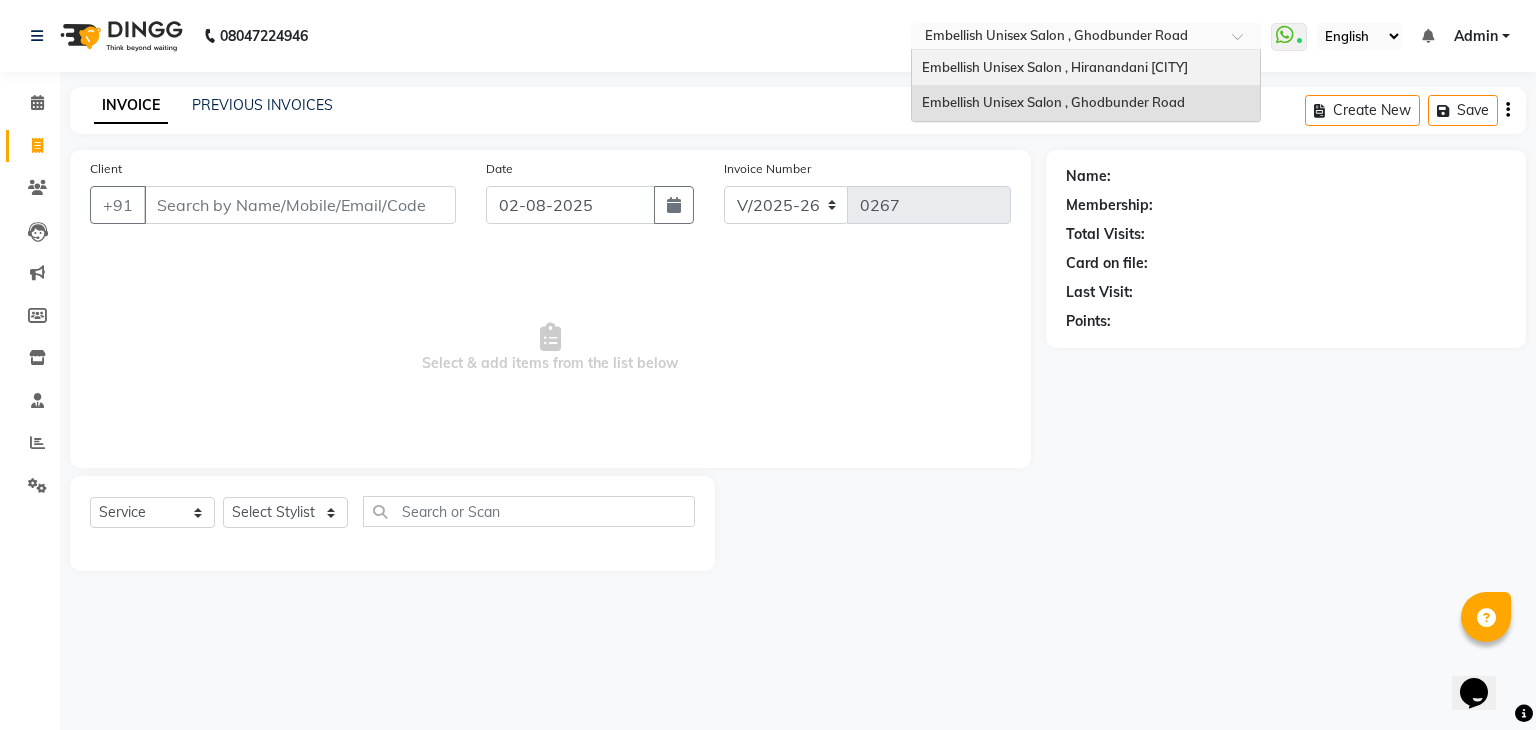 click on "Embellish Unisex Salon , Hiranandani Thane" at bounding box center [1086, 68] 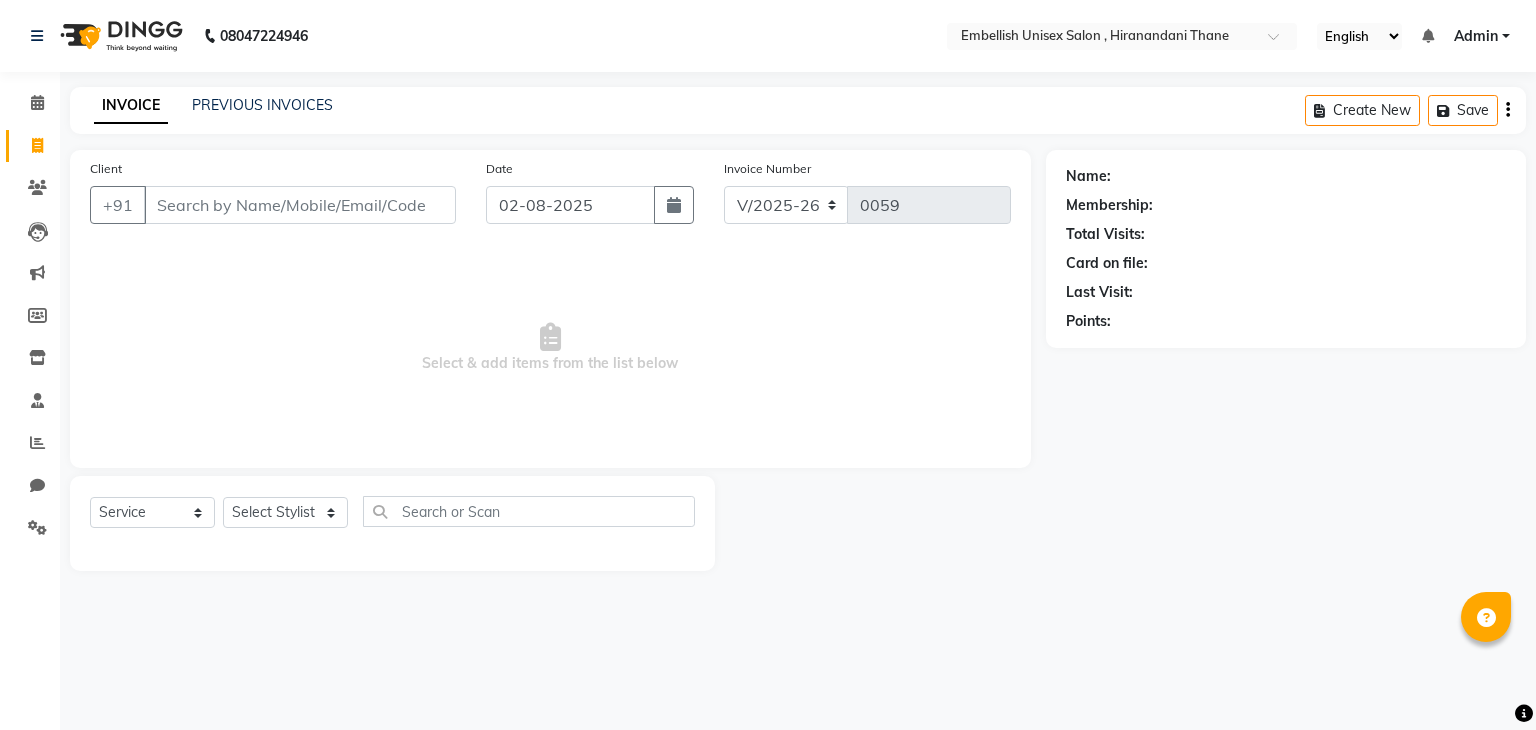 select on "8665" 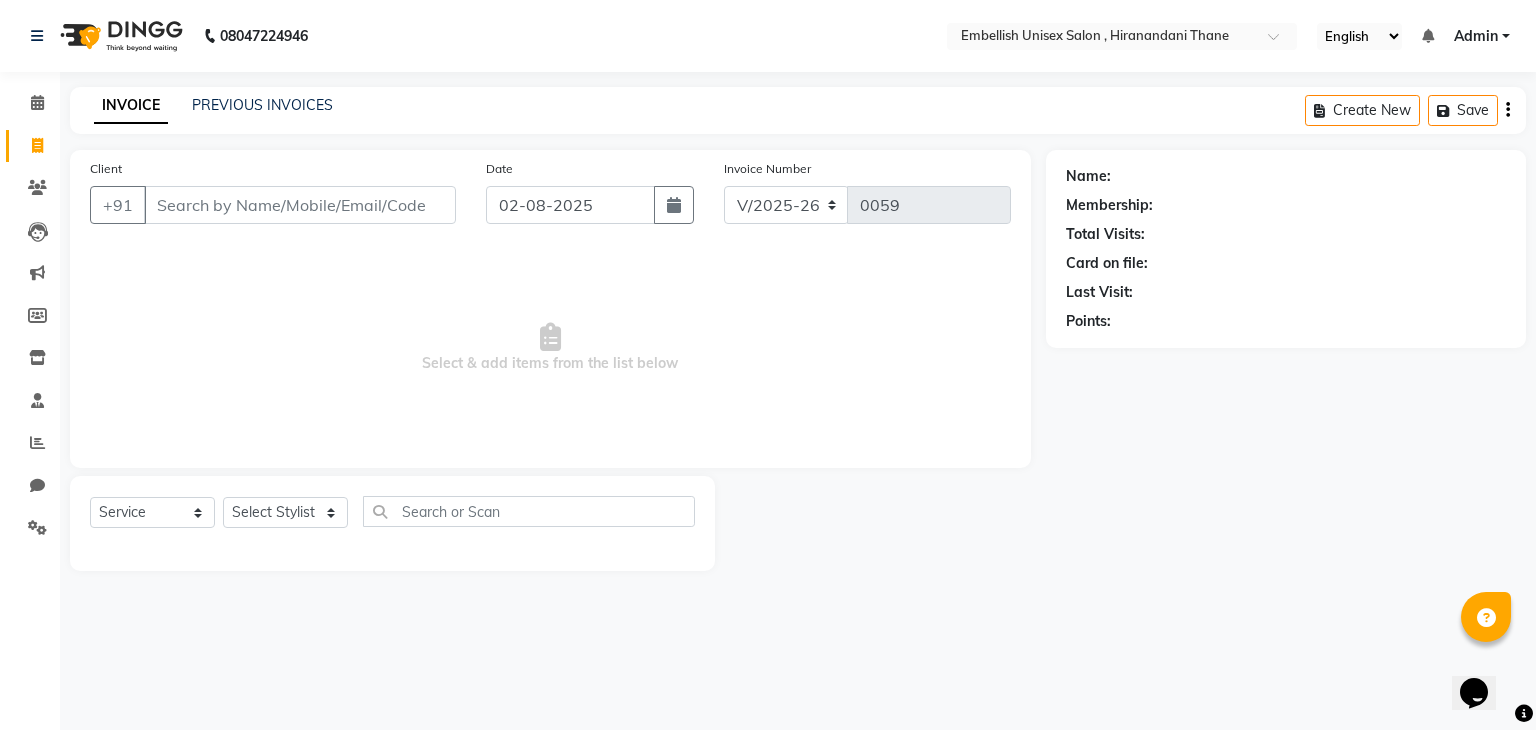 scroll, scrollTop: 0, scrollLeft: 0, axis: both 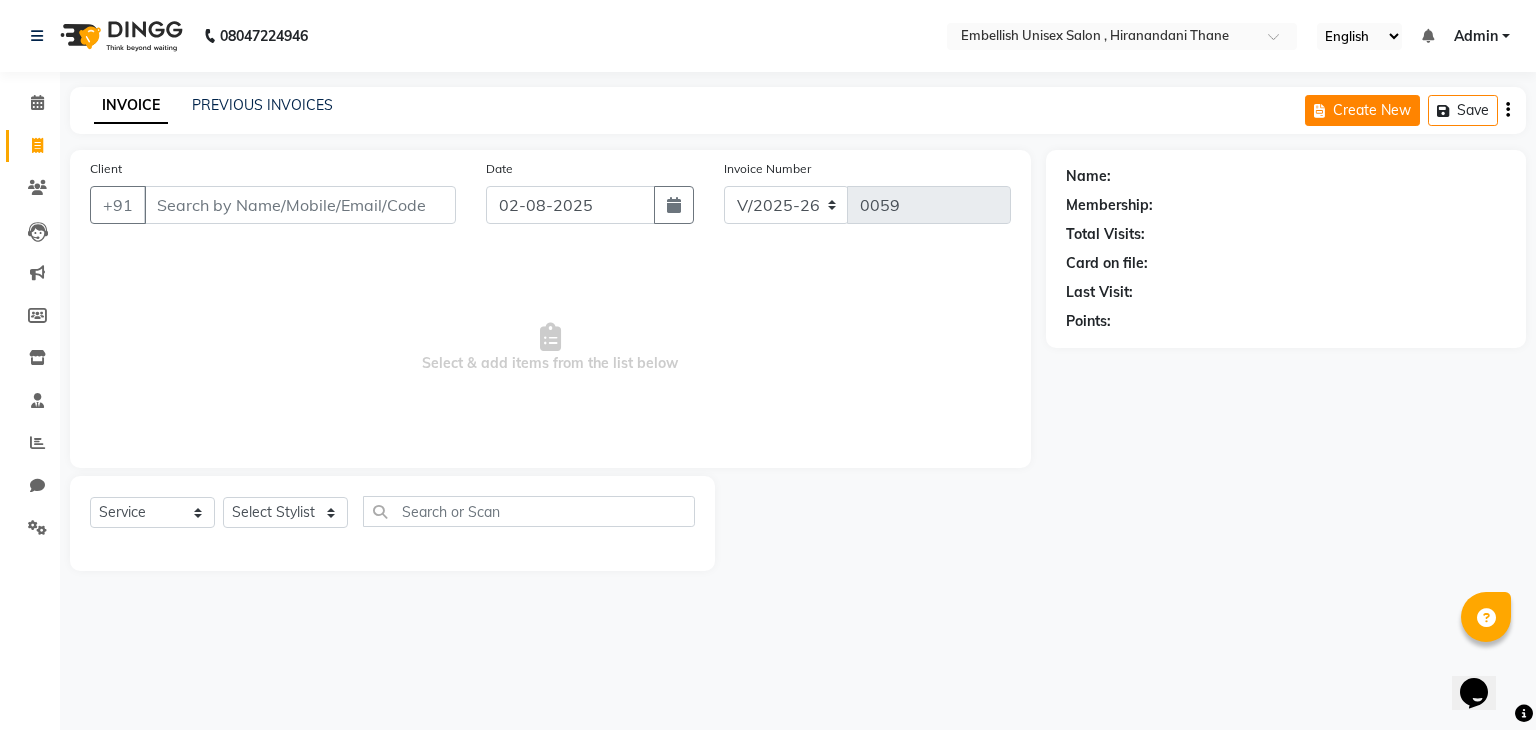 click on "Create New" 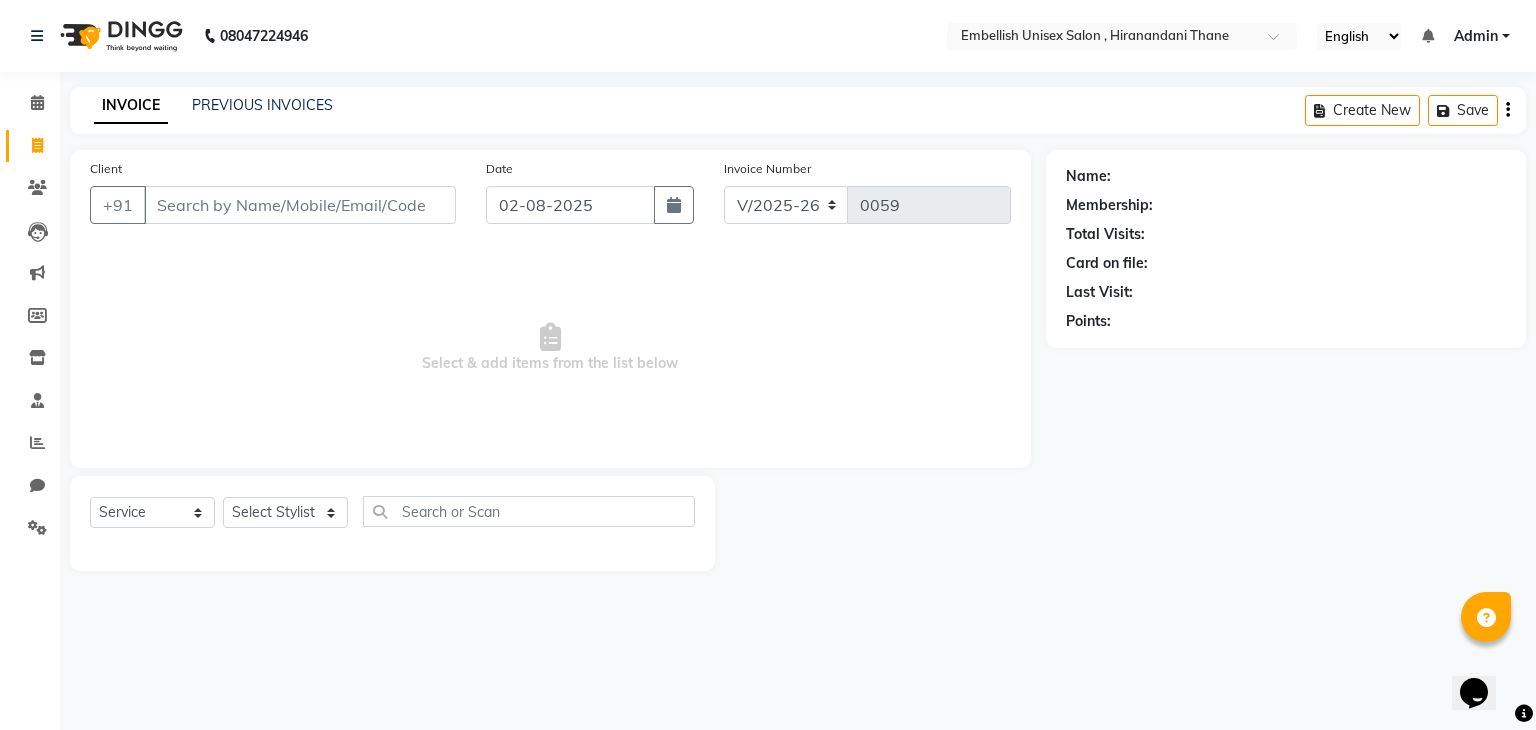 click on "Create New" 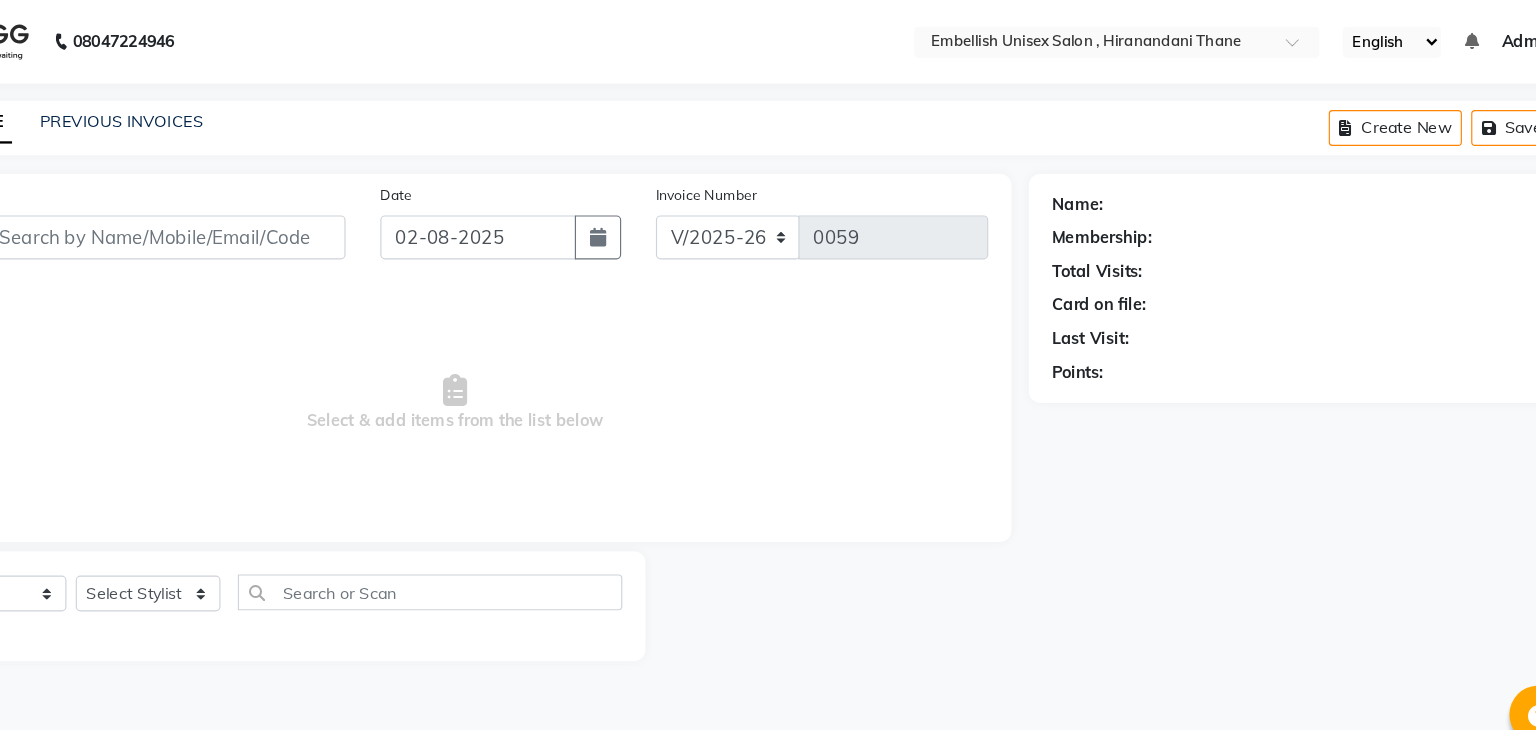 click on "Client" at bounding box center [300, 205] 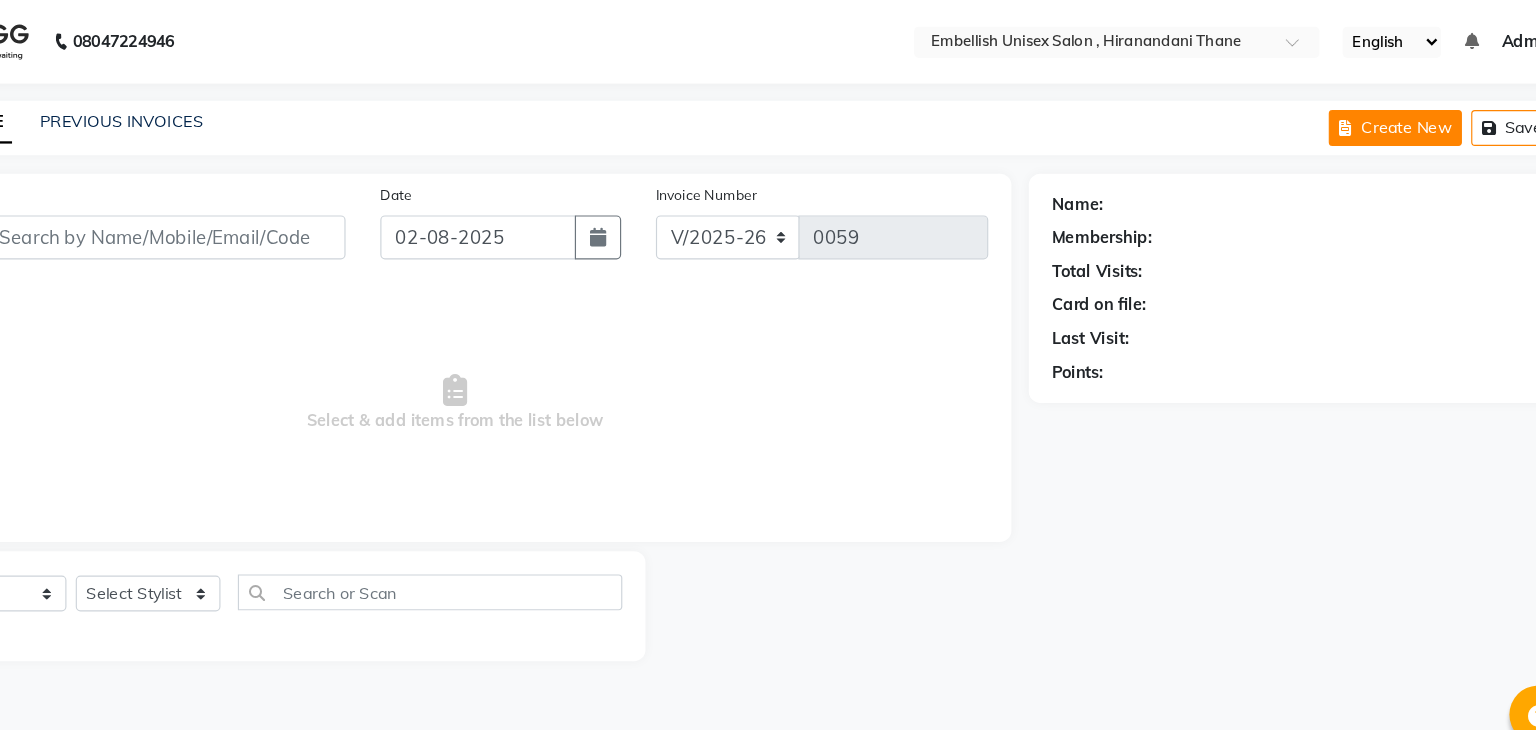 click on "Create New" 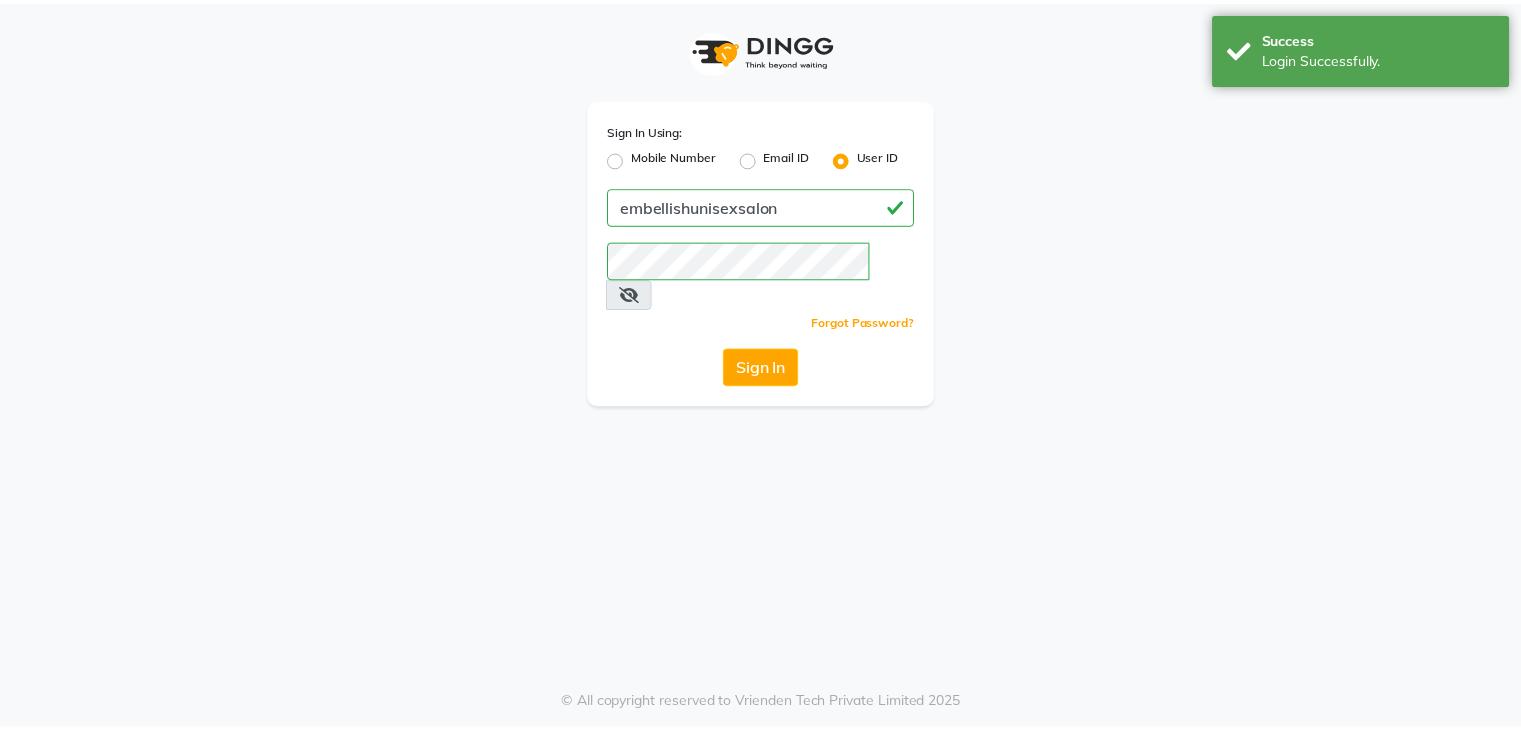 scroll, scrollTop: 0, scrollLeft: 0, axis: both 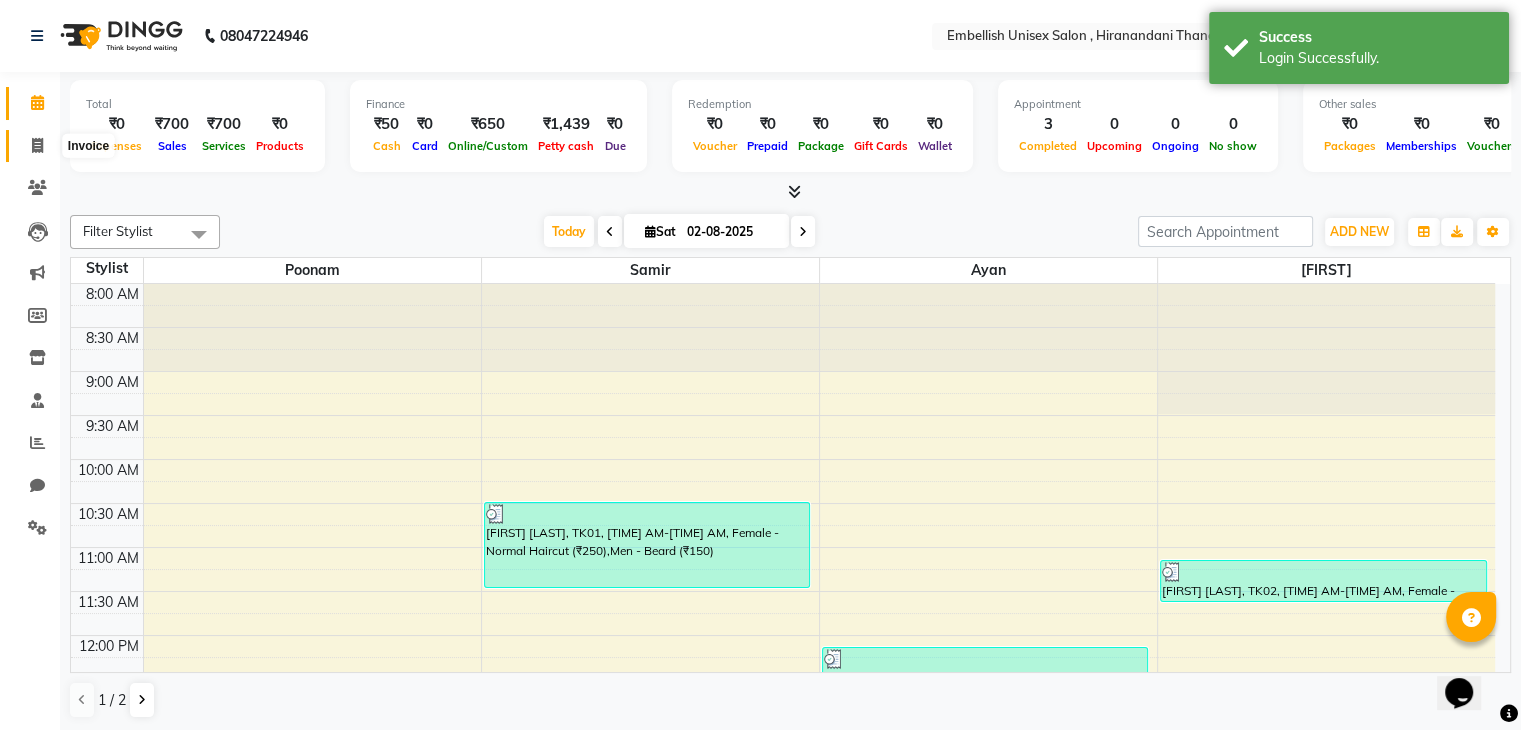 click 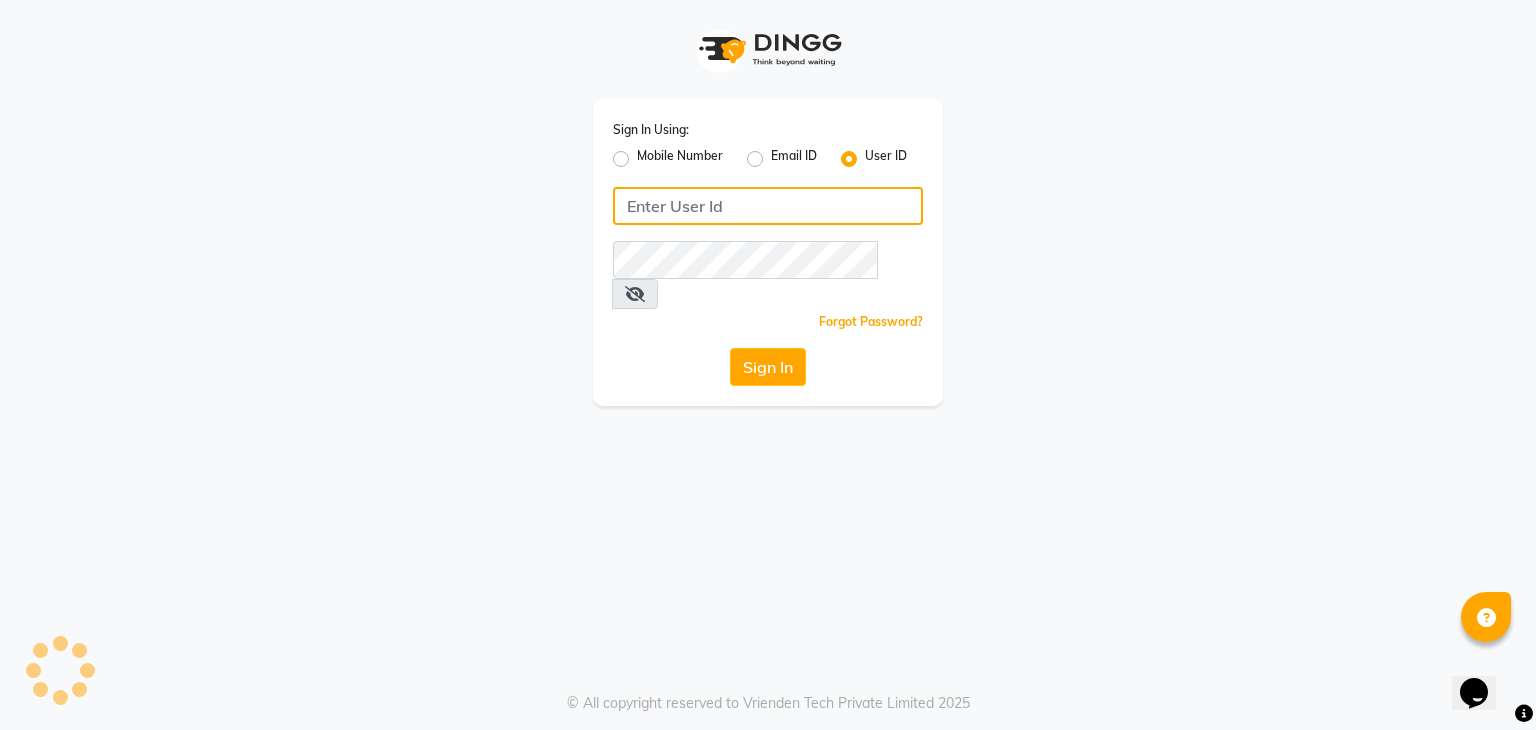 type on "embellishunisexsalon" 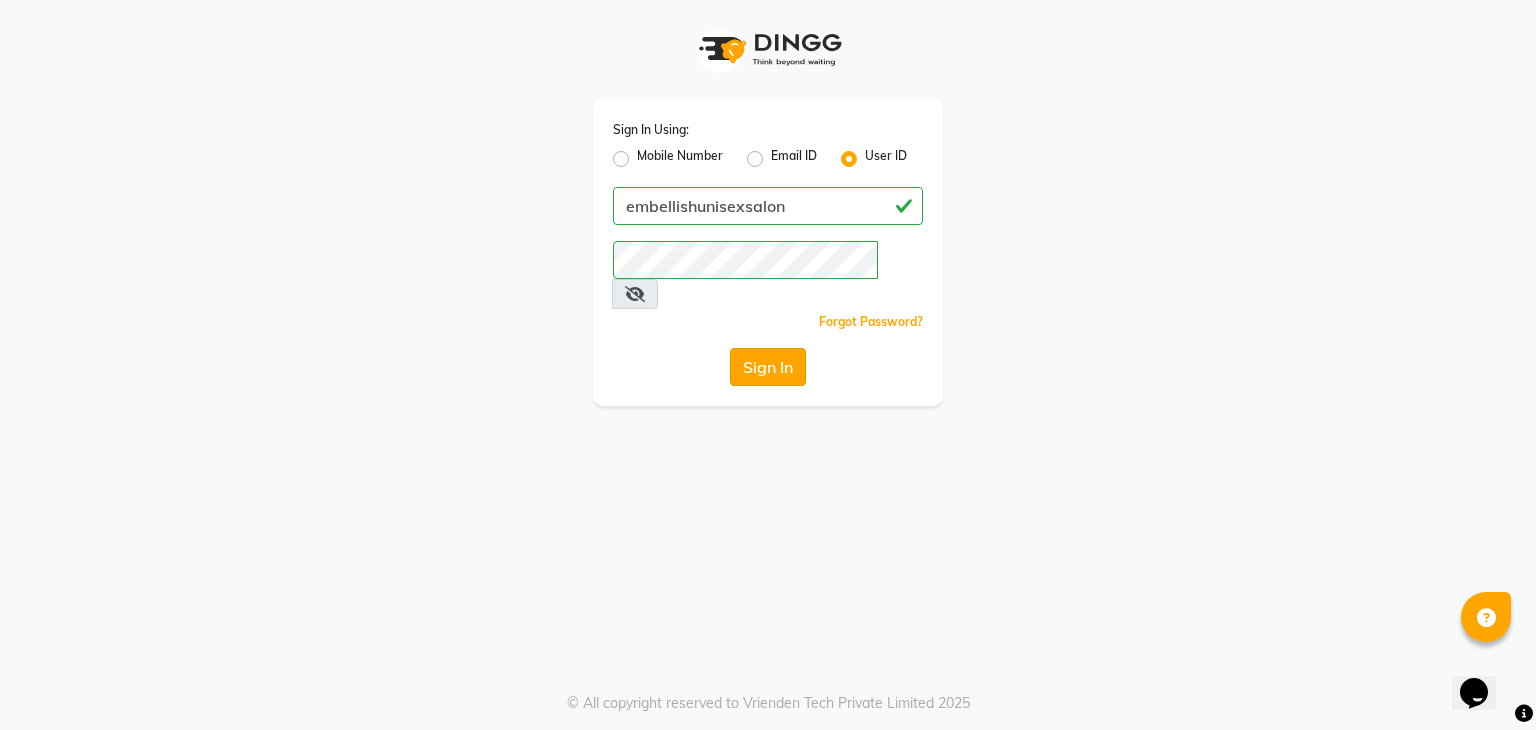click on "Sign In" 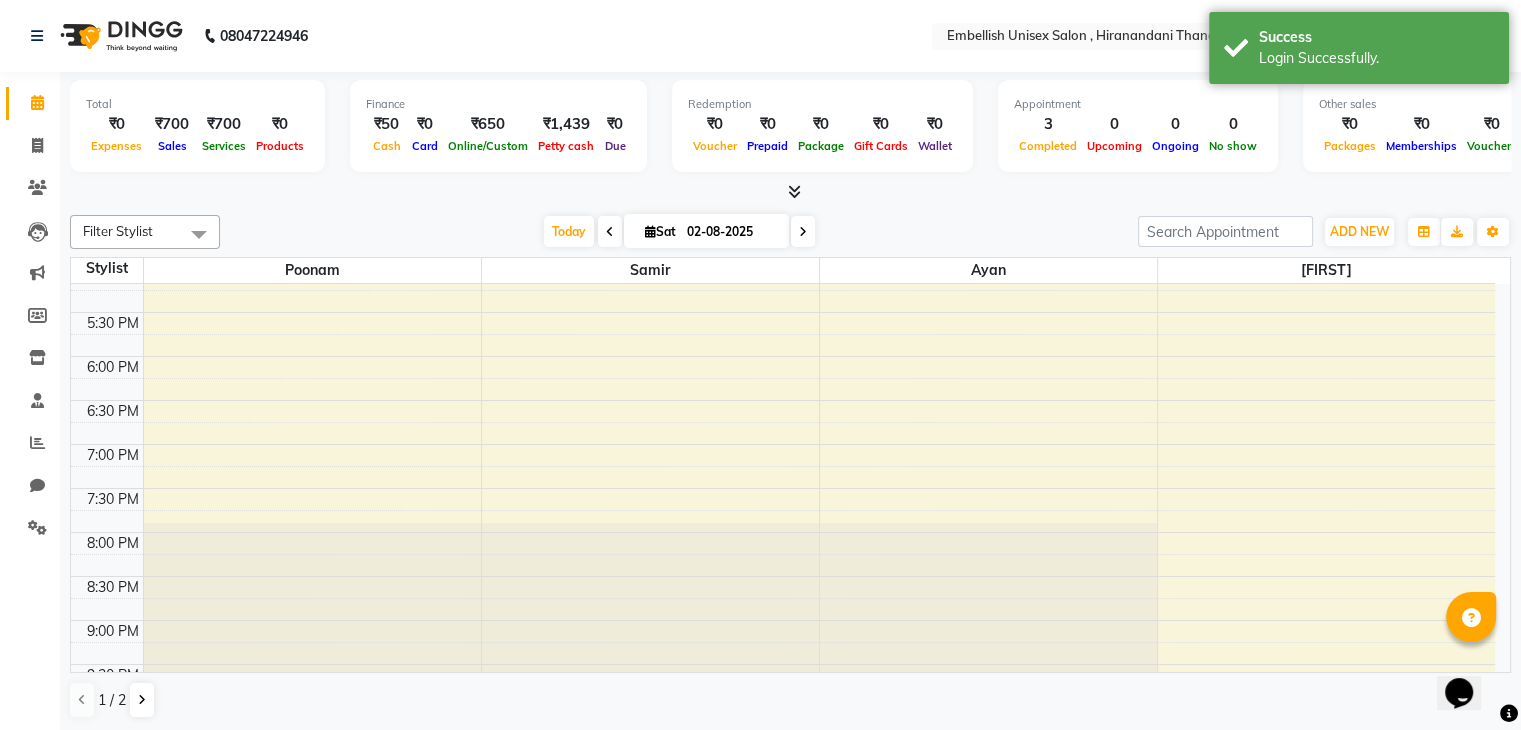 scroll, scrollTop: 918, scrollLeft: 0, axis: vertical 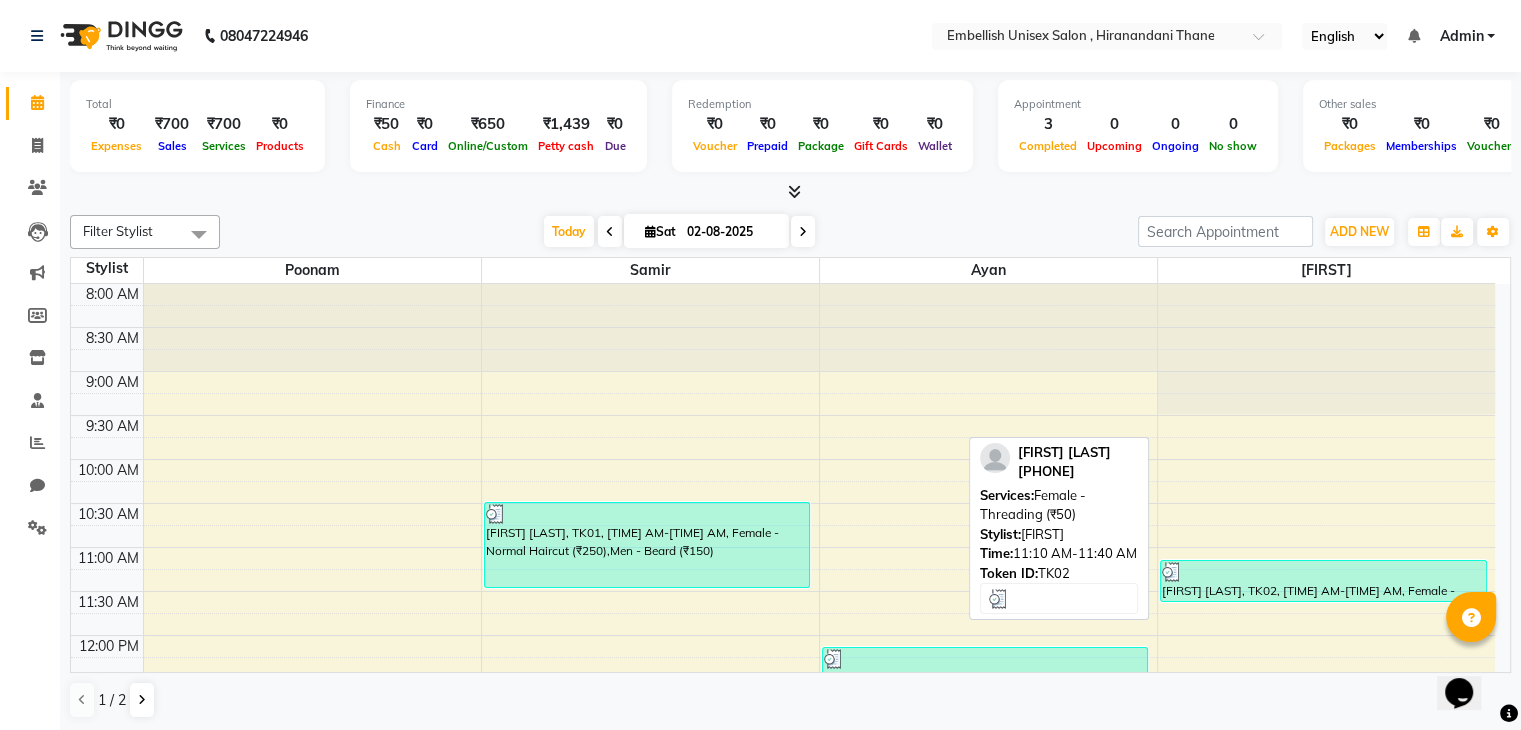 click on "[FIRST] [LAST], TK02, [TIME] AM-[TIME] AM, Female  - Threading (₹50)" at bounding box center (1323, 581) 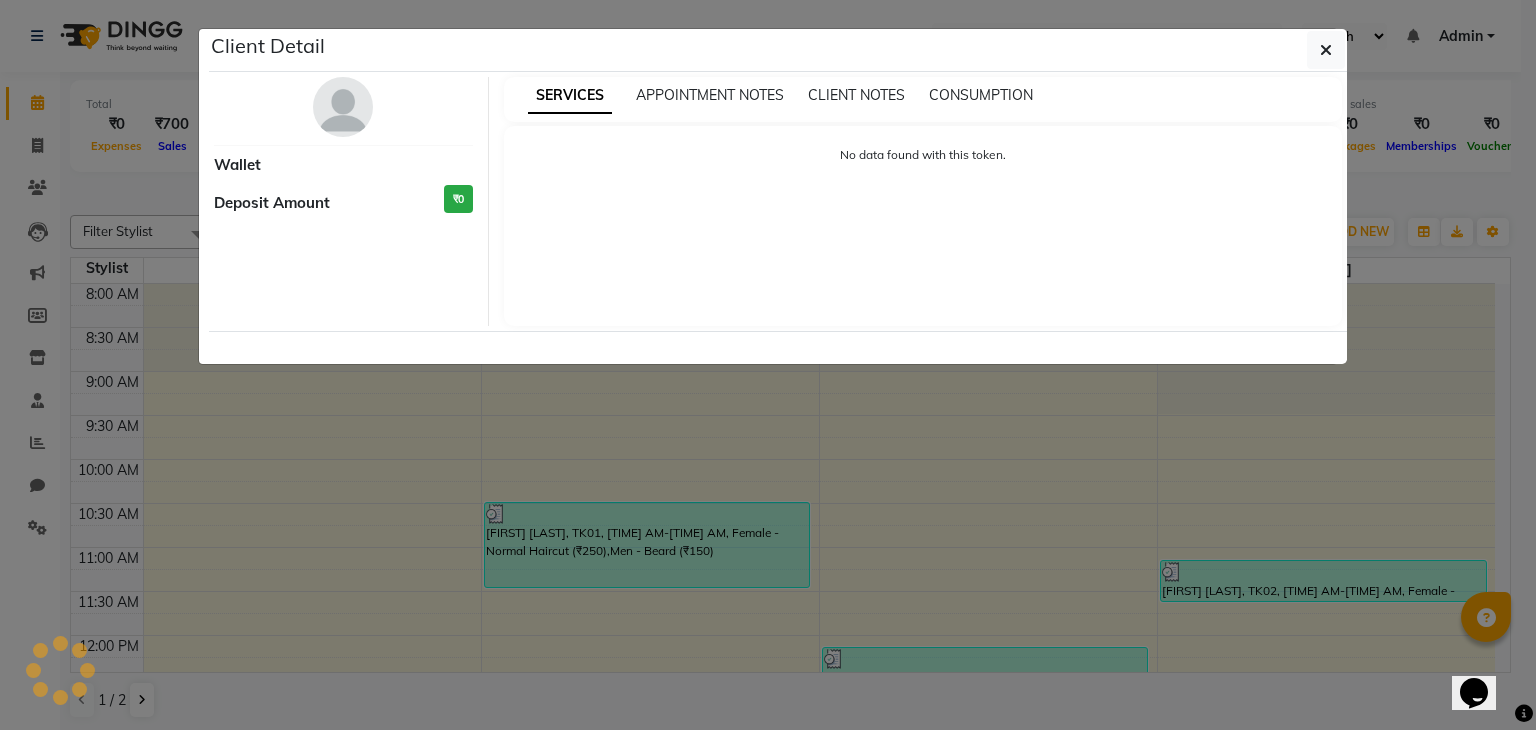 select on "3" 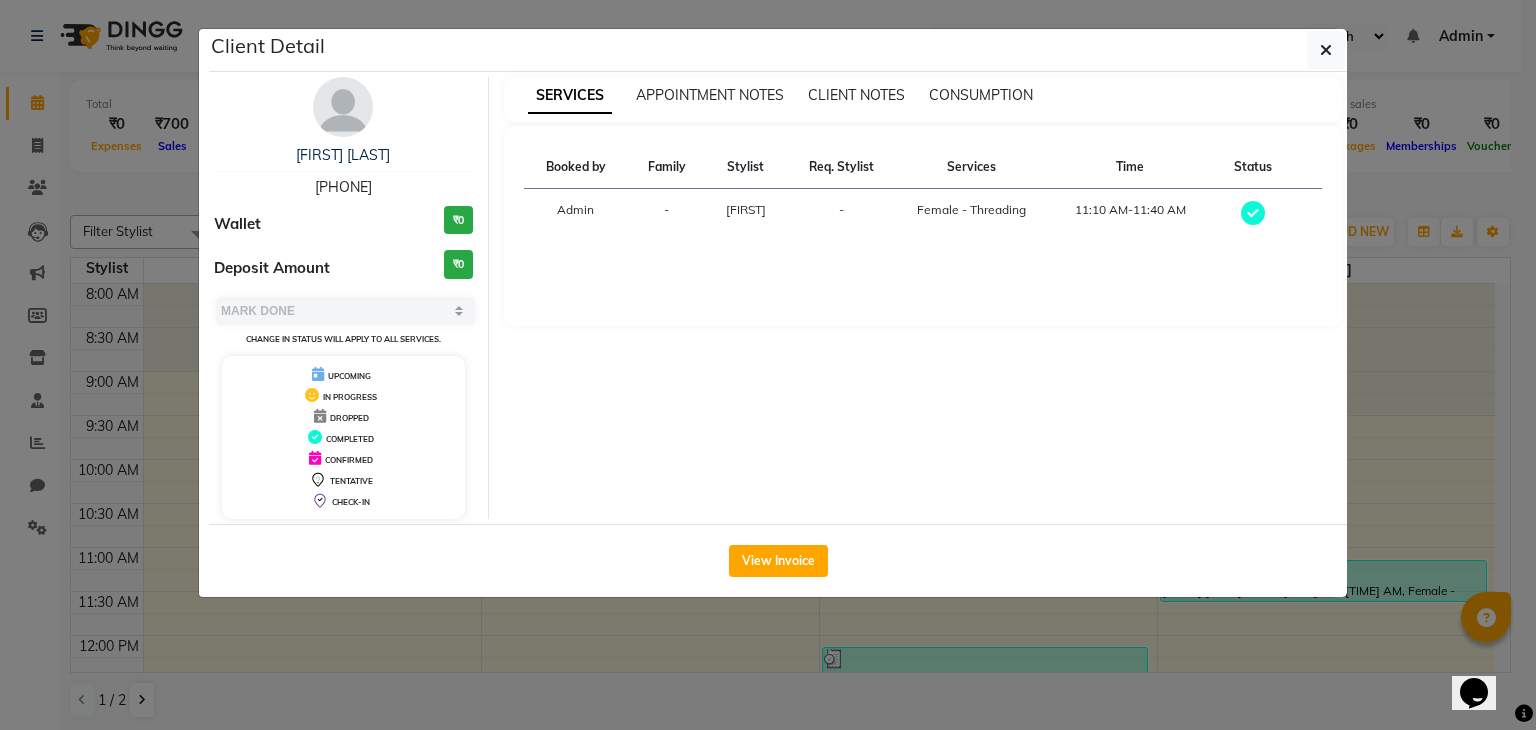 click on "Stylist" at bounding box center [746, 167] 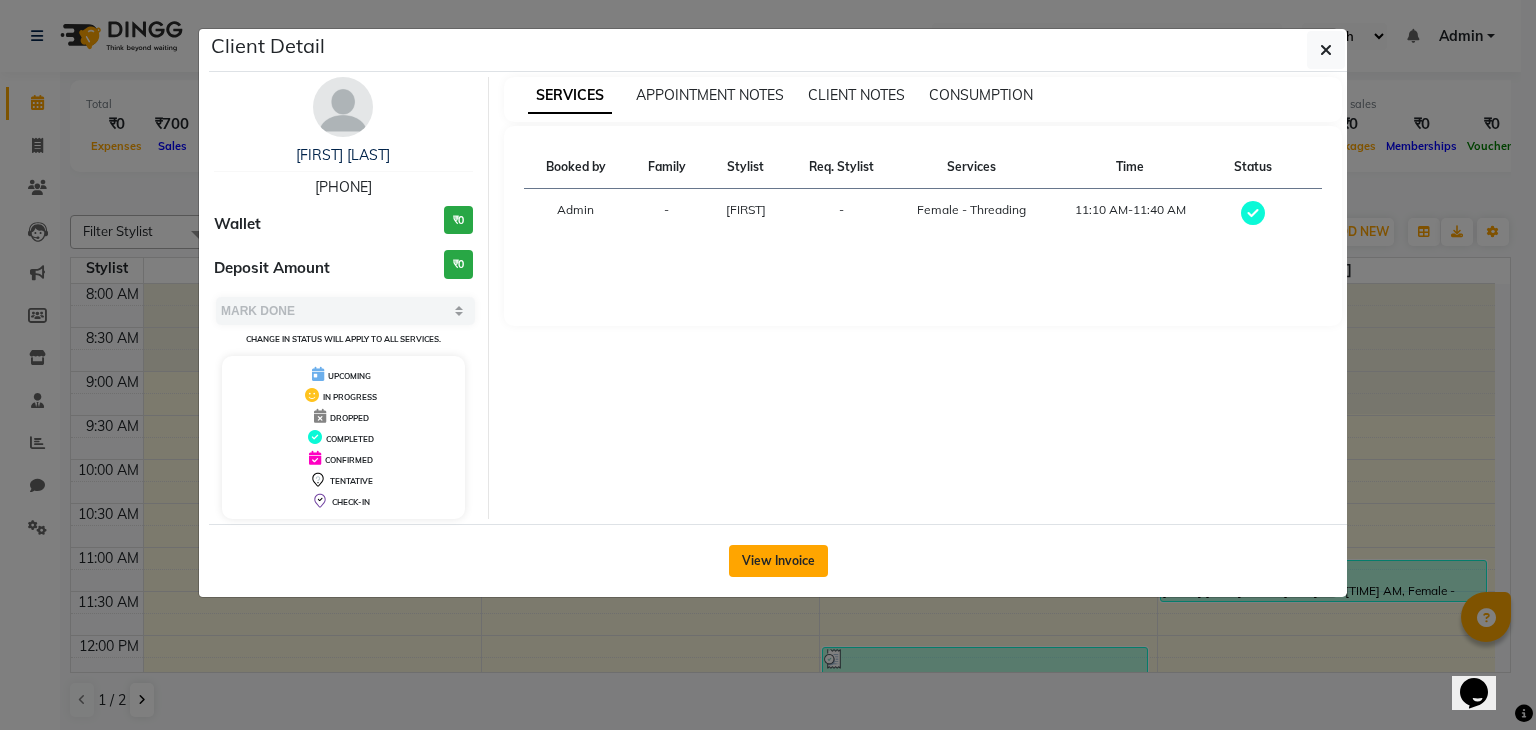 click on "View Invoice" 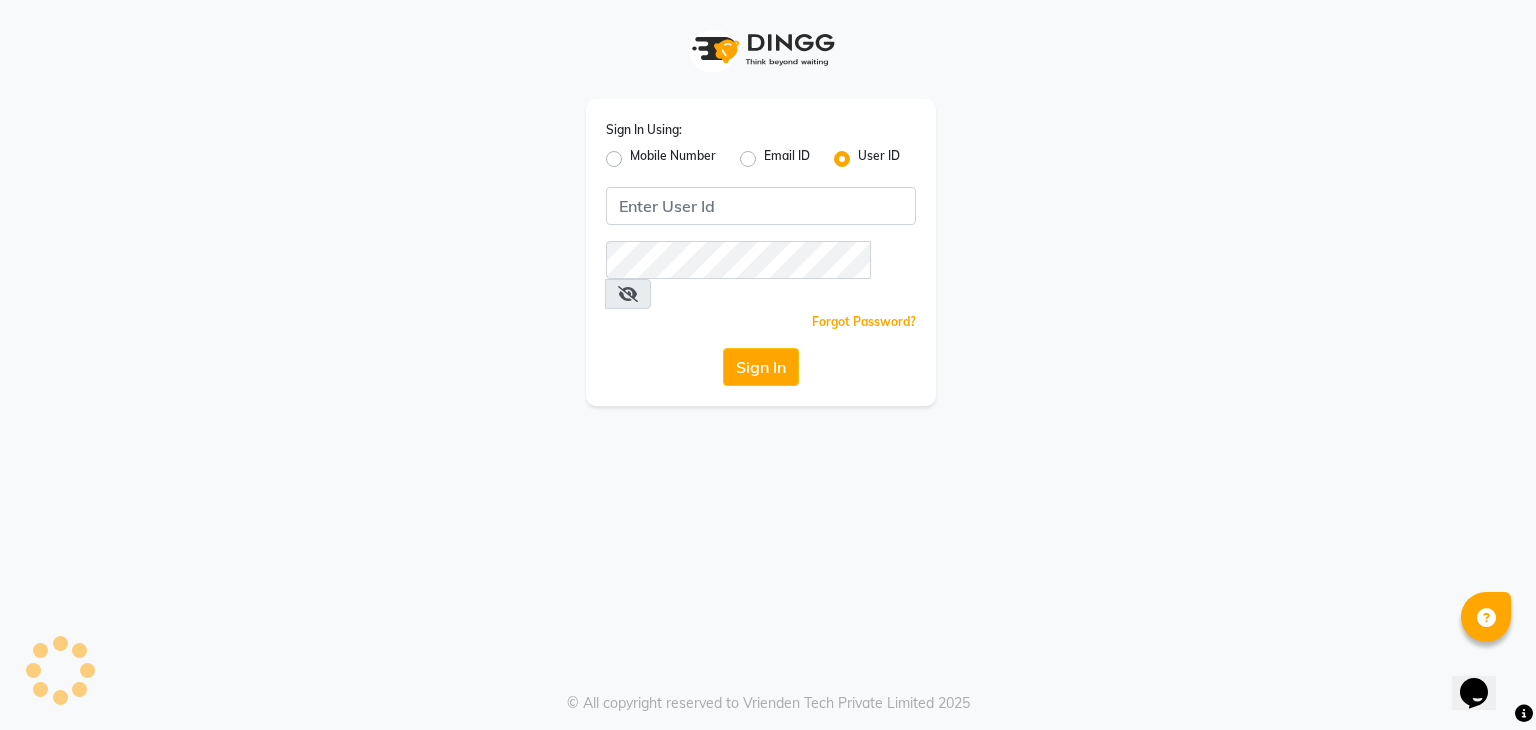 type 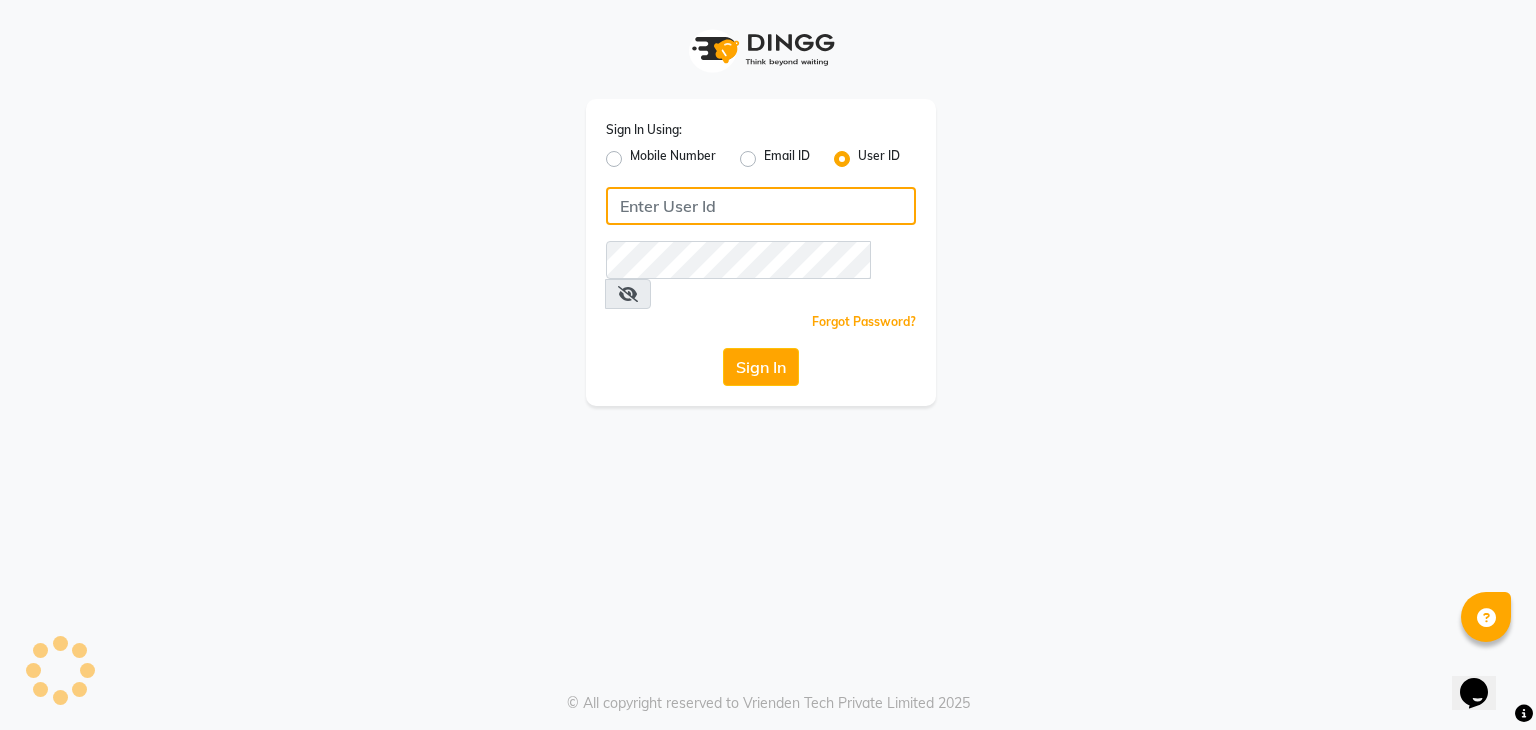 type on "embellishunisexsalon" 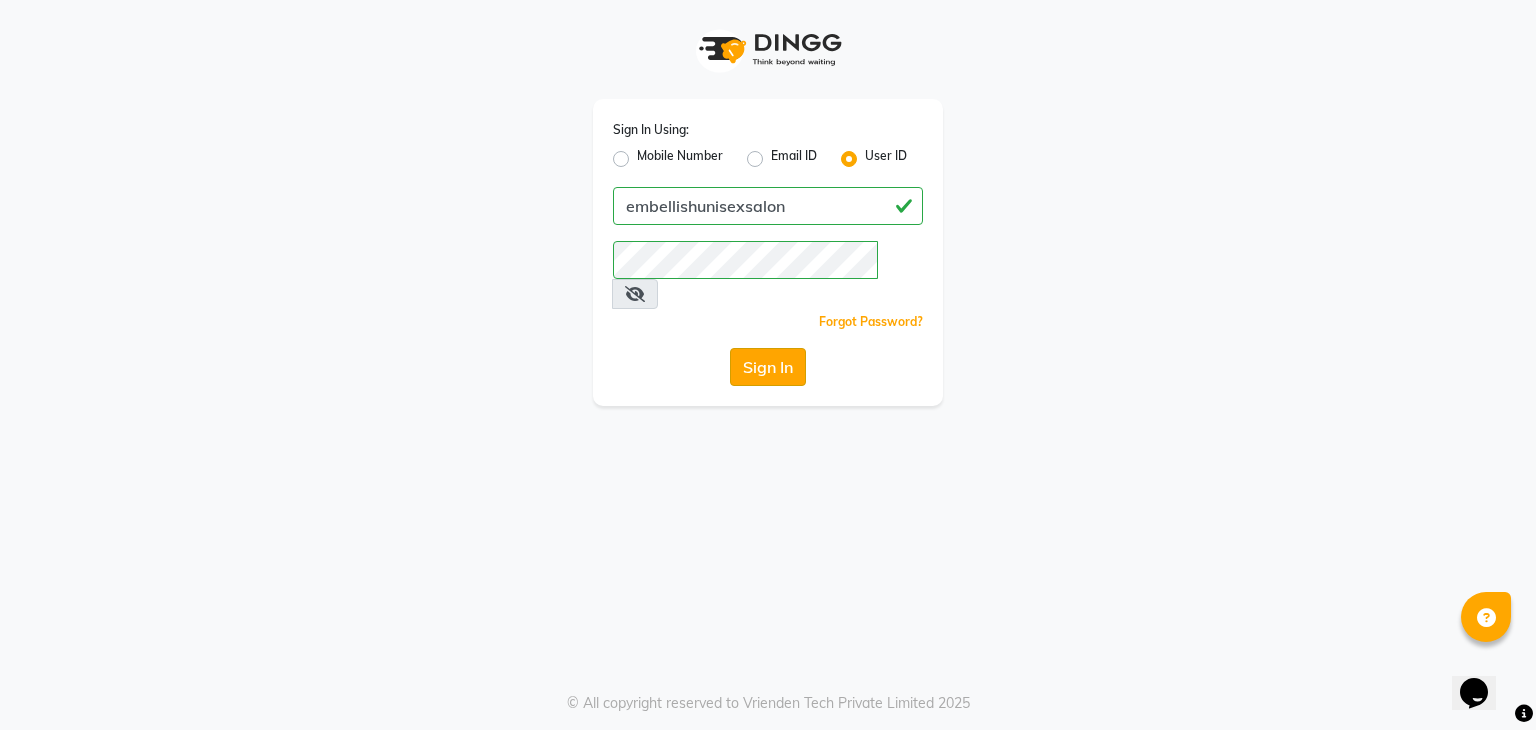 click on "Sign In" 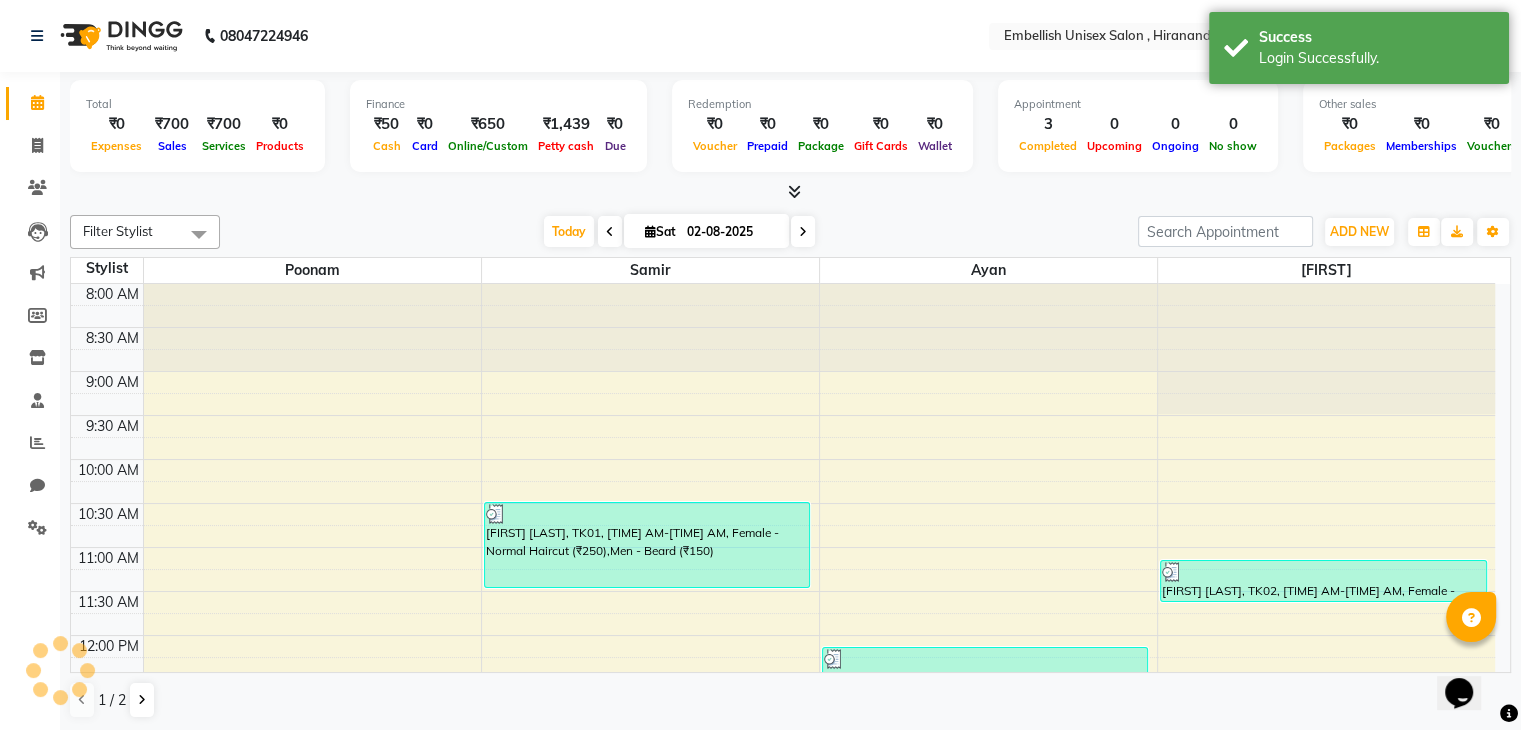 select on "en" 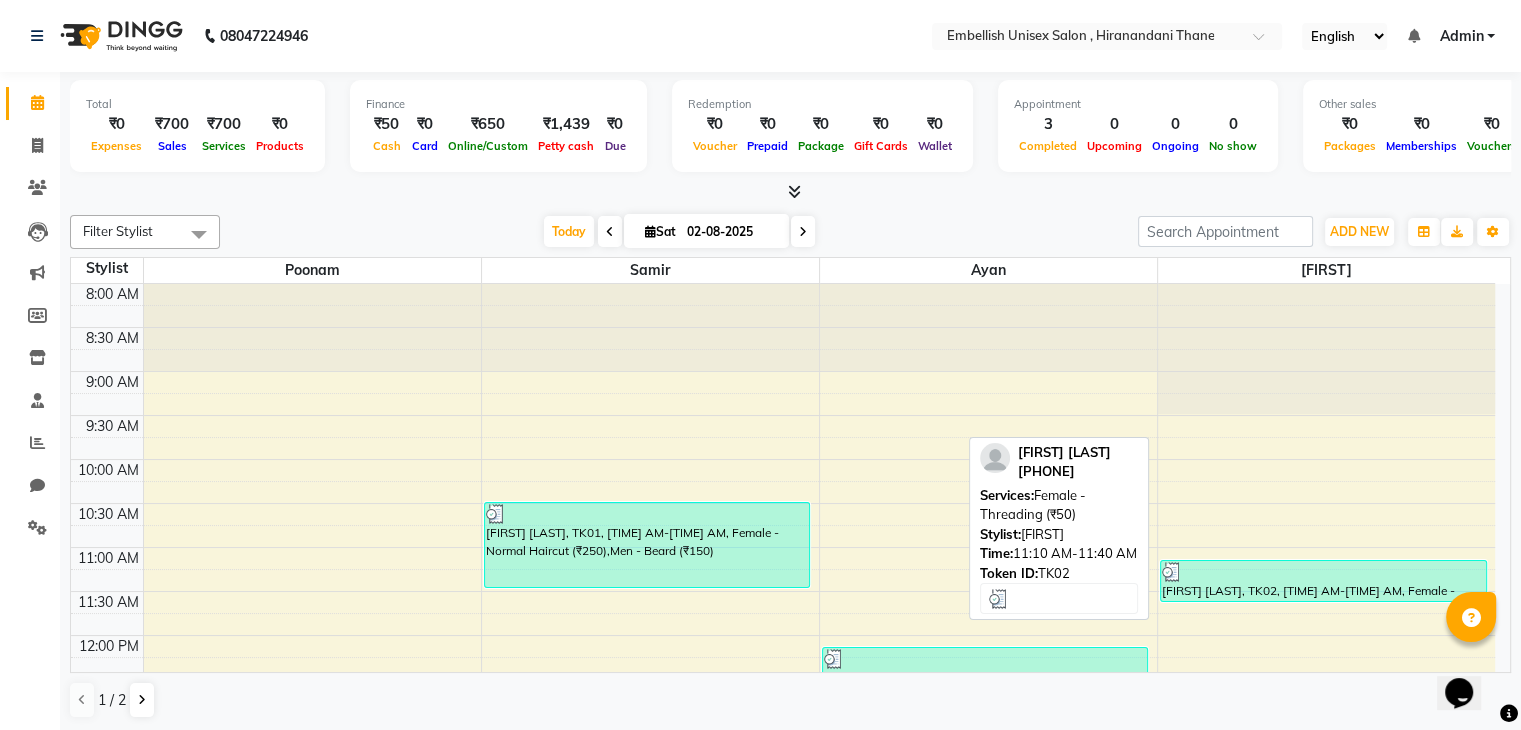 click on "[FIRST] [LAST], TK02, [TIME] AM-[TIME] AM, Female  - Threading (₹50)" at bounding box center (1323, 581) 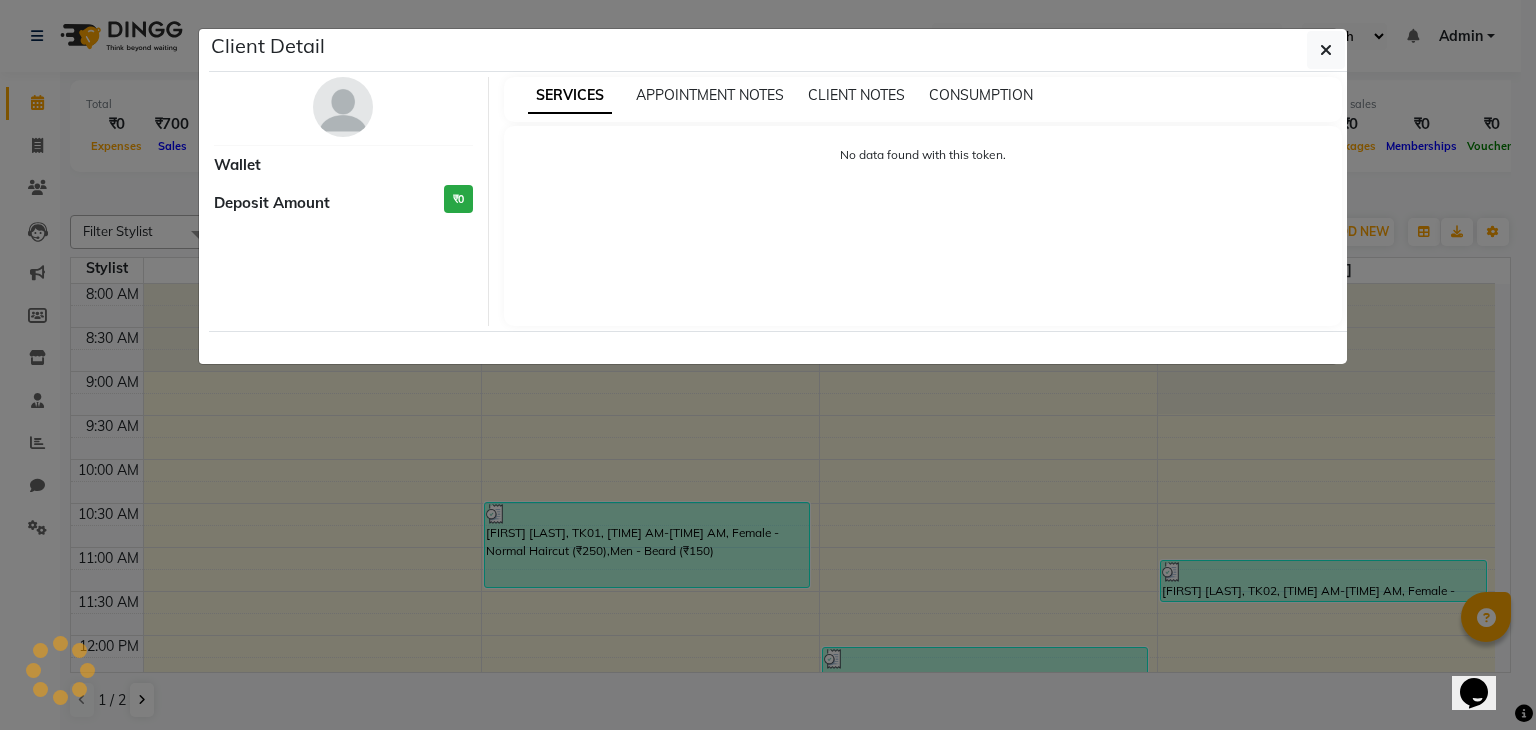 select on "3" 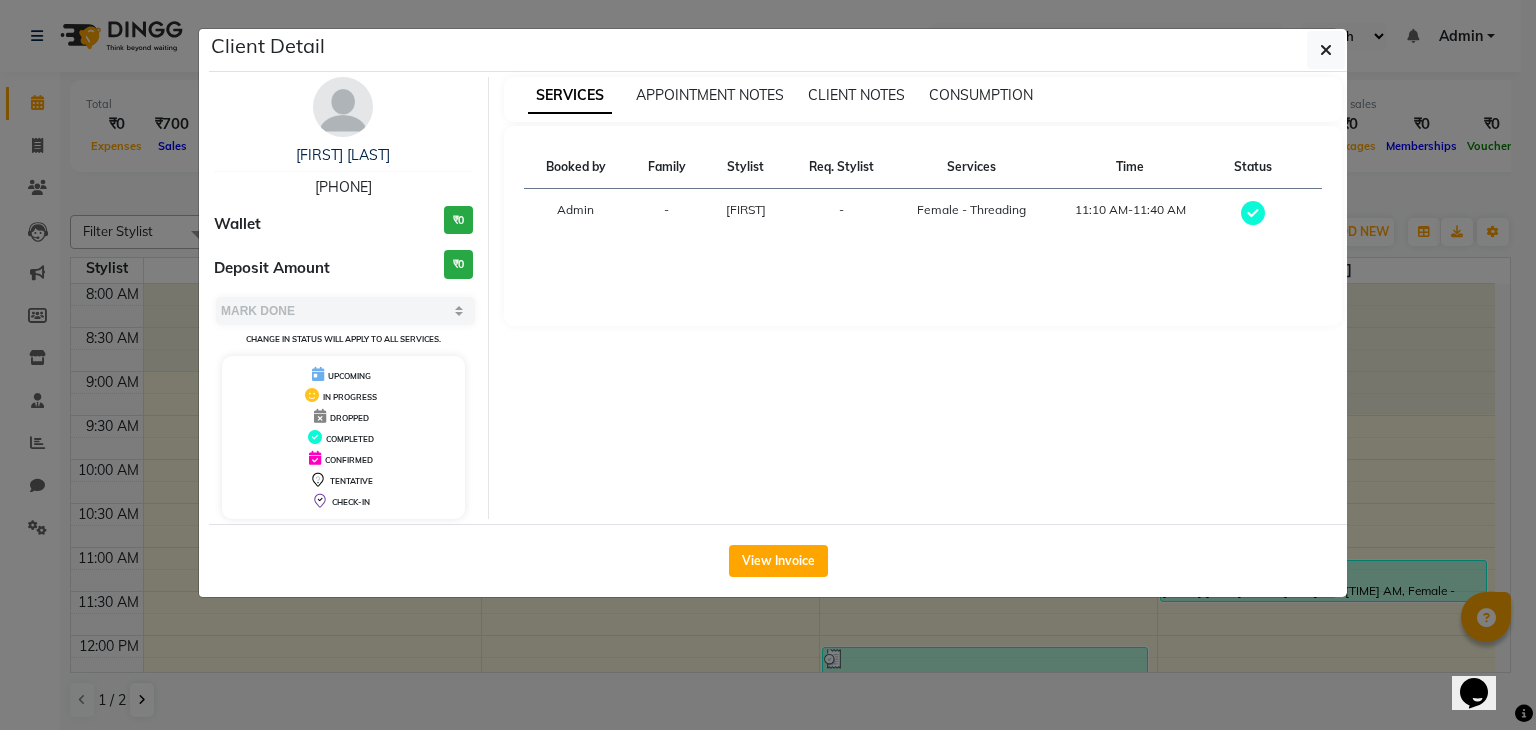 click on "Stylist" at bounding box center (746, 167) 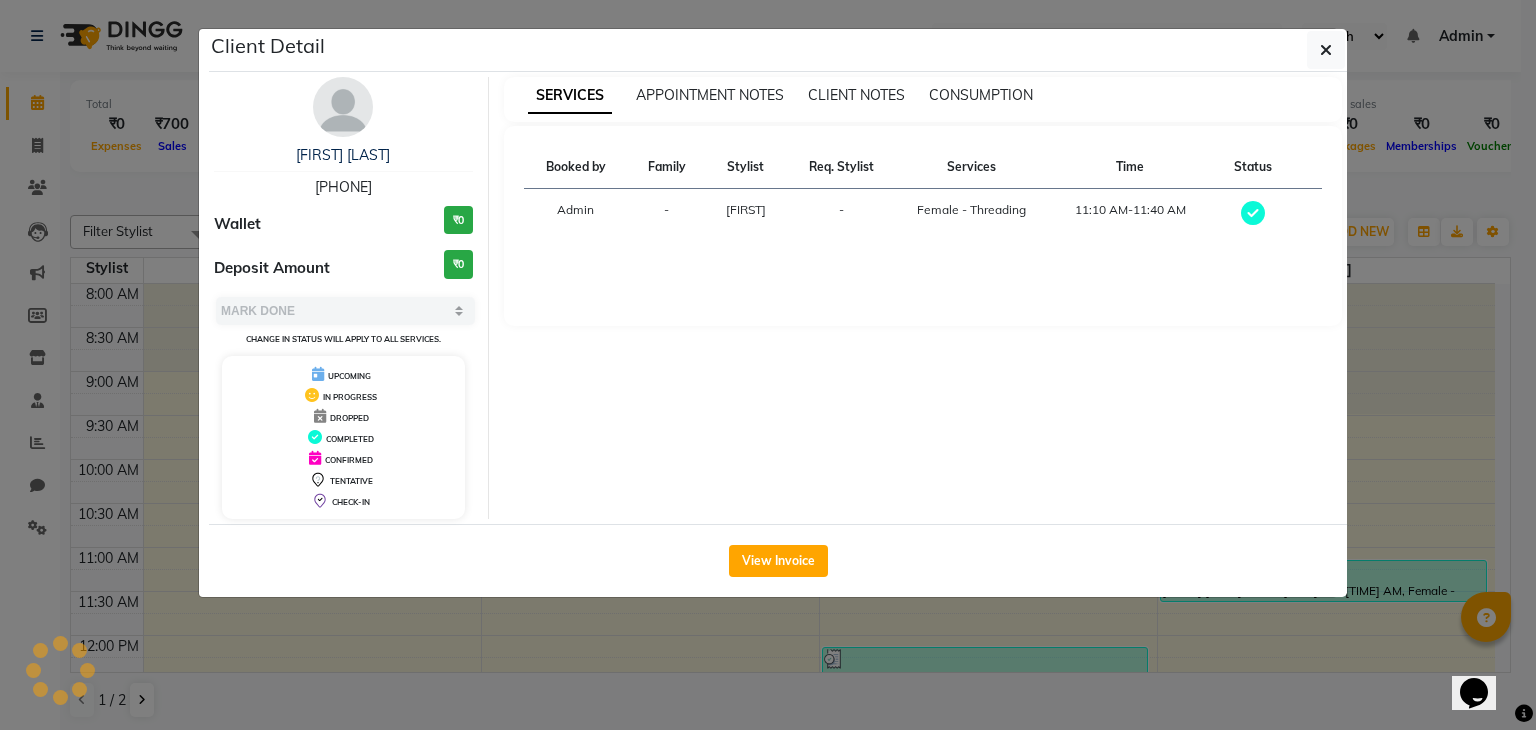 click on "[FIRST]" at bounding box center (746, 209) 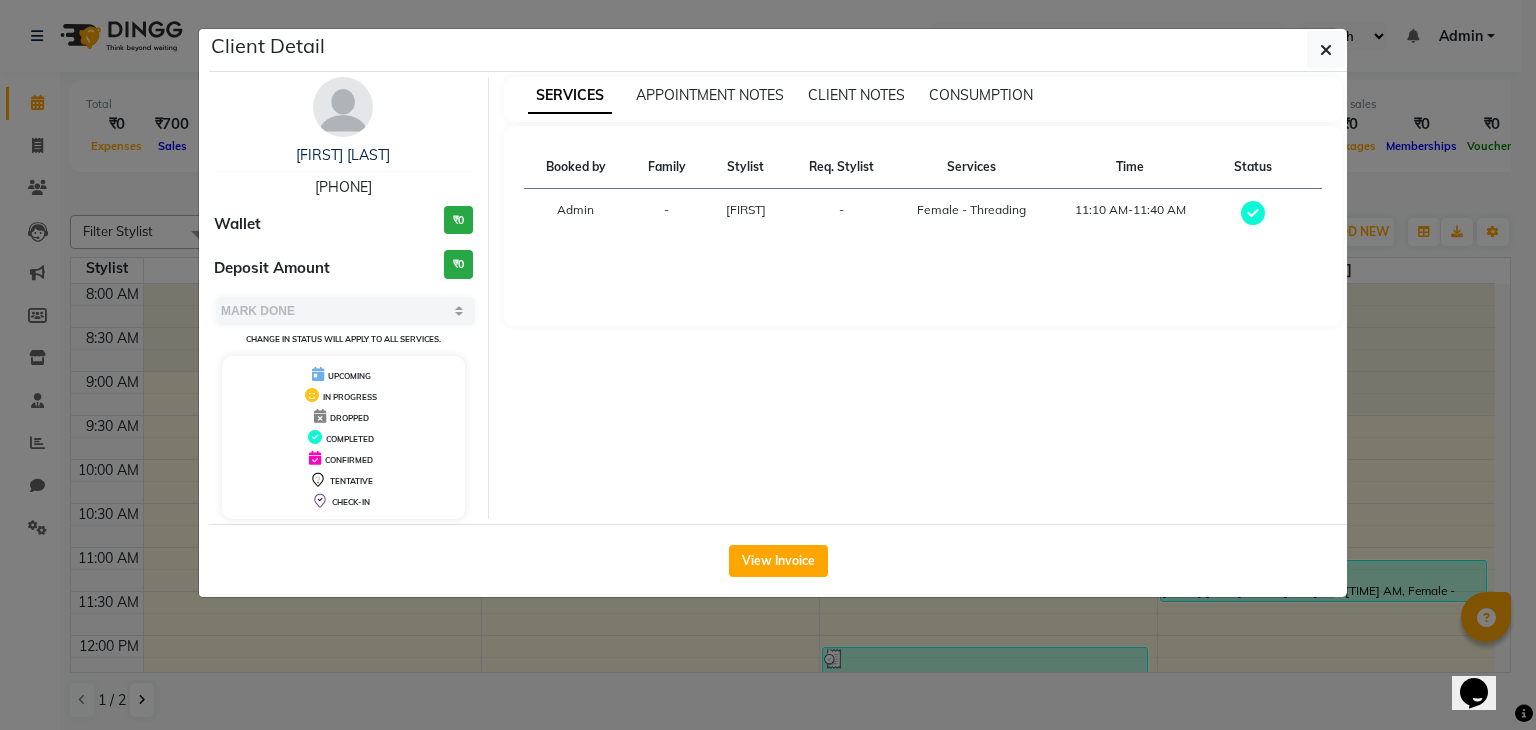 click on "Female  - Threading" at bounding box center [972, 210] 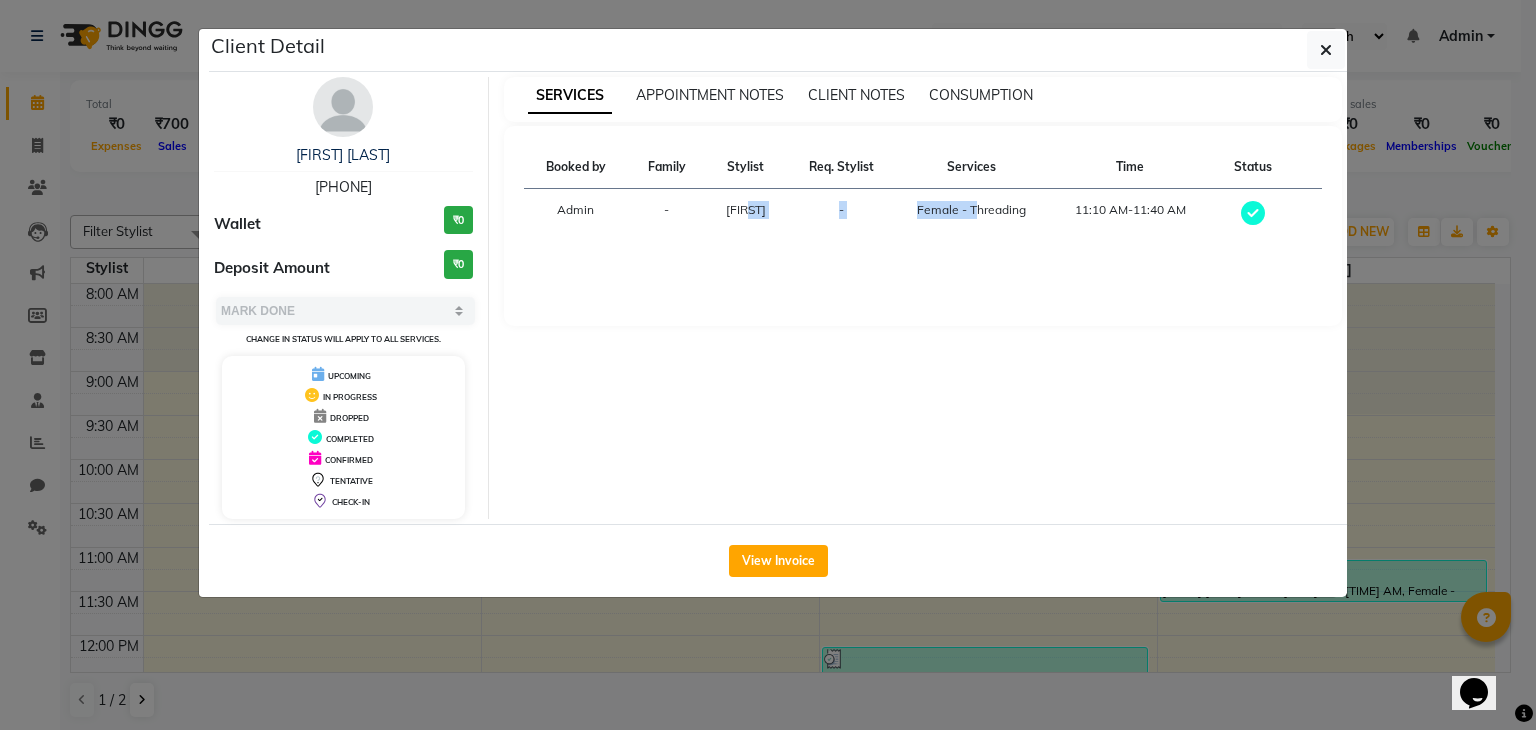 drag, startPoint x: 967, startPoint y: 213, endPoint x: 753, endPoint y: 211, distance: 214.00934 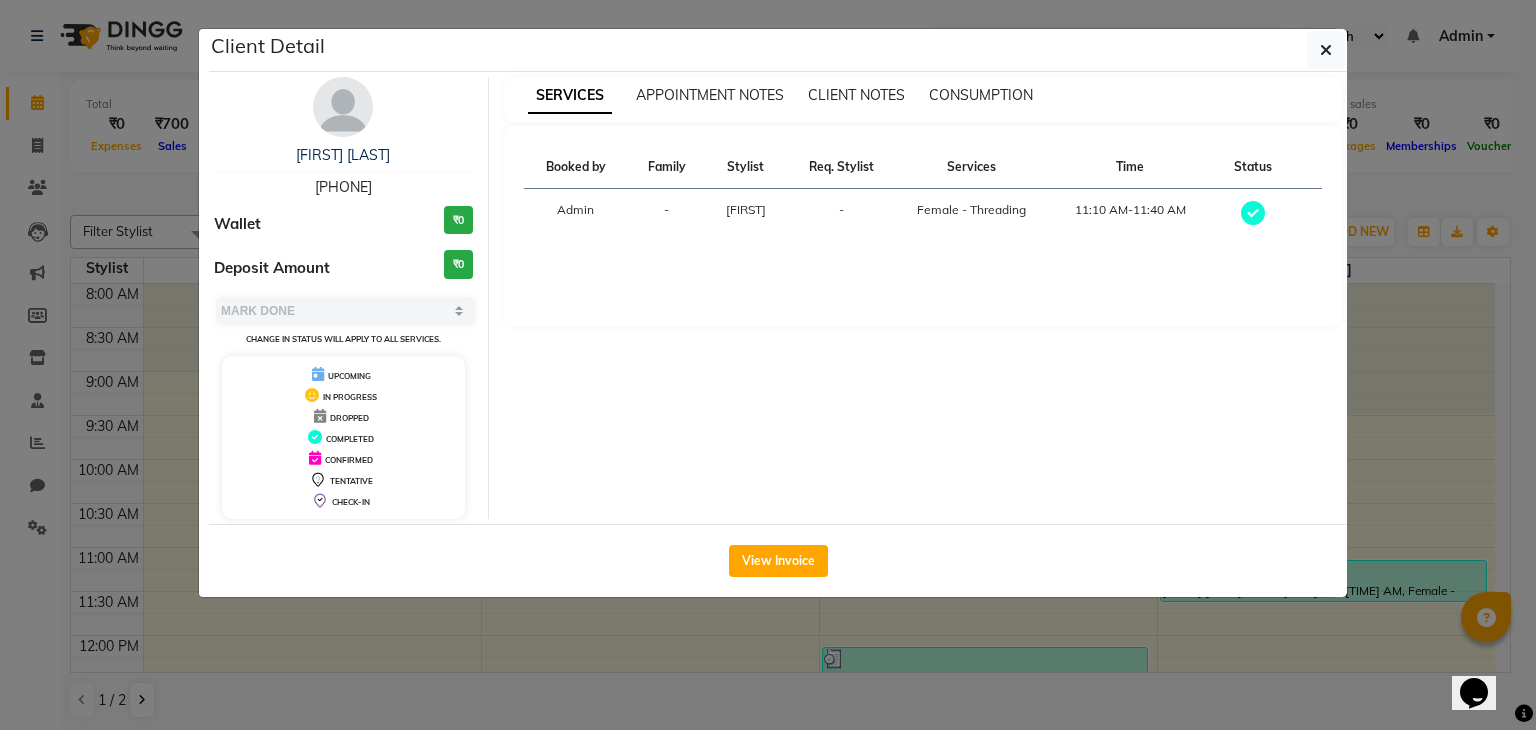 click on "[FIRST]" at bounding box center [746, 214] 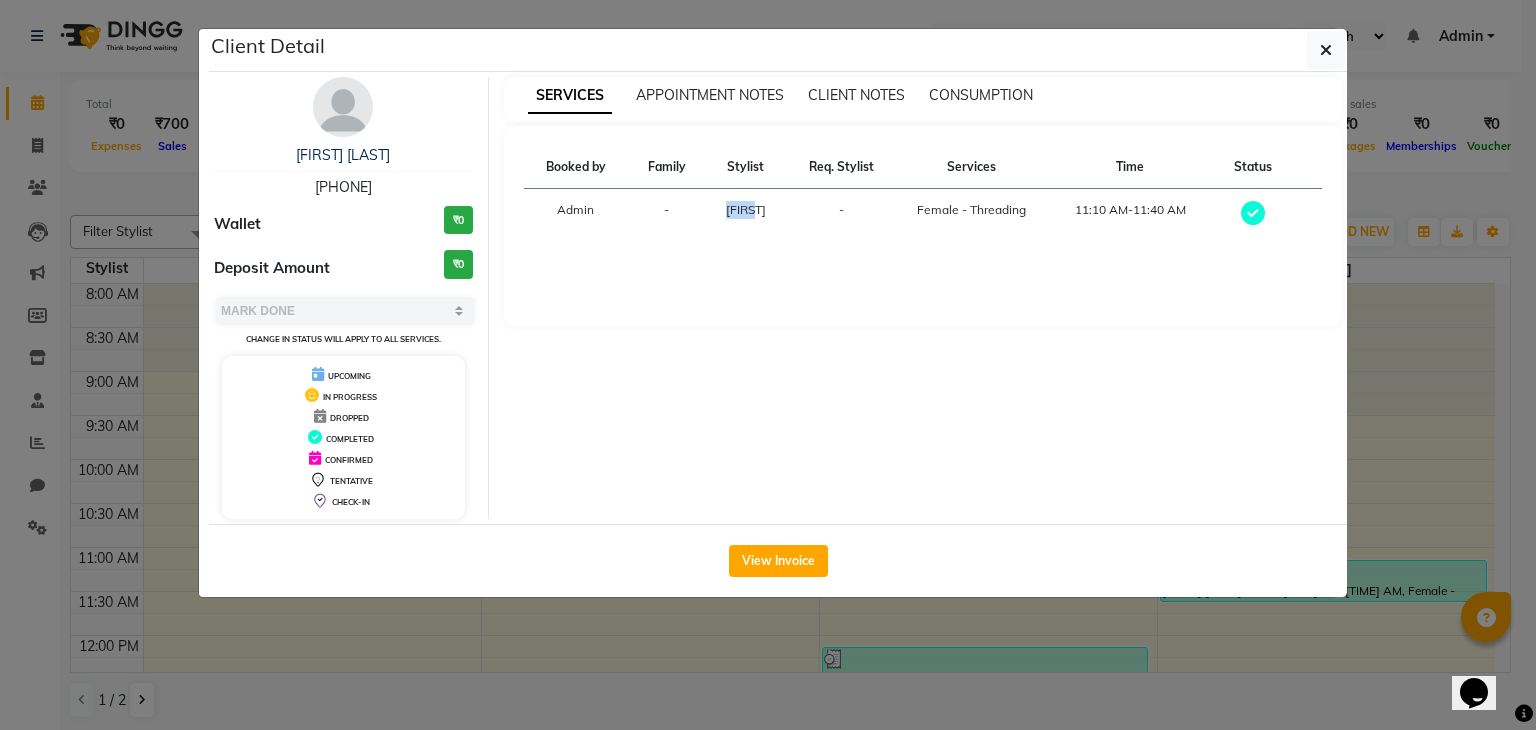 click on "[FIRST]" at bounding box center (746, 209) 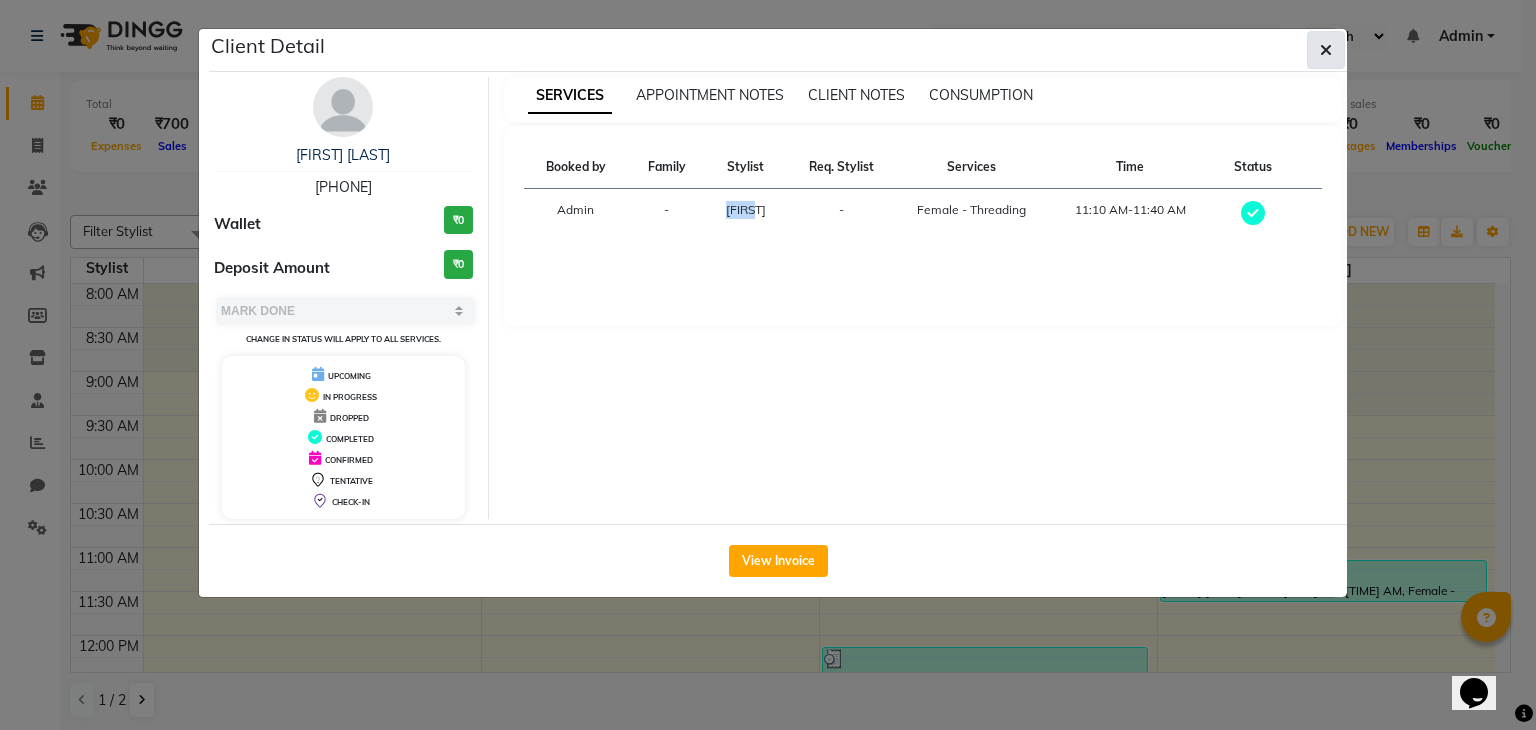 click 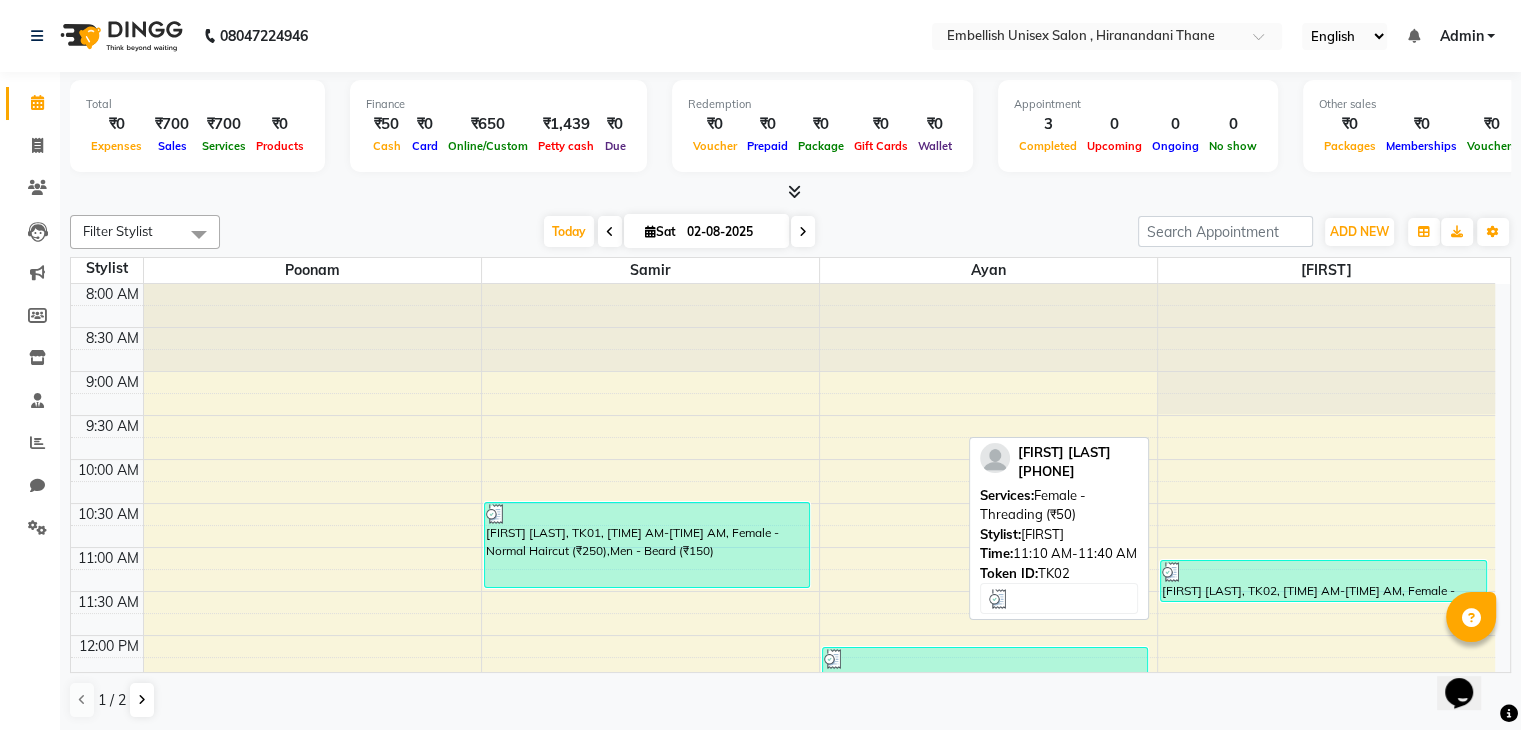 click on "[FIRST] [LAST], TK02, [TIME] AM-[TIME] AM, Female  - Threading (₹50)" at bounding box center (1323, 581) 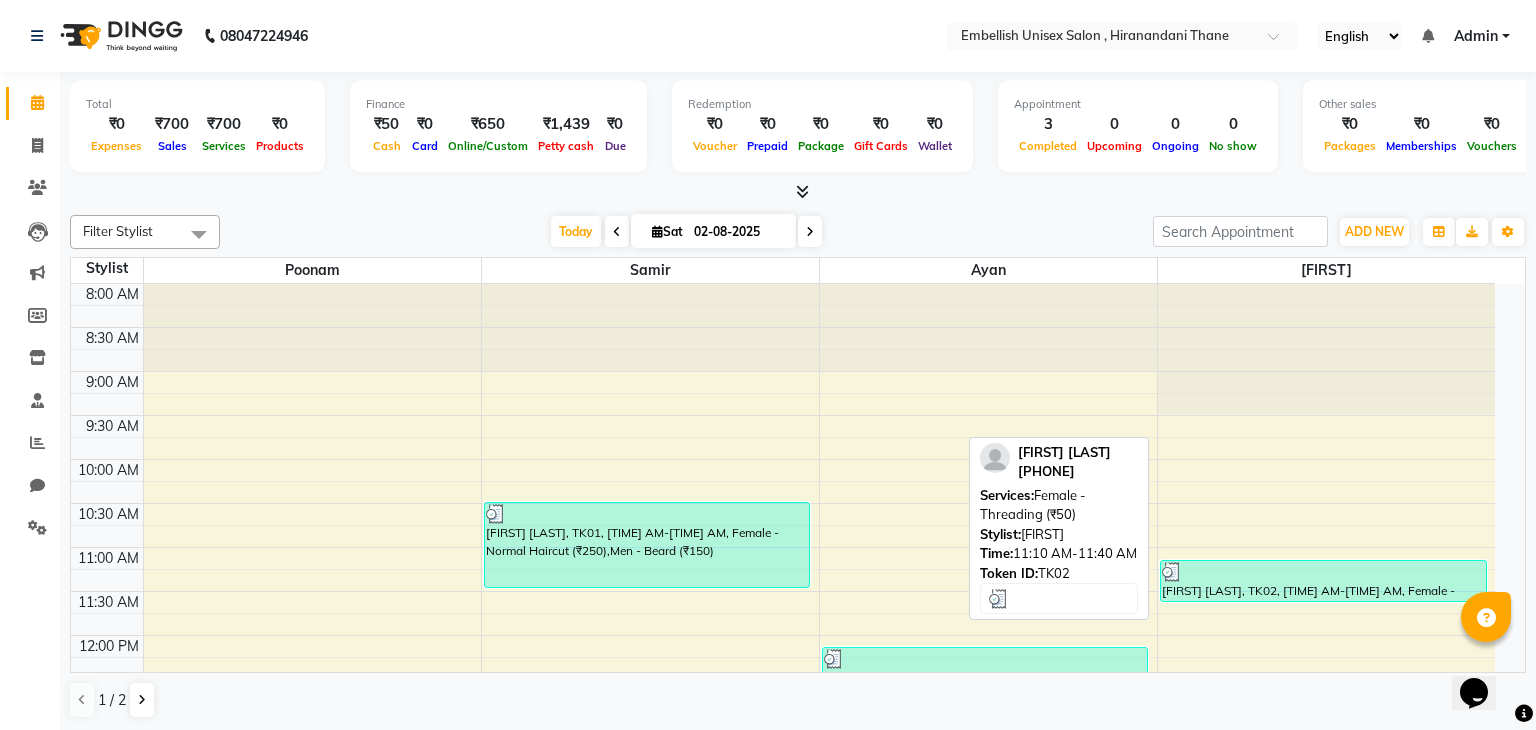 select on "3" 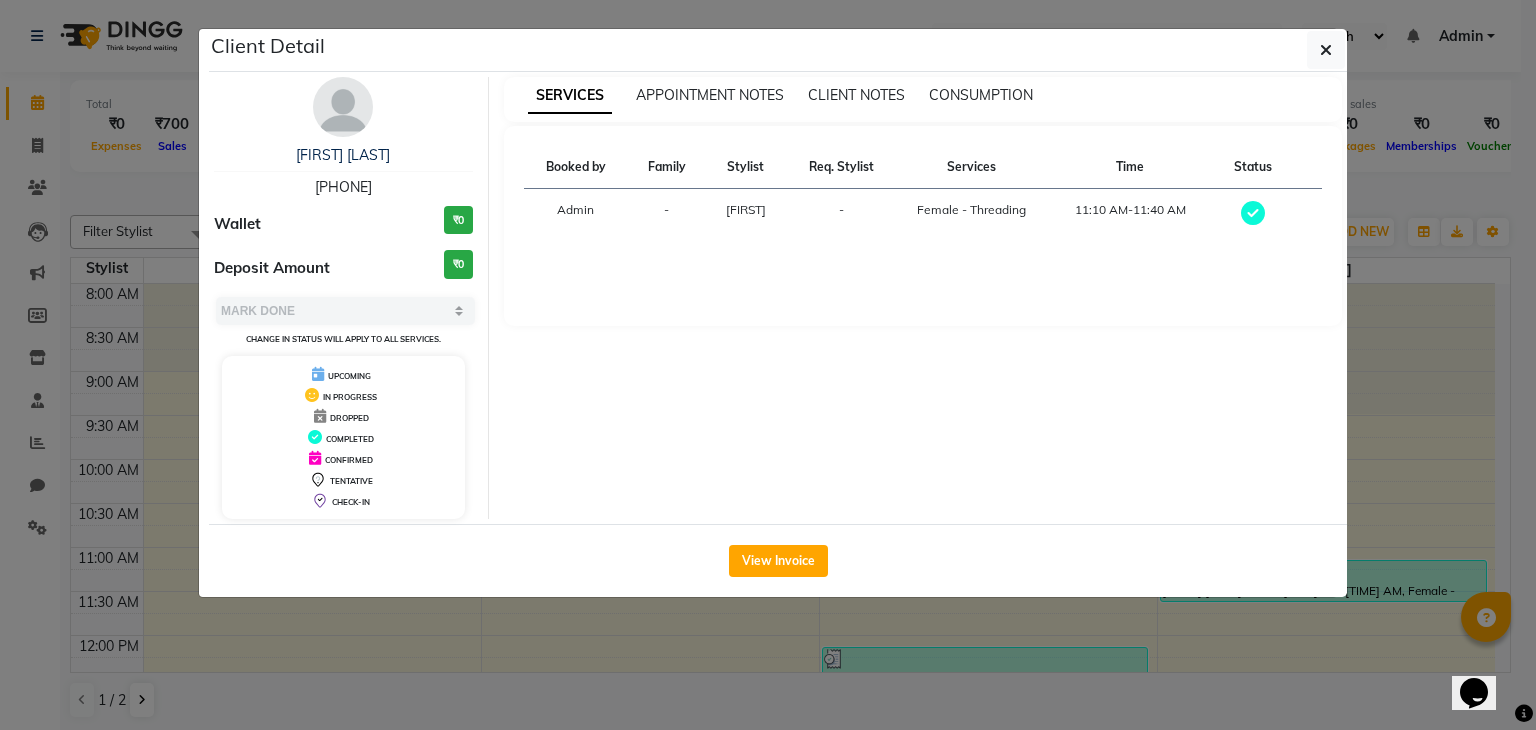click at bounding box center [343, 107] 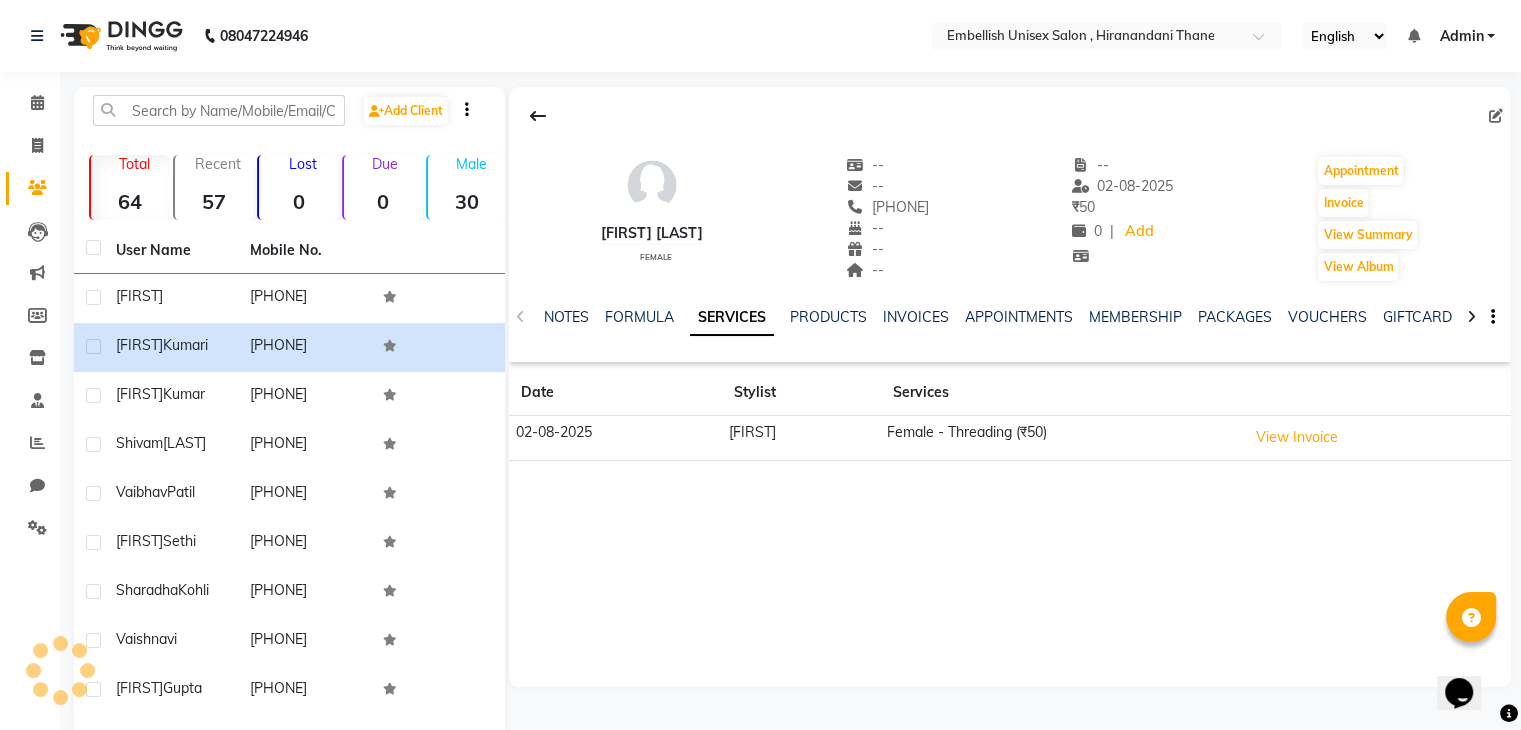 click on "[FIRST]" 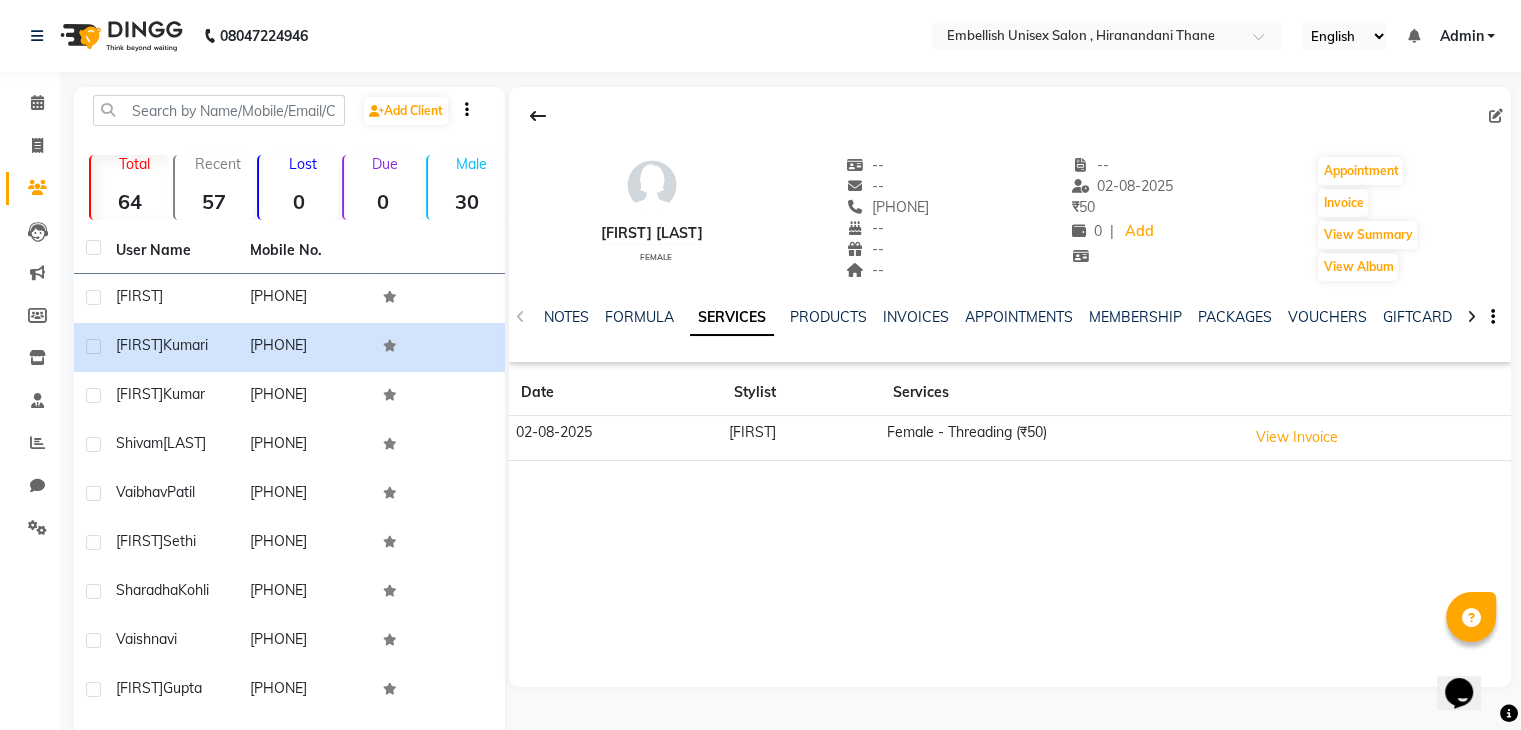 click on "[FIRST]" 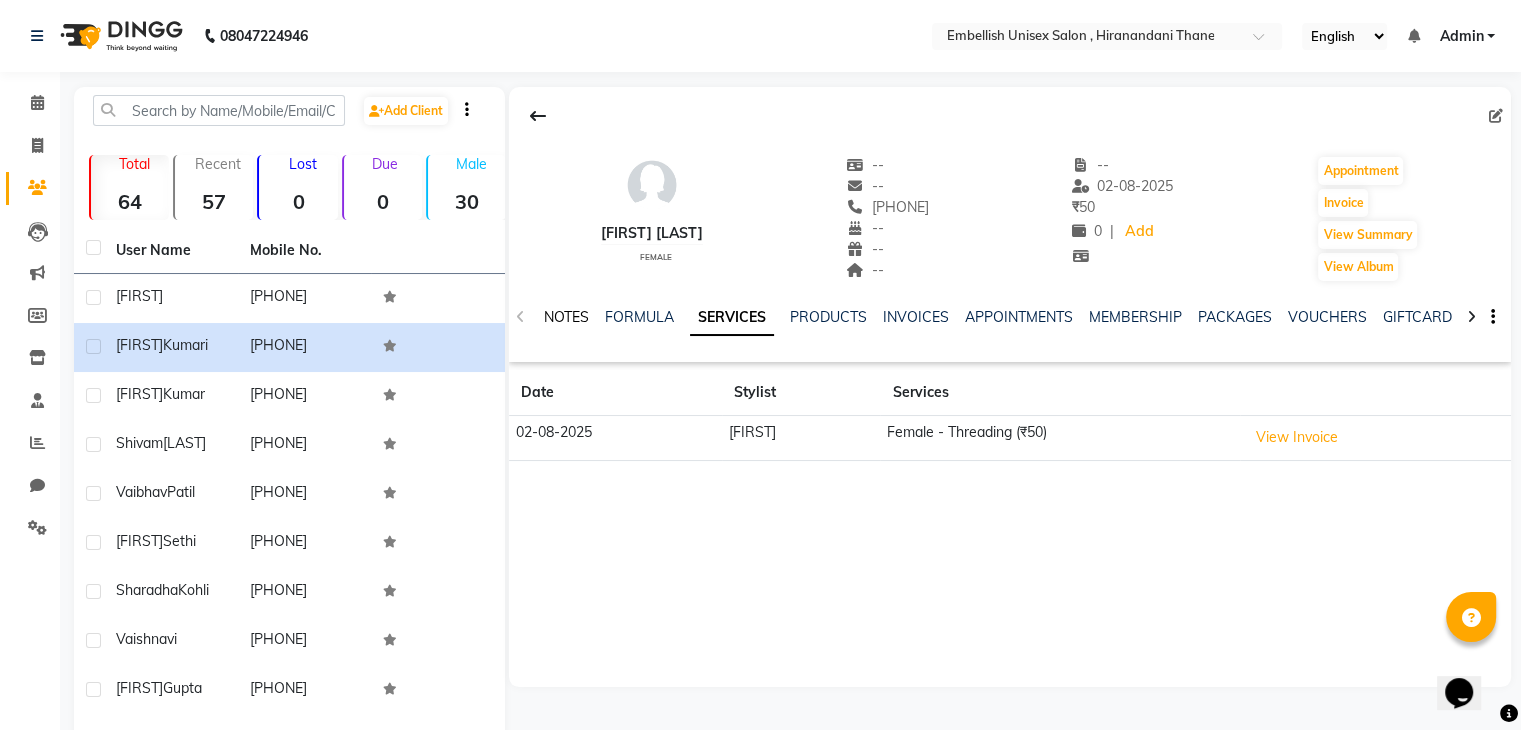 click on "NOTES" 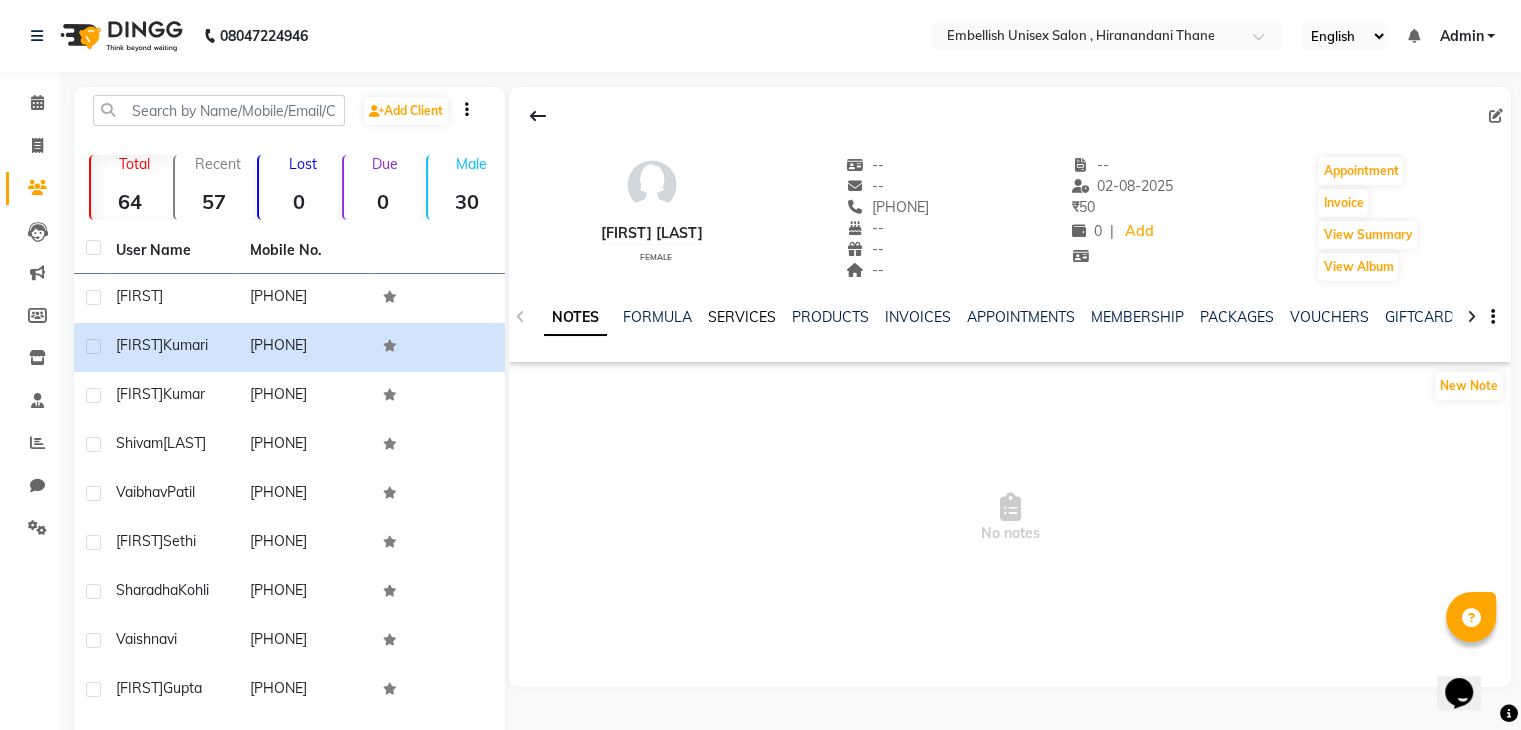 click on "SERVICES" 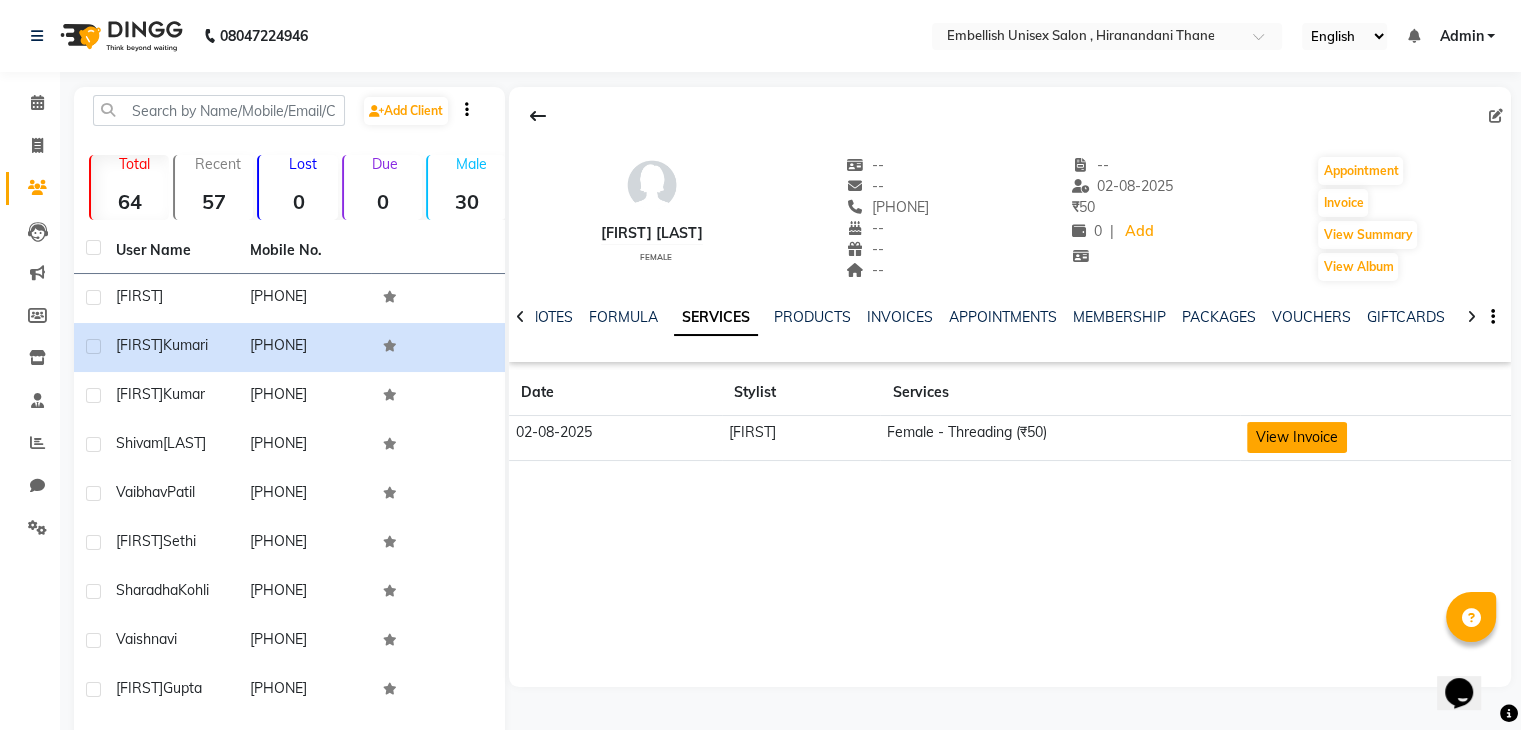 click on "View Invoice" 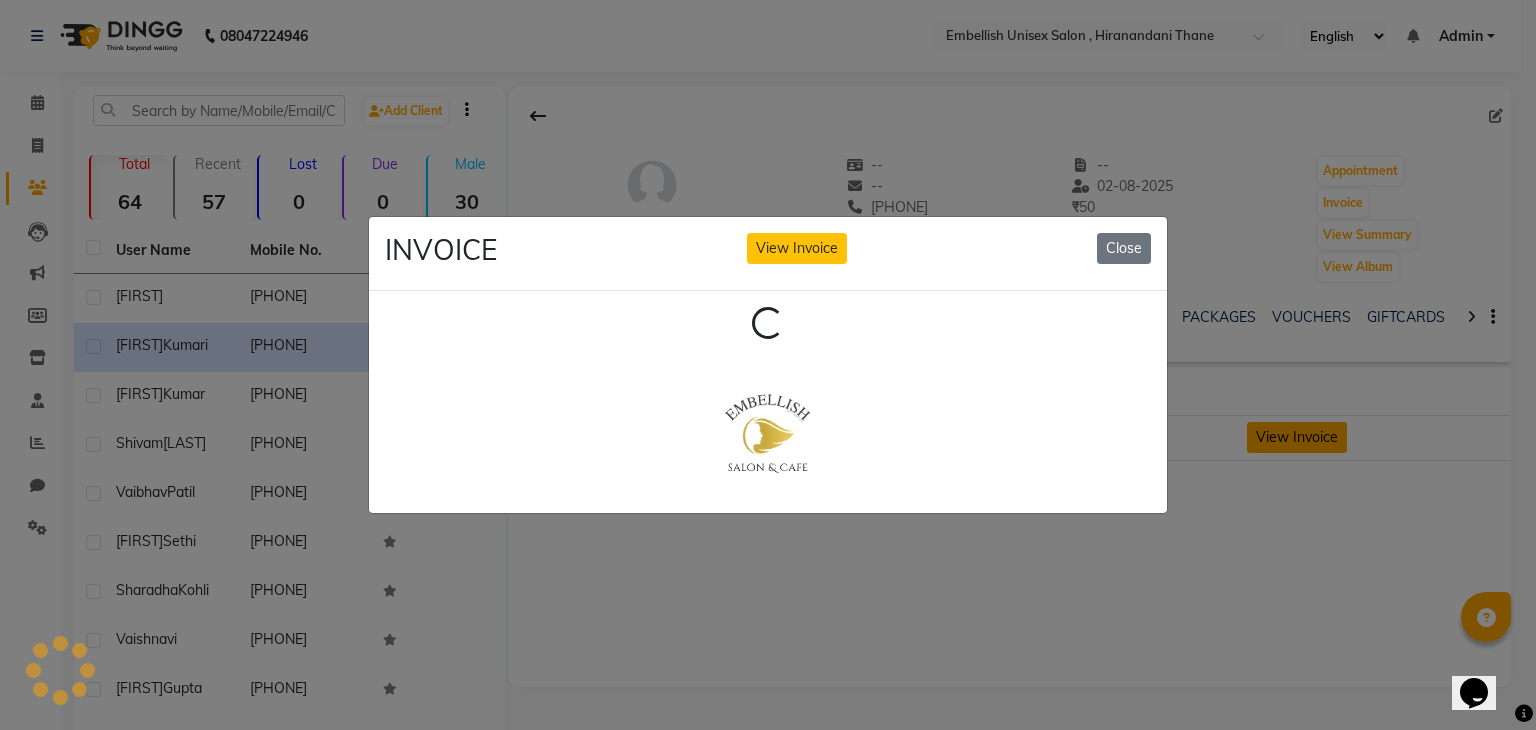 scroll, scrollTop: 0, scrollLeft: 0, axis: both 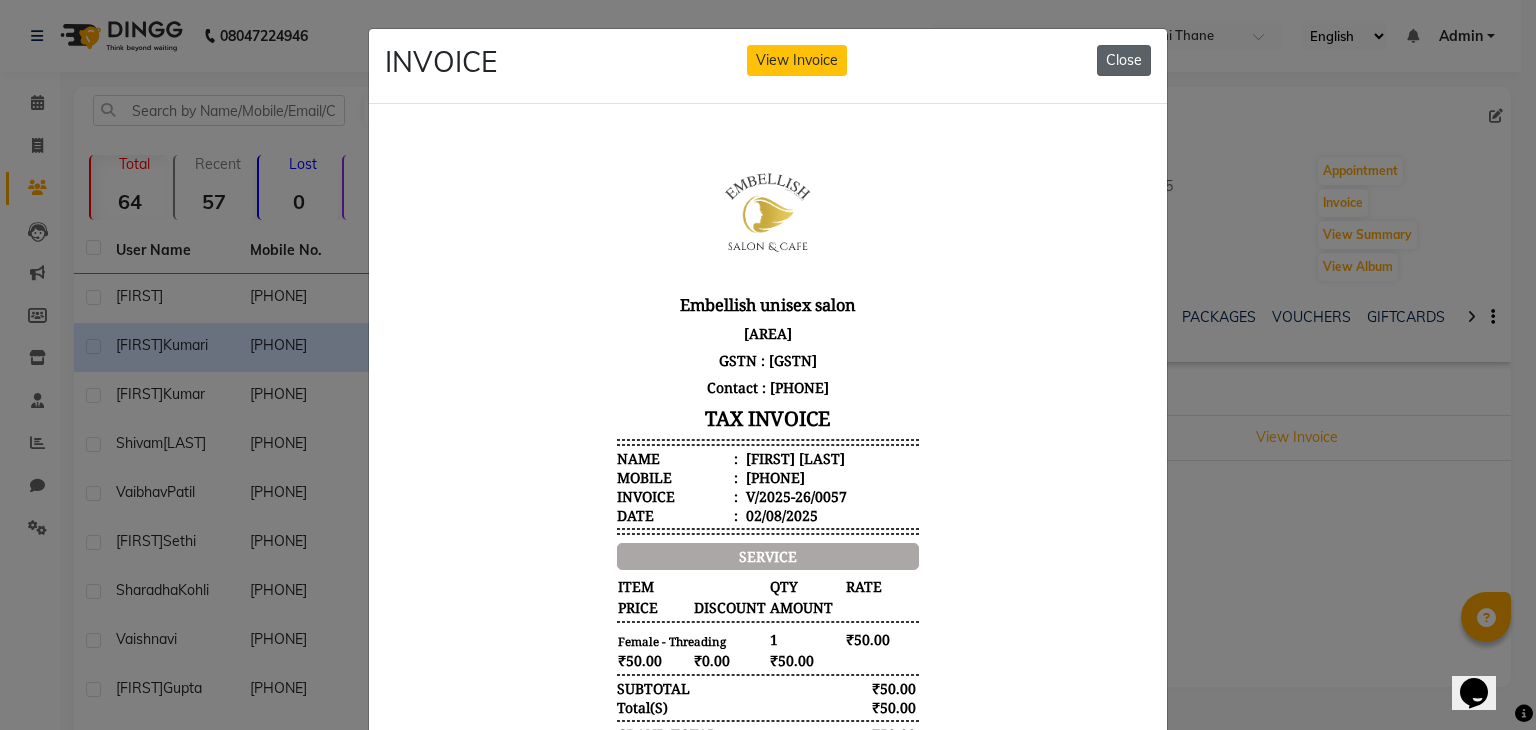 click on "Close" 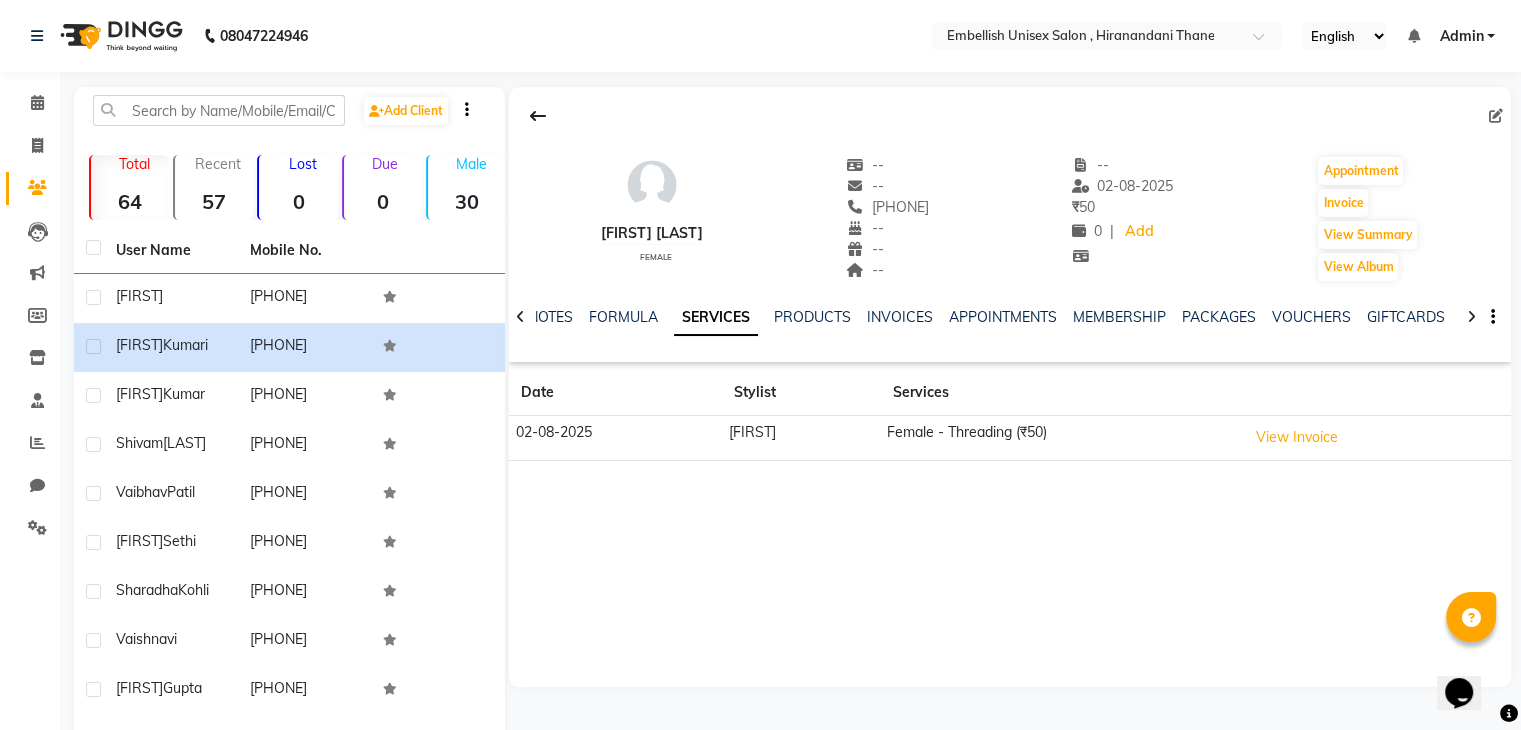 click 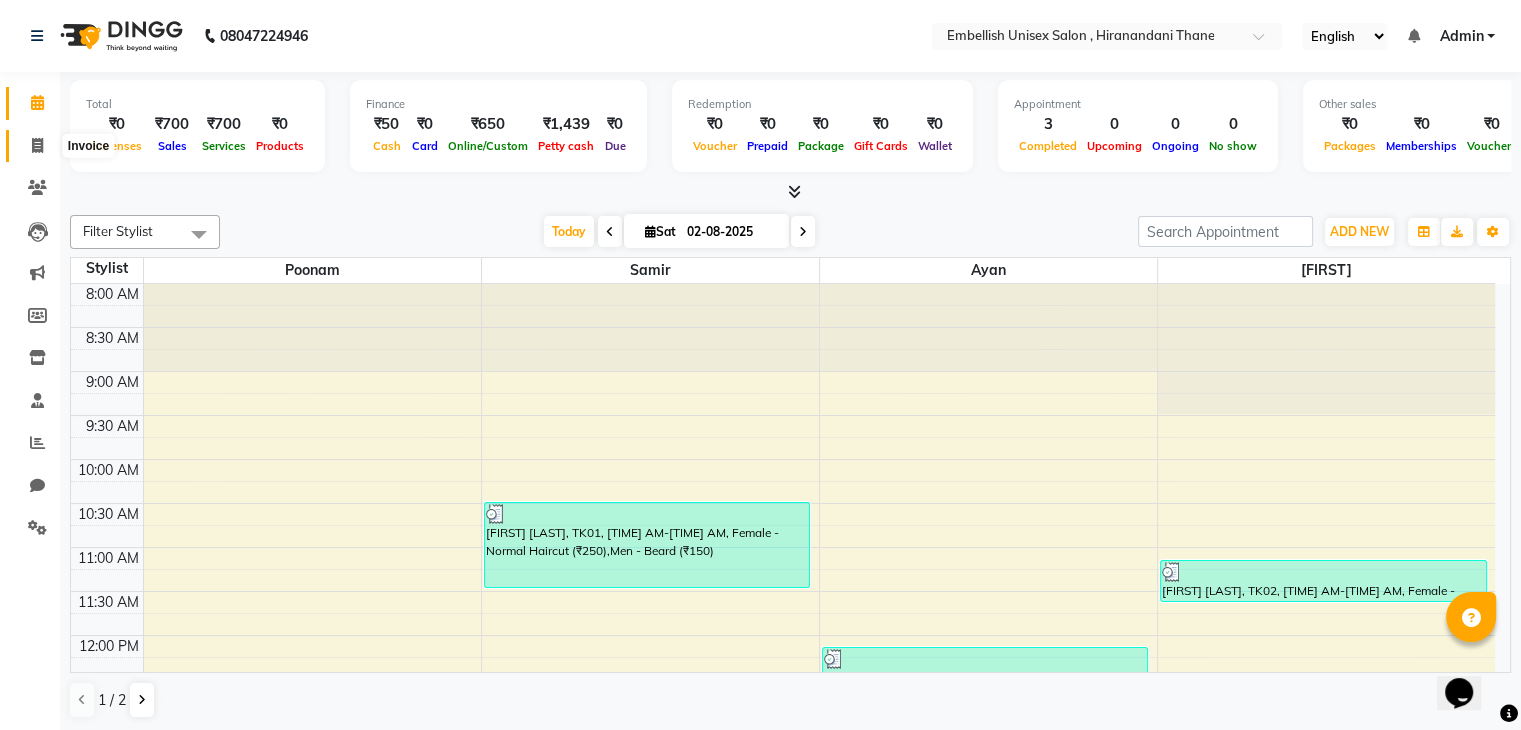 click 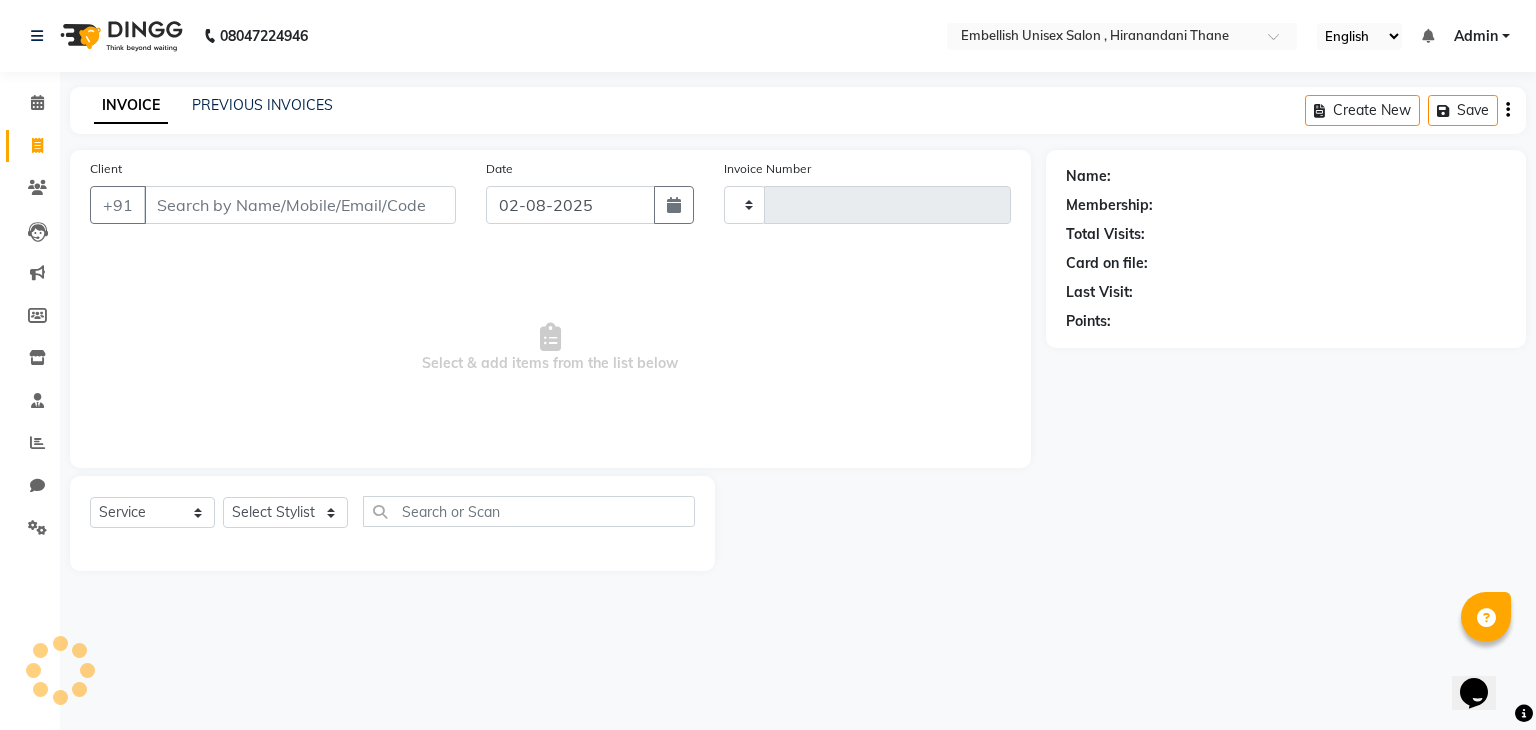 type on "0059" 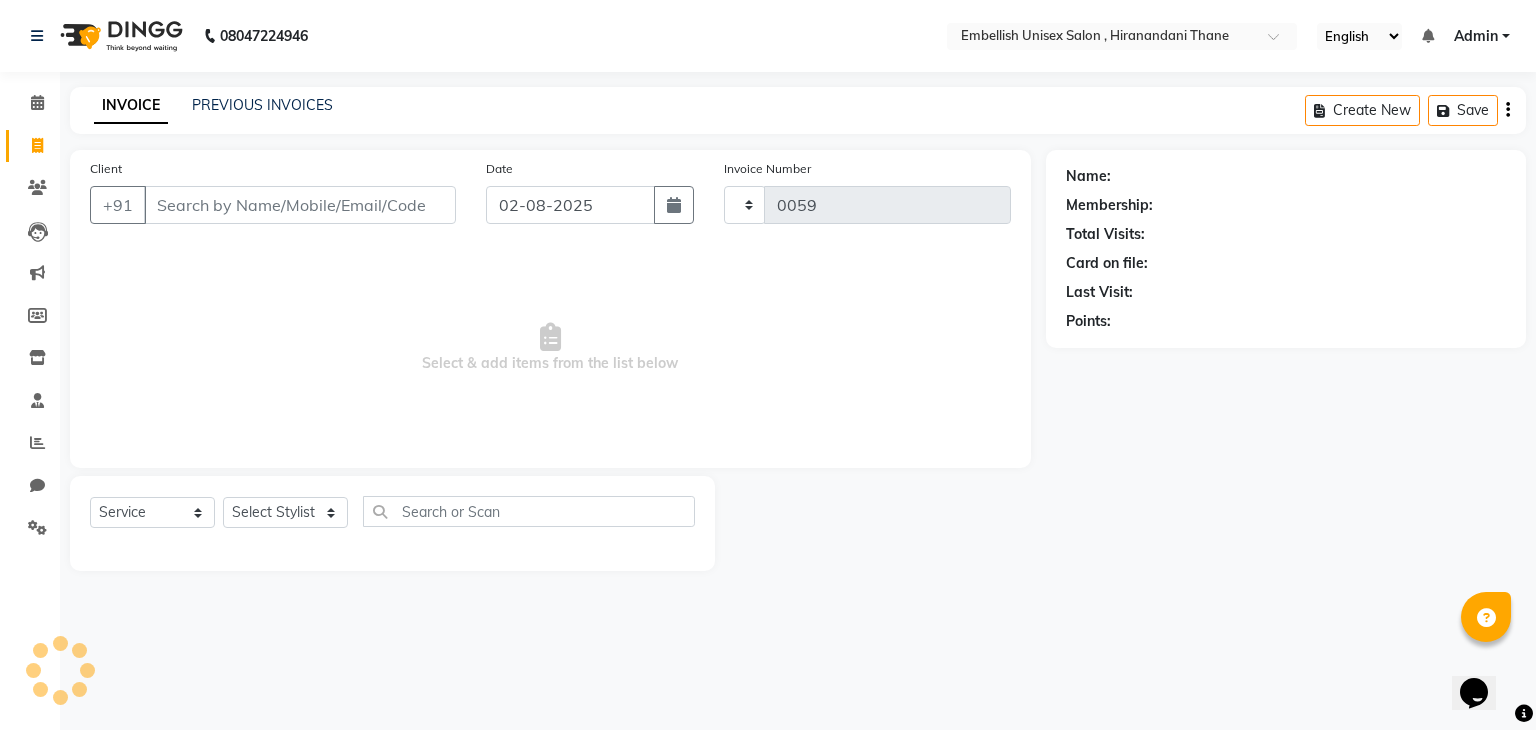 select on "8665" 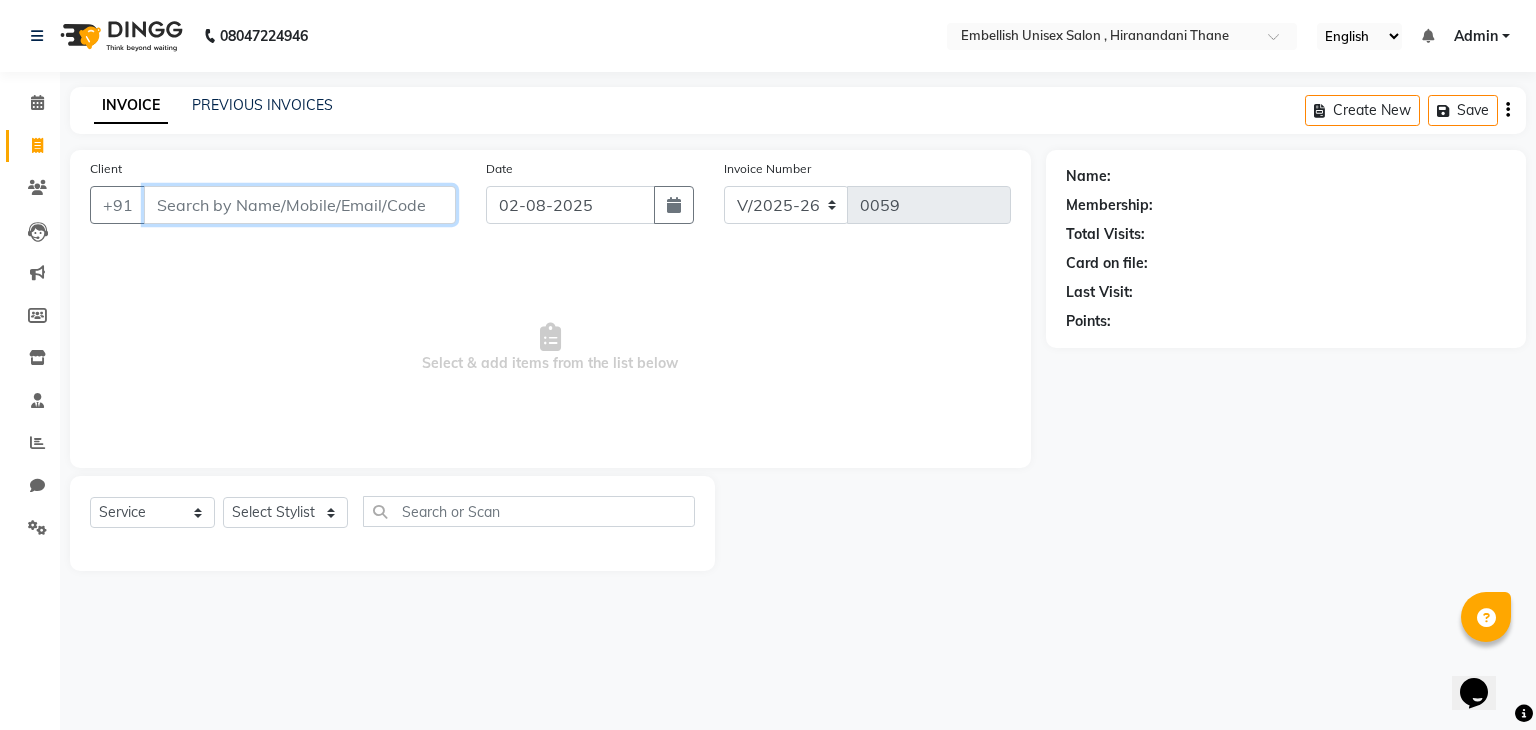 click on "Client" at bounding box center (300, 205) 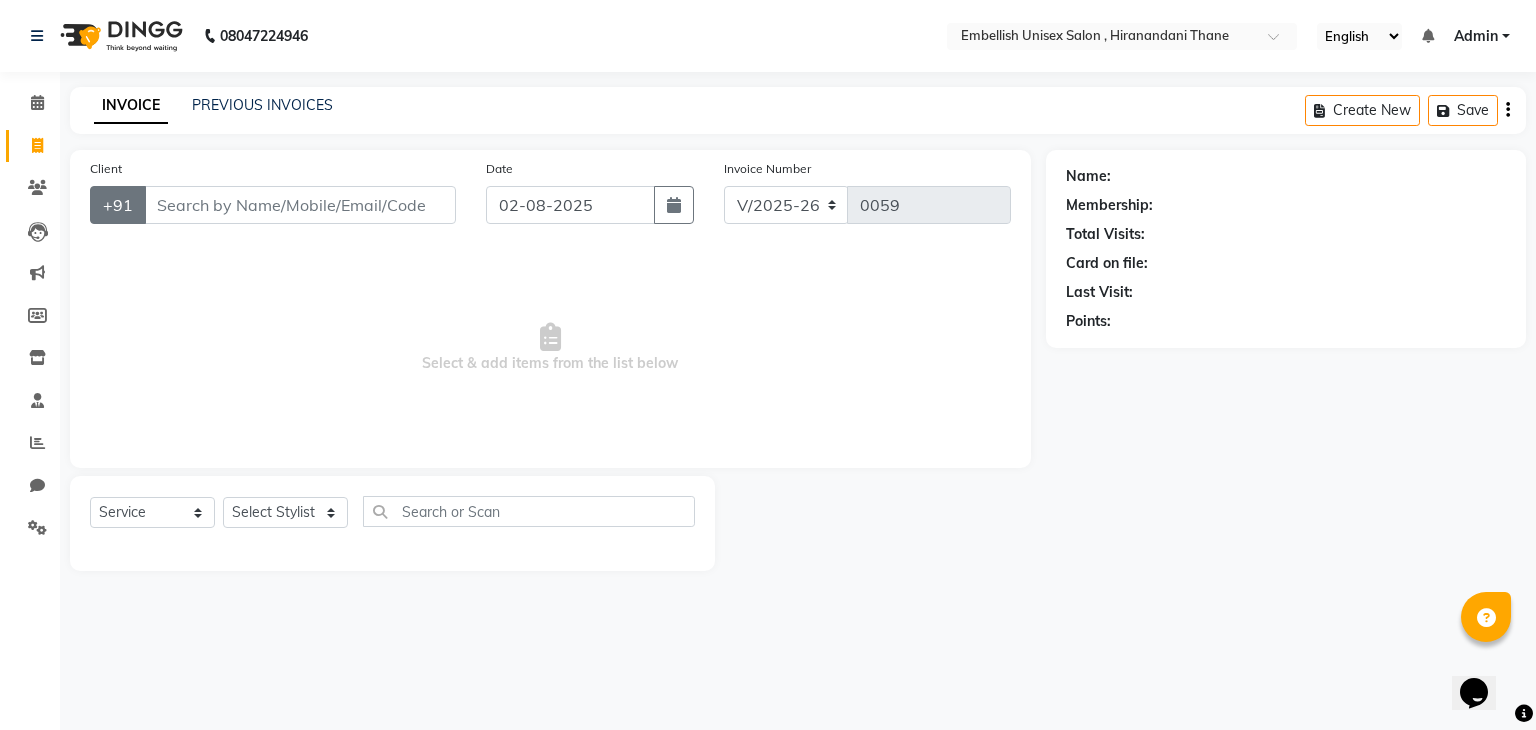 click on "+91" 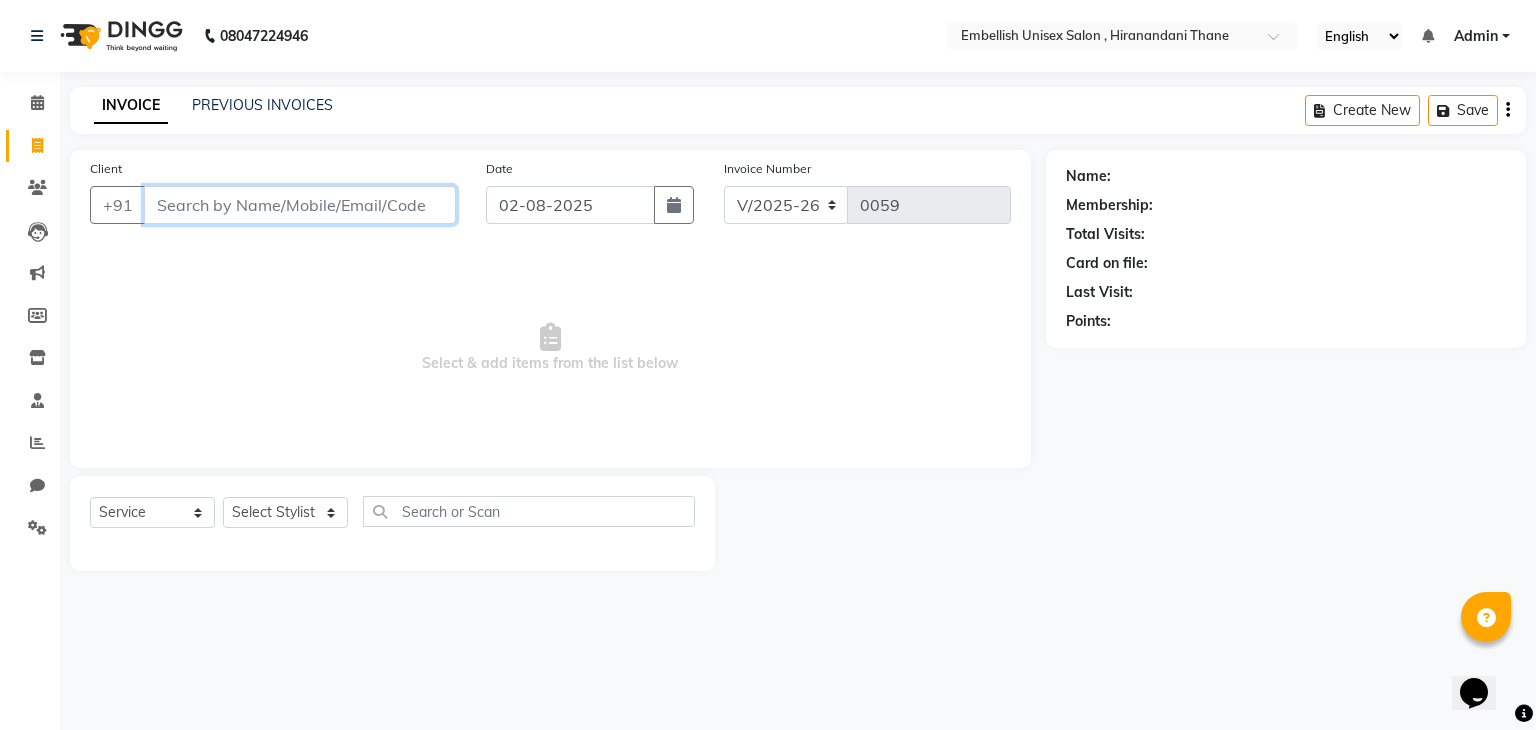 click on "Client" at bounding box center [300, 205] 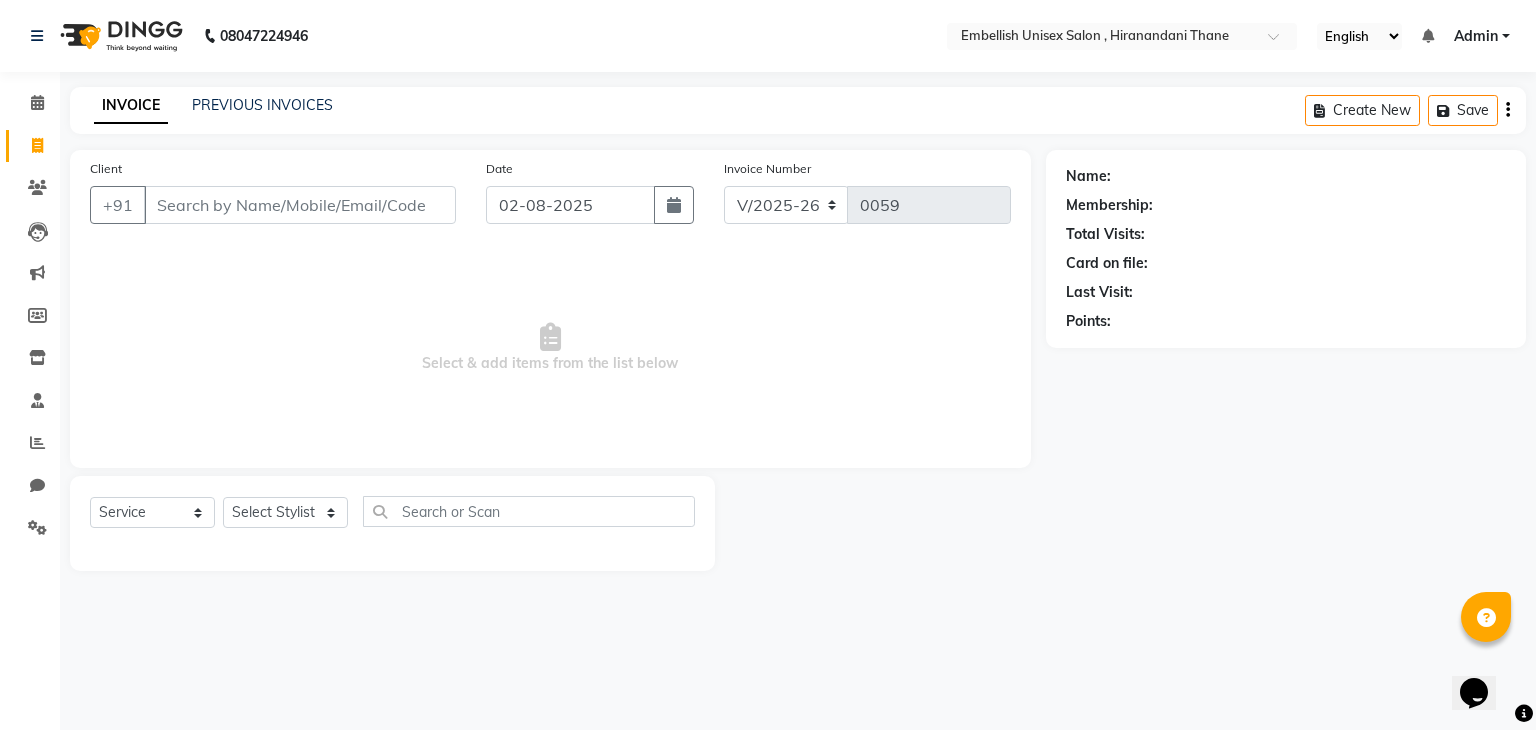 click on "Name:" 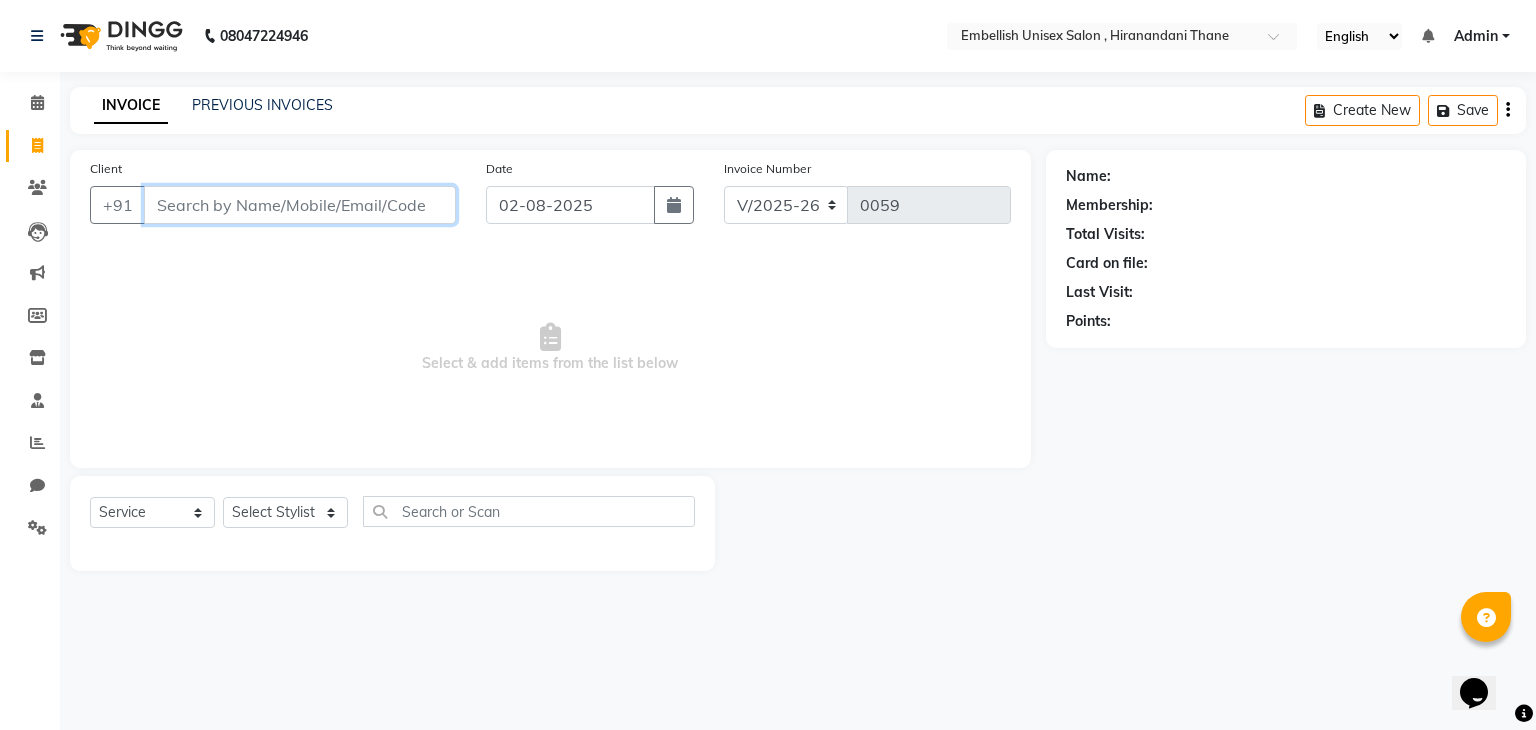click on "Client" at bounding box center [300, 205] 